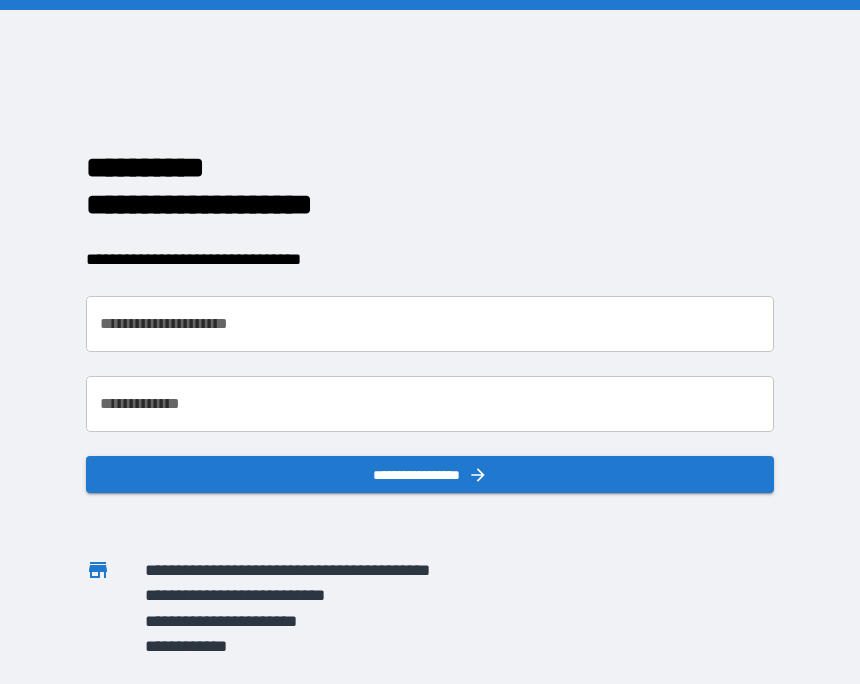 scroll, scrollTop: 0, scrollLeft: 0, axis: both 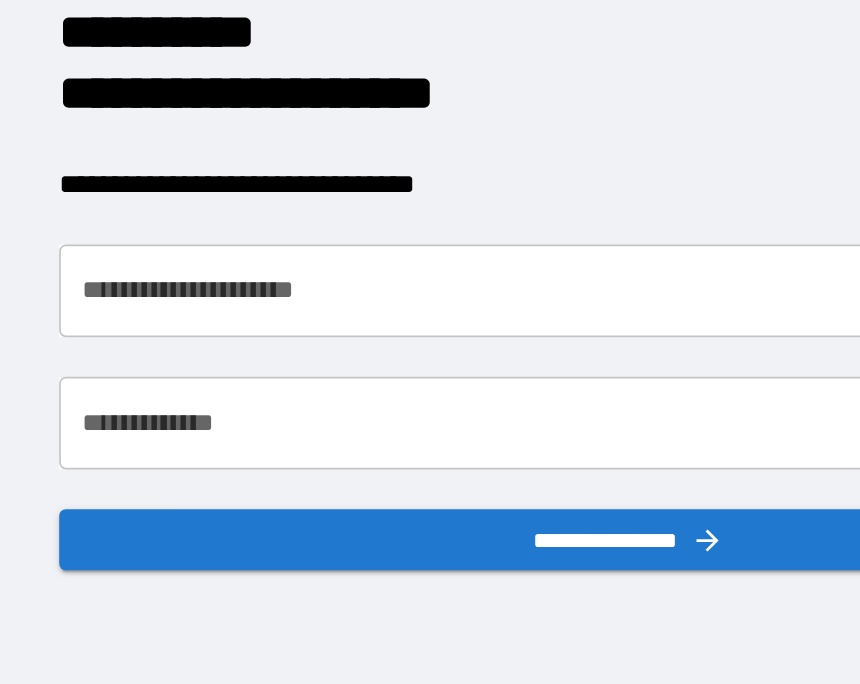 click on "**********" at bounding box center (430, 324) 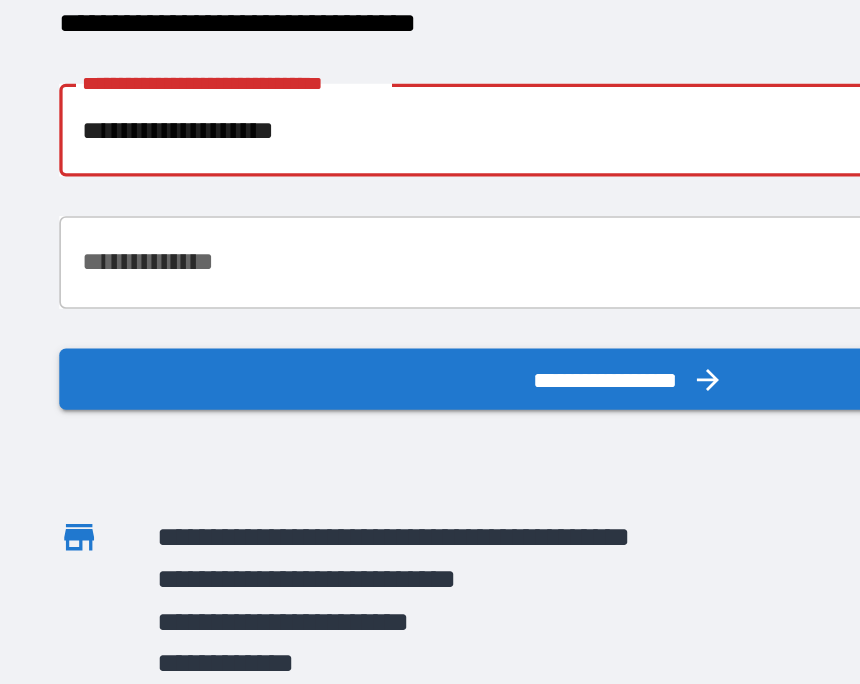 click on "**********" at bounding box center (430, 324) 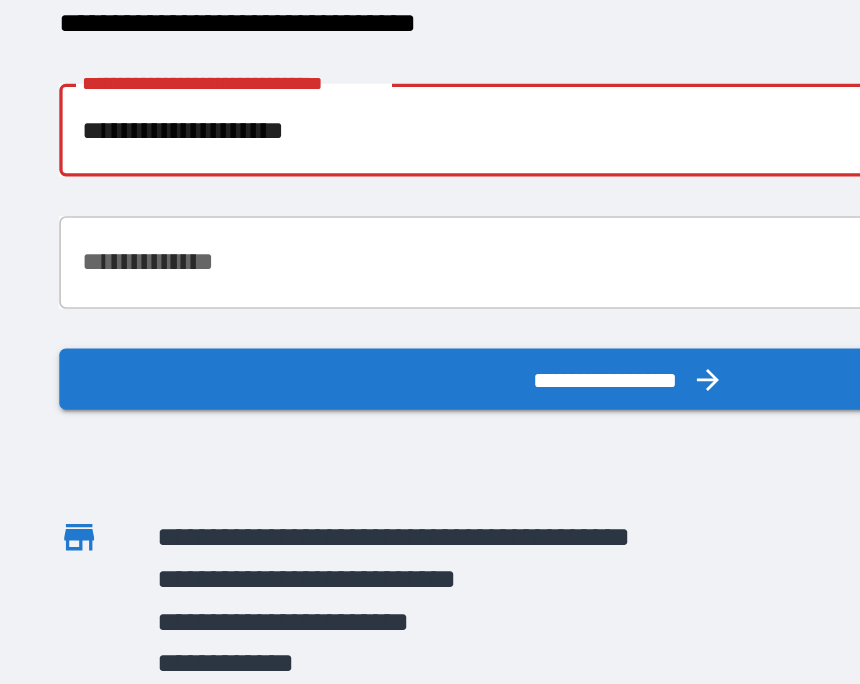 click on "**********" at bounding box center [430, 324] 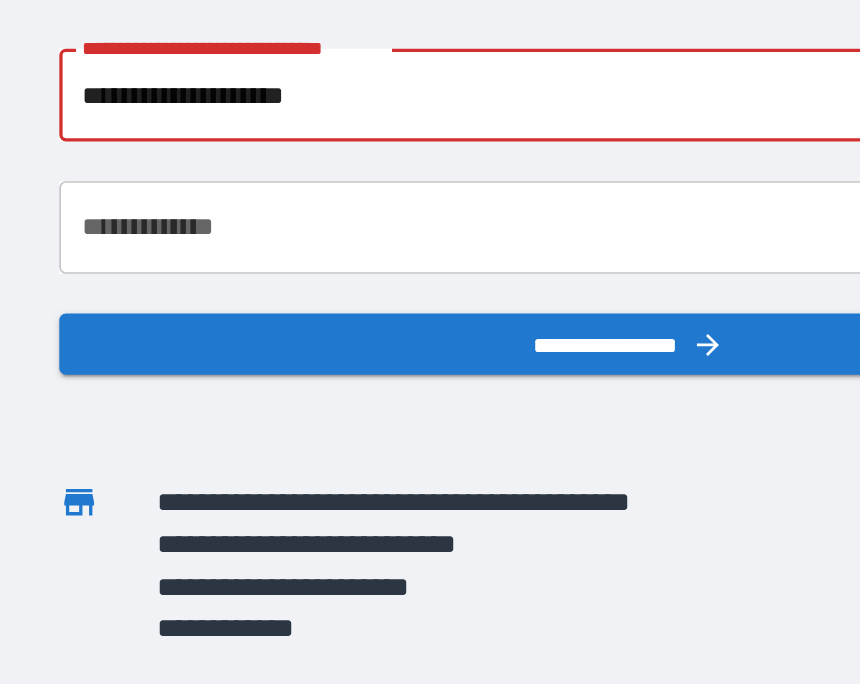 type on "**********" 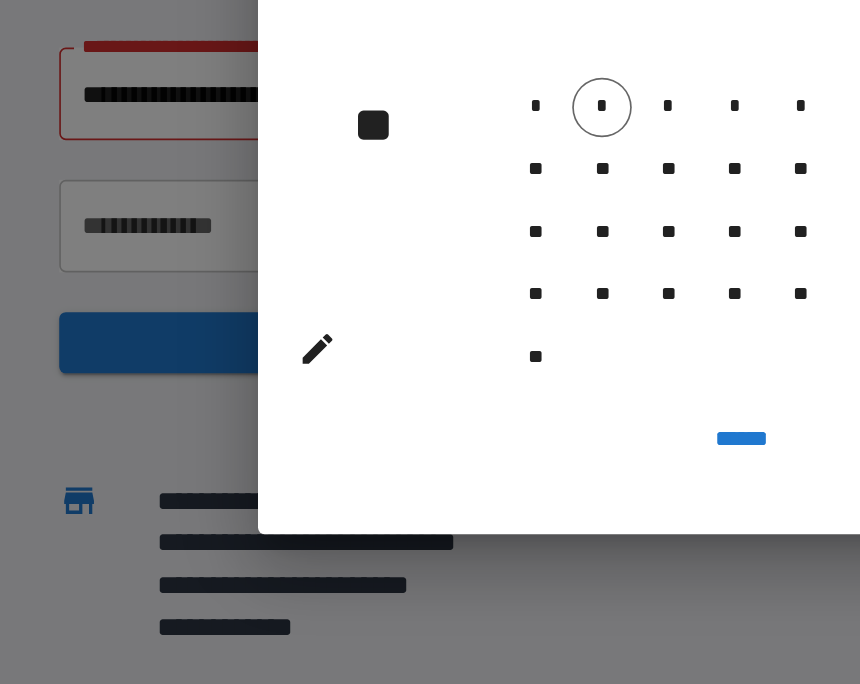 click on "******" at bounding box center (498, 489) 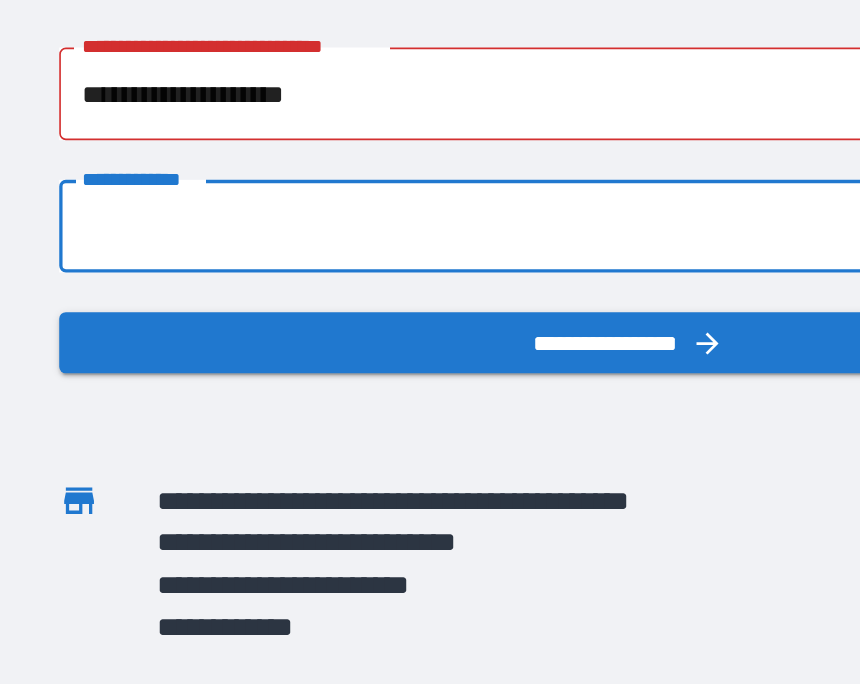 click on "**********" at bounding box center (430, 361) 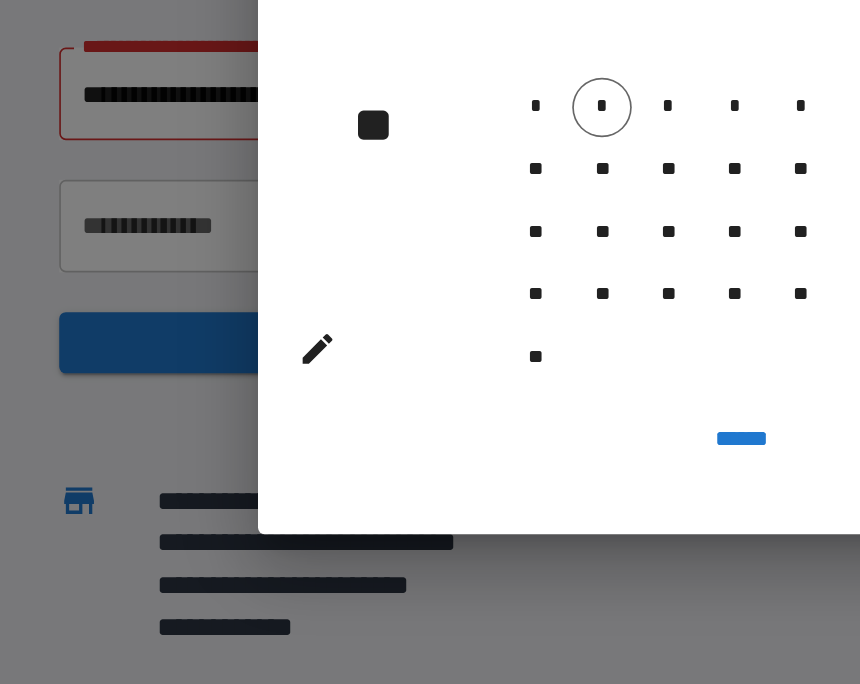 scroll, scrollTop: 42, scrollLeft: 0, axis: vertical 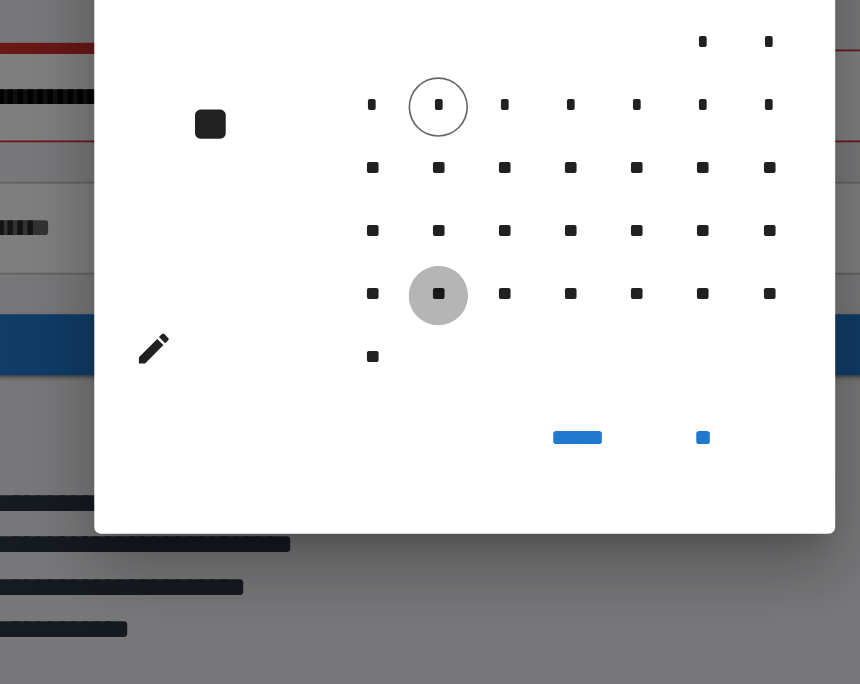 click on "**" at bounding box center (414, 403) 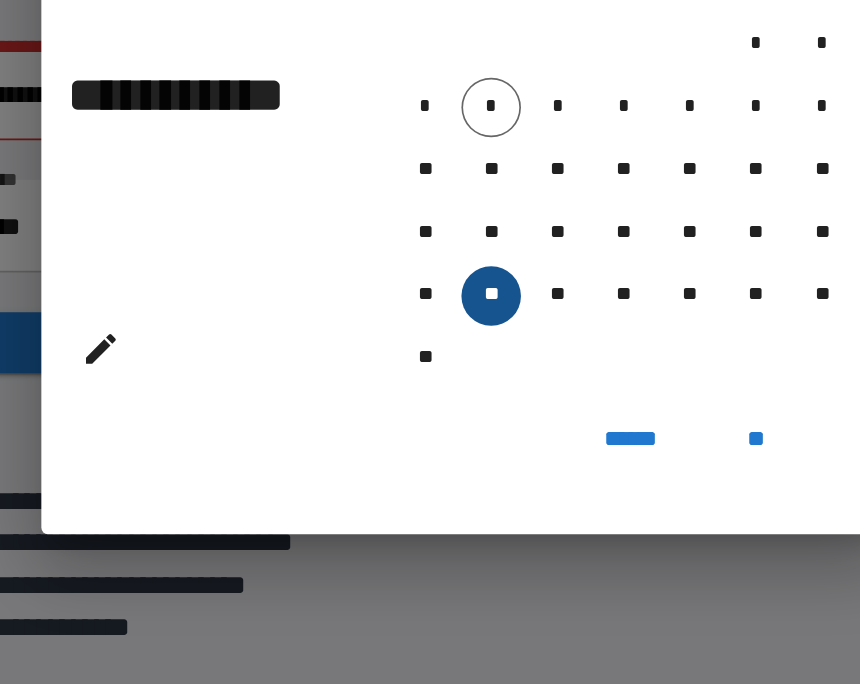 scroll, scrollTop: 42, scrollLeft: 0, axis: vertical 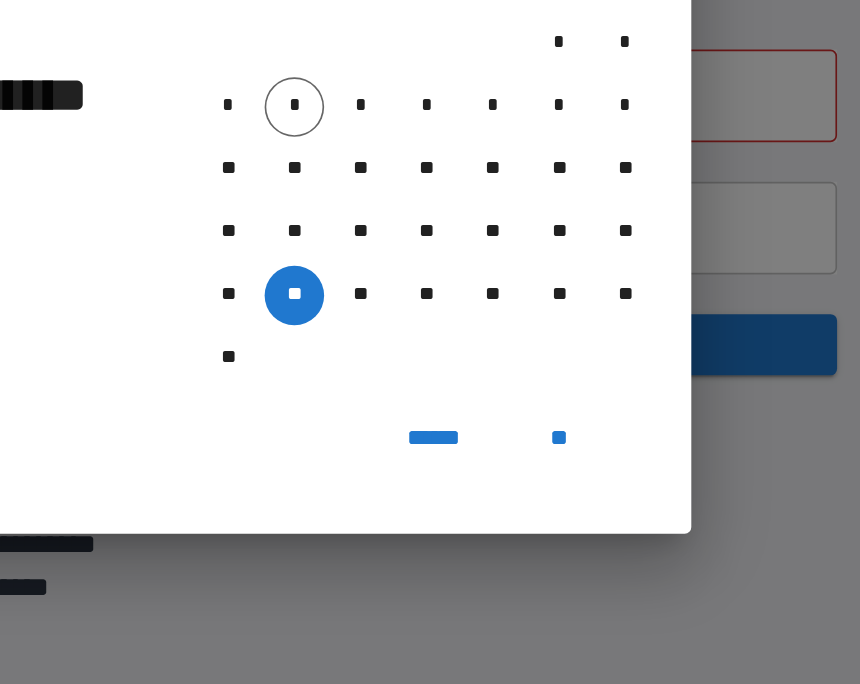 click on "******" at bounding box center (530, 489) 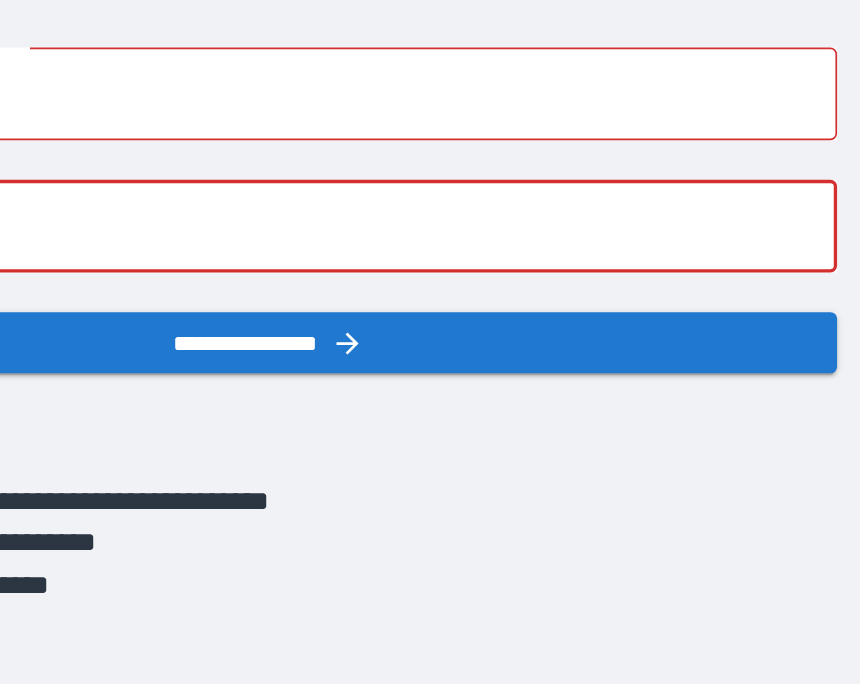 scroll, scrollTop: 42, scrollLeft: 0, axis: vertical 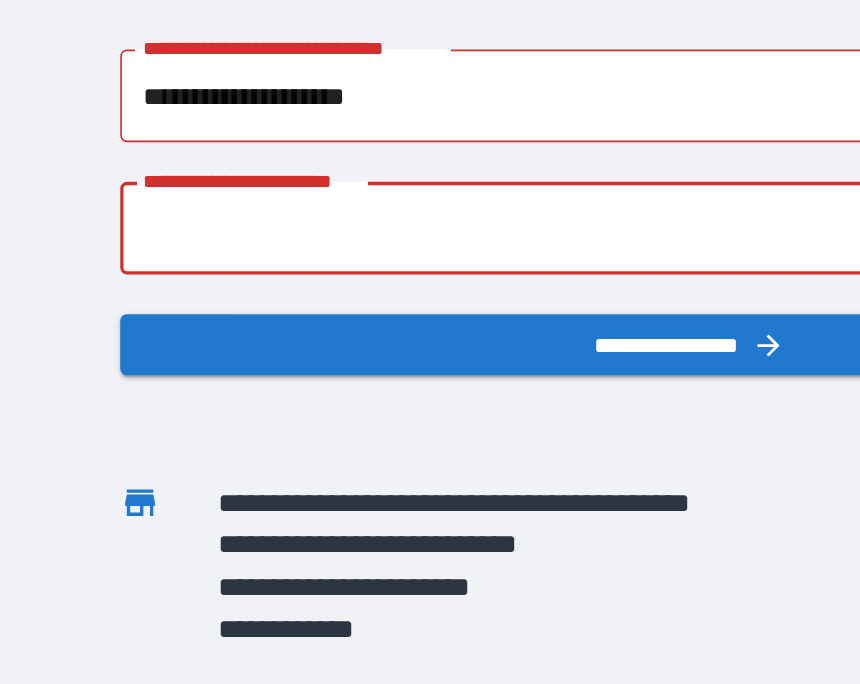 click on "**********" at bounding box center (430, 362) 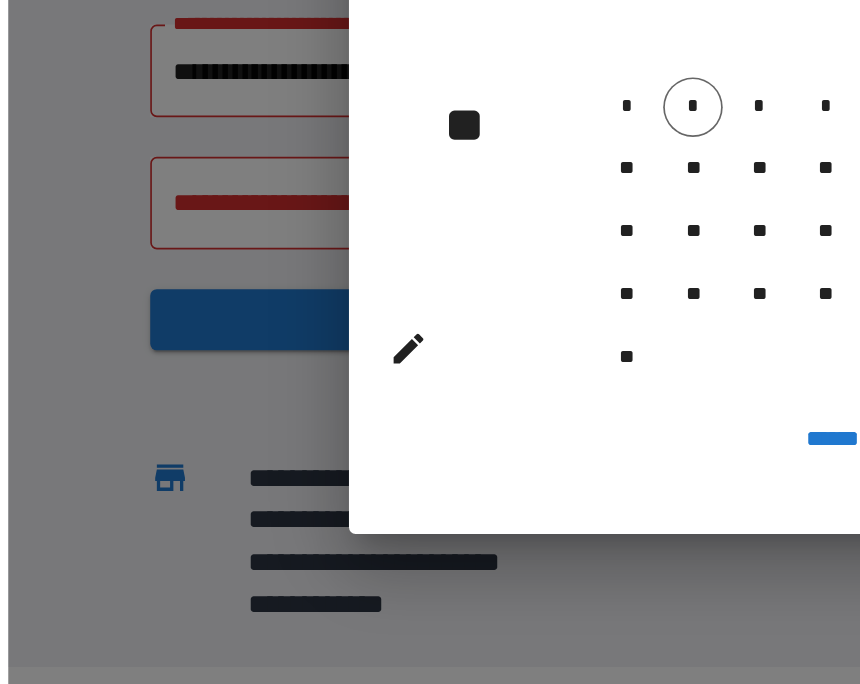 scroll, scrollTop: 78, scrollLeft: 0, axis: vertical 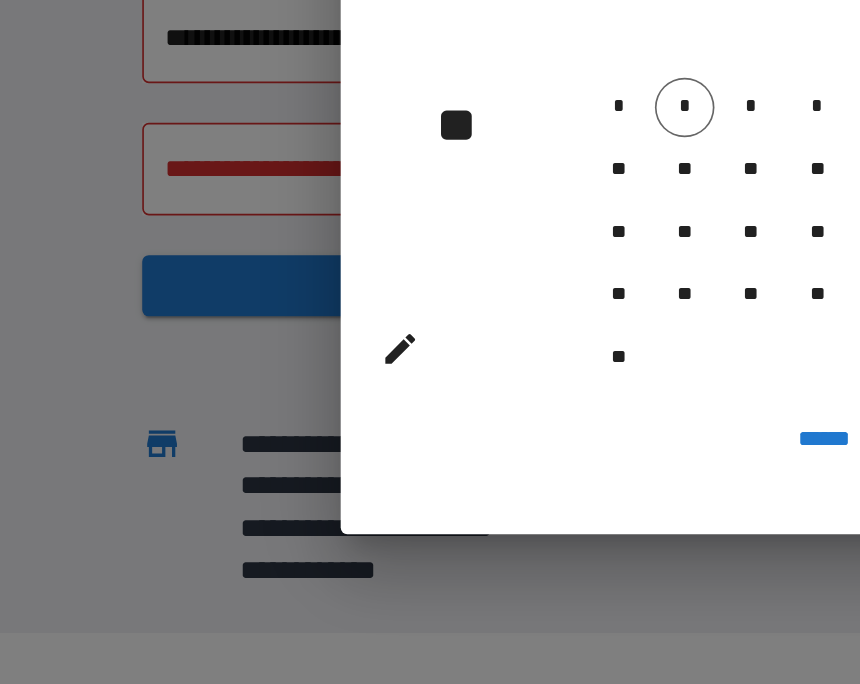 click 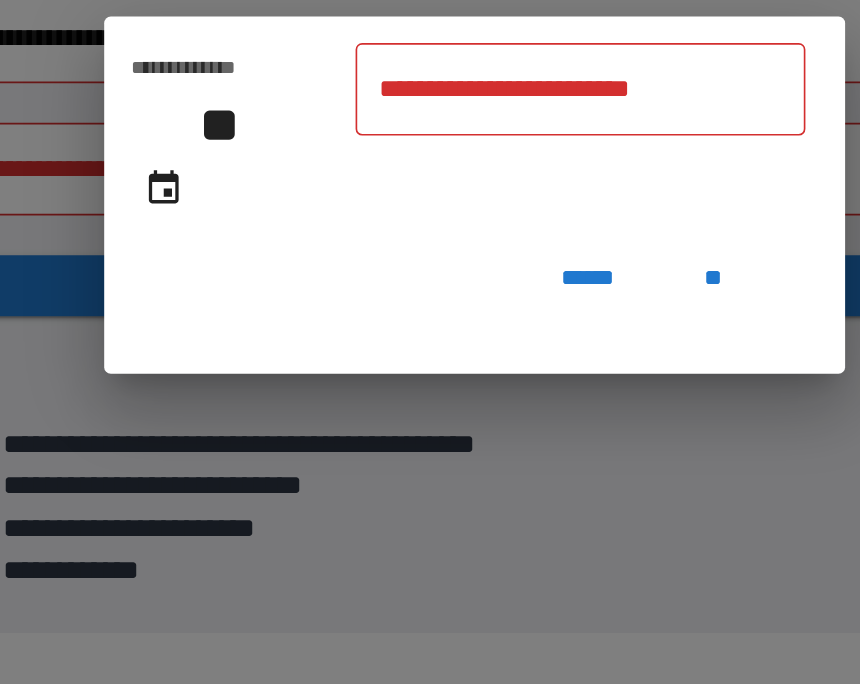 click on "**********" at bounding box center (494, 278) 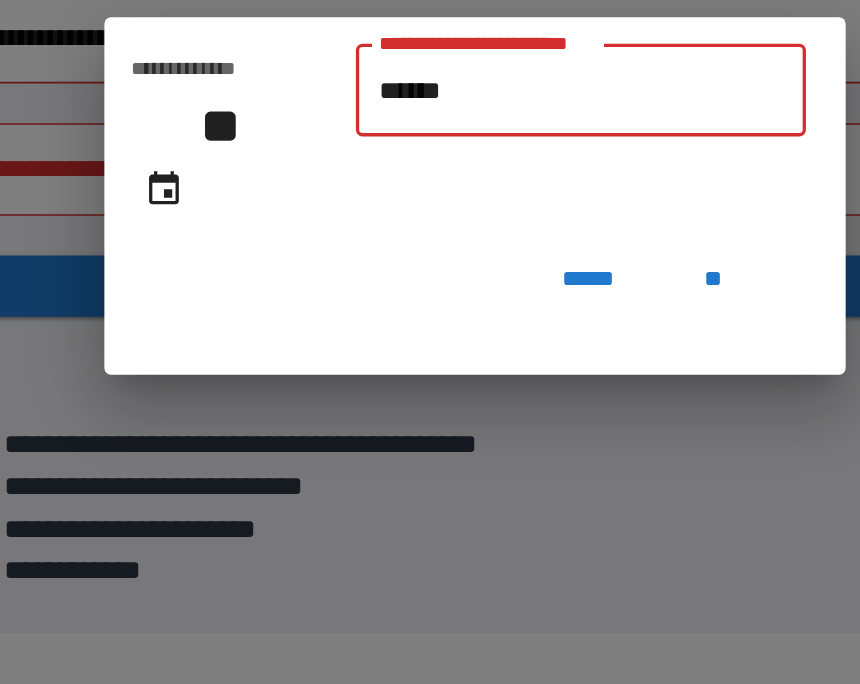 type on "*******" 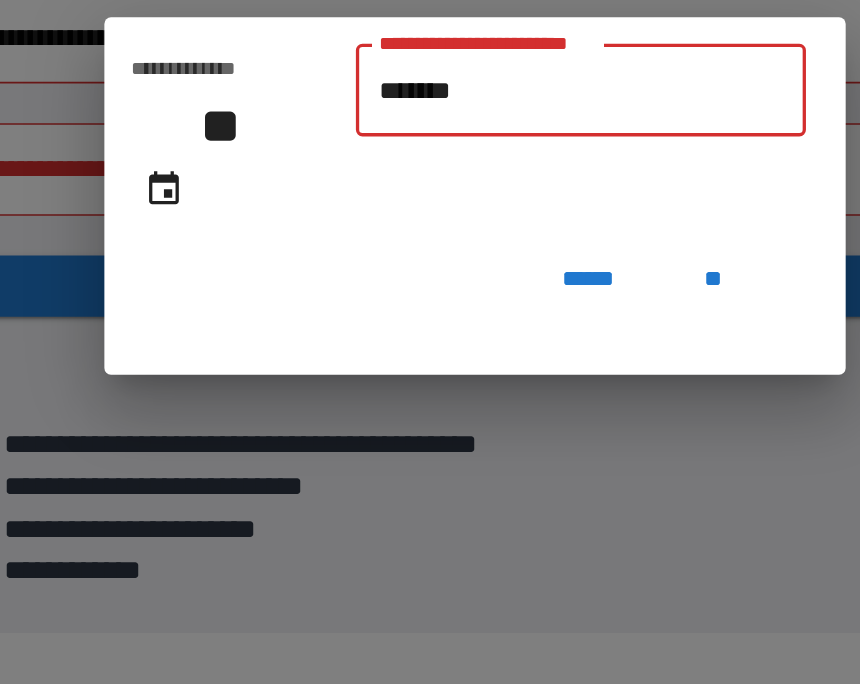 type on "**********" 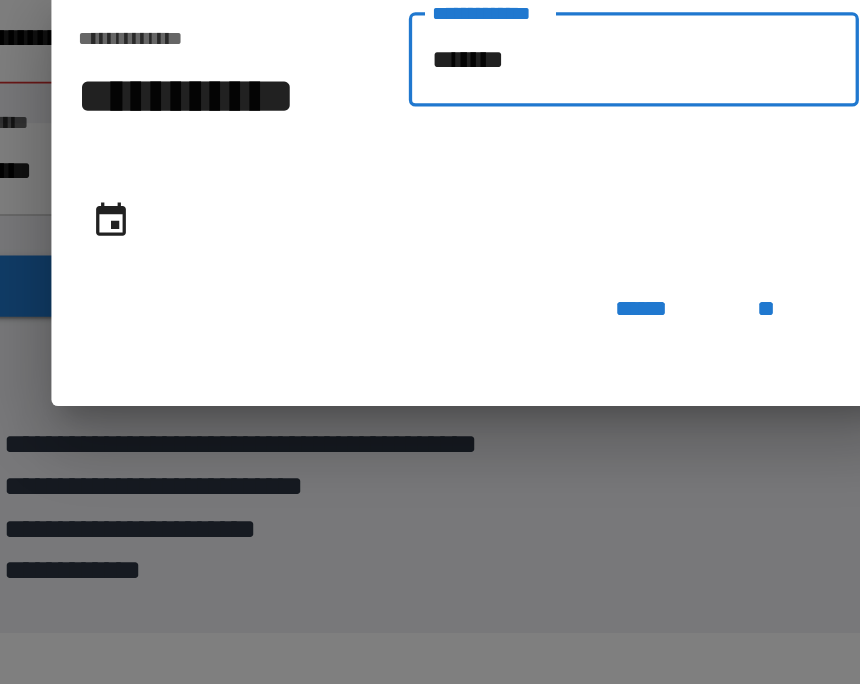 type on "********" 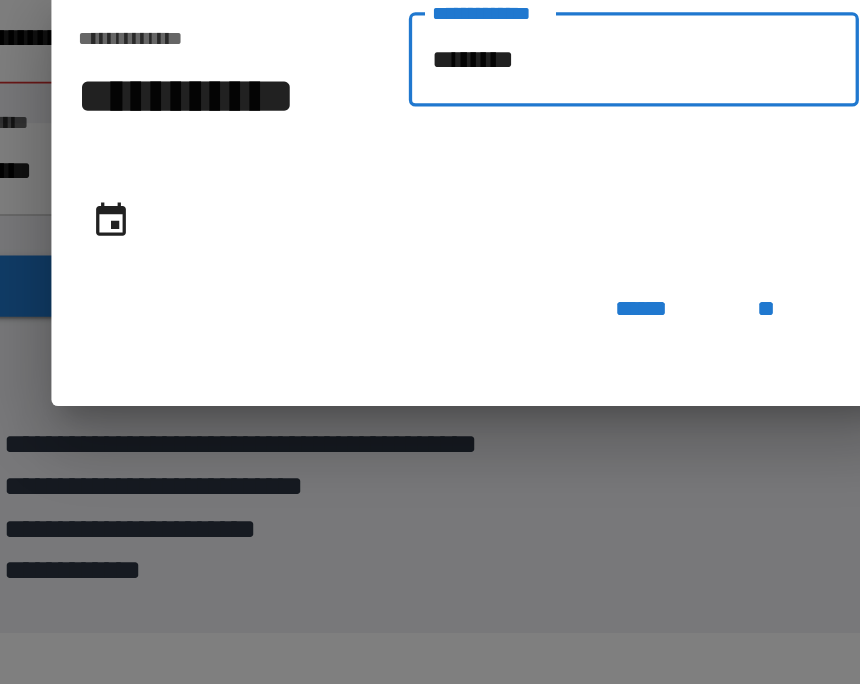 type on "**********" 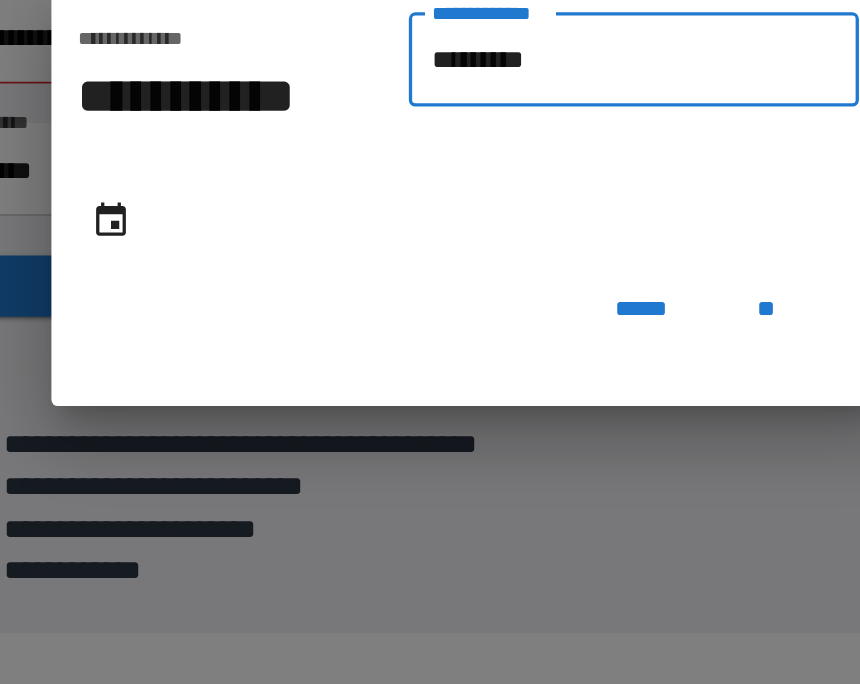 type on "**********" 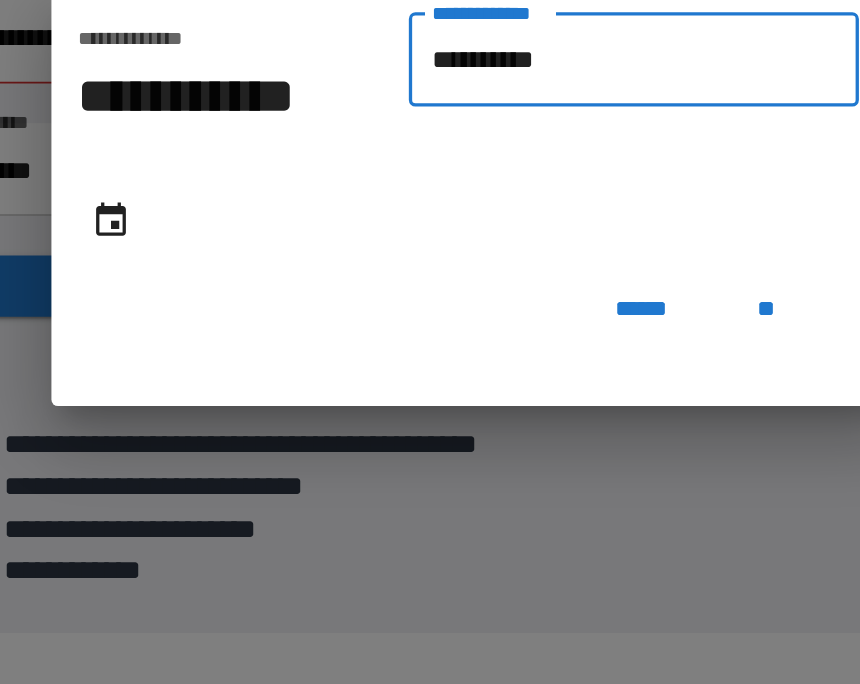 type on "**********" 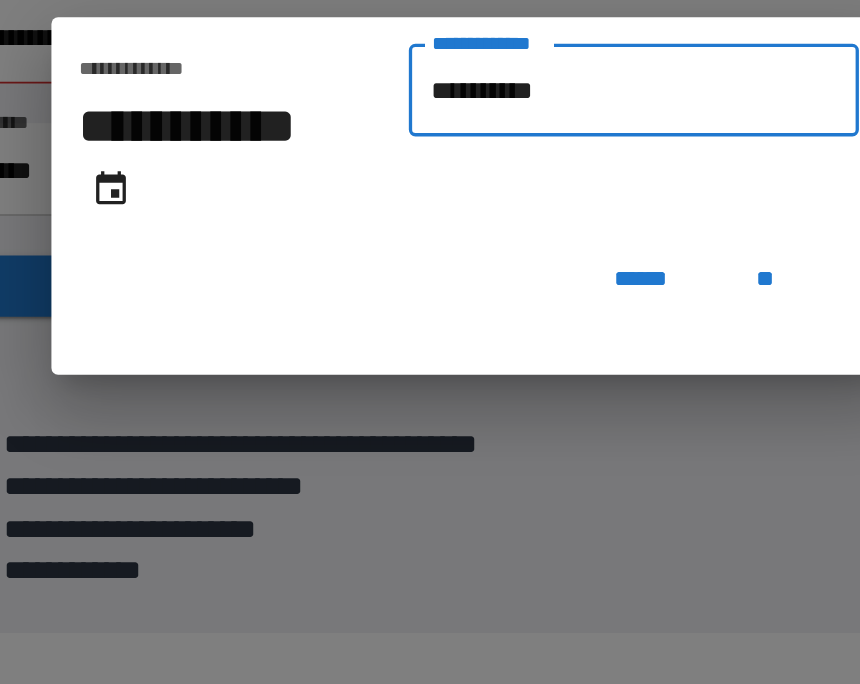 type on "**********" 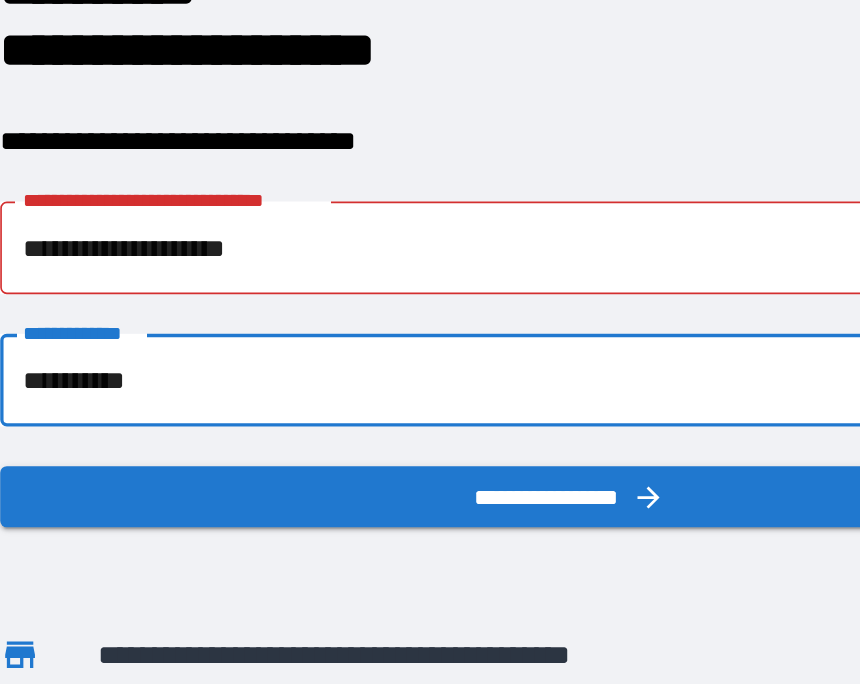 click on "**********" at bounding box center (430, 246) 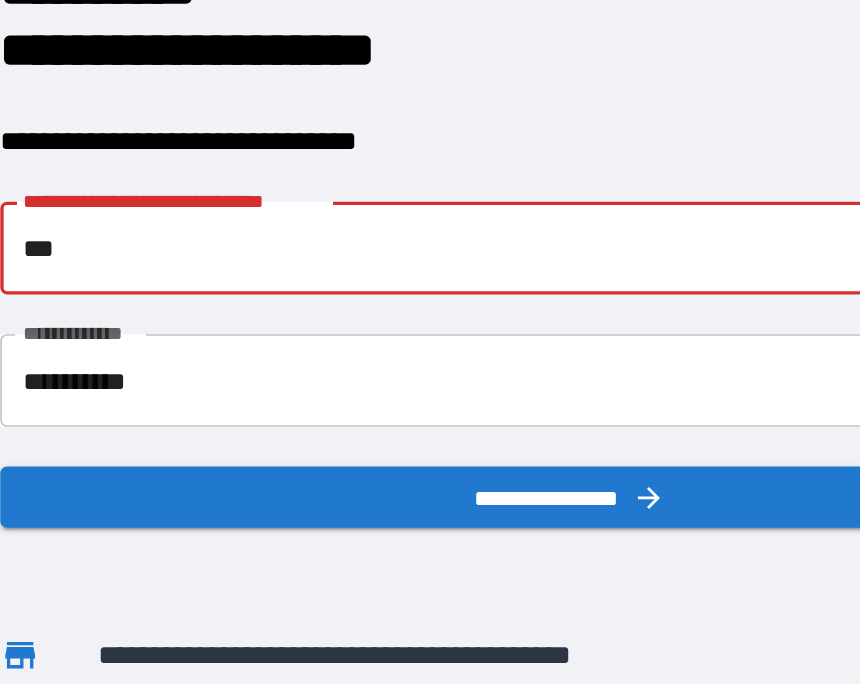 type on "*" 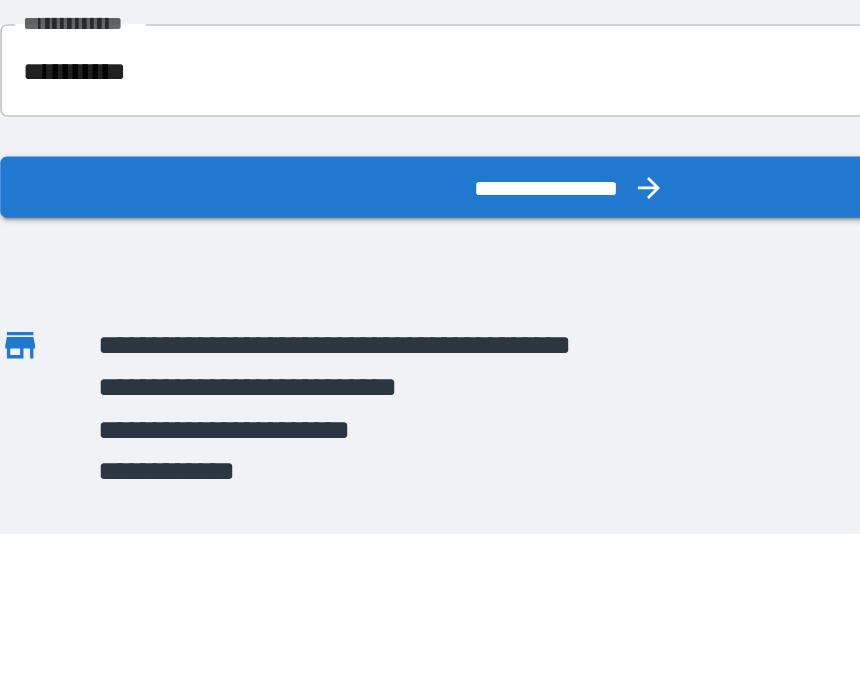 type on "**********" 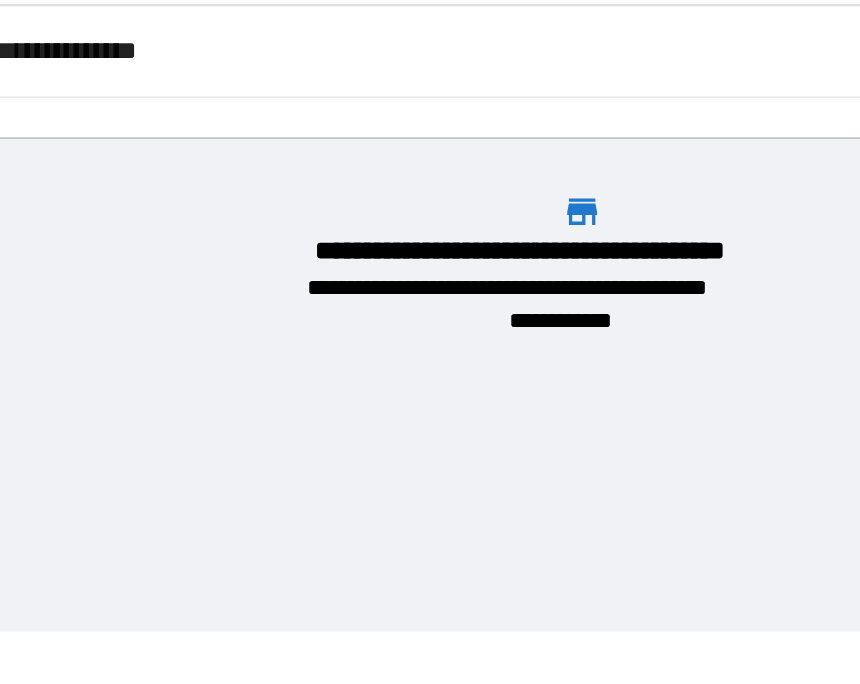 scroll, scrollTop: 111, scrollLeft: 714, axis: both 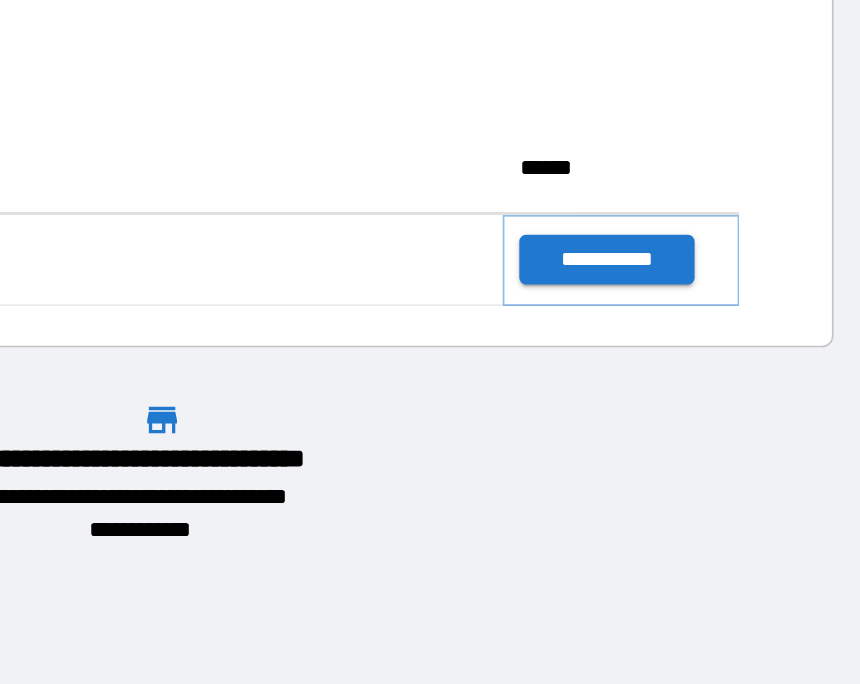 click on "**********" at bounding box center (706, 333) 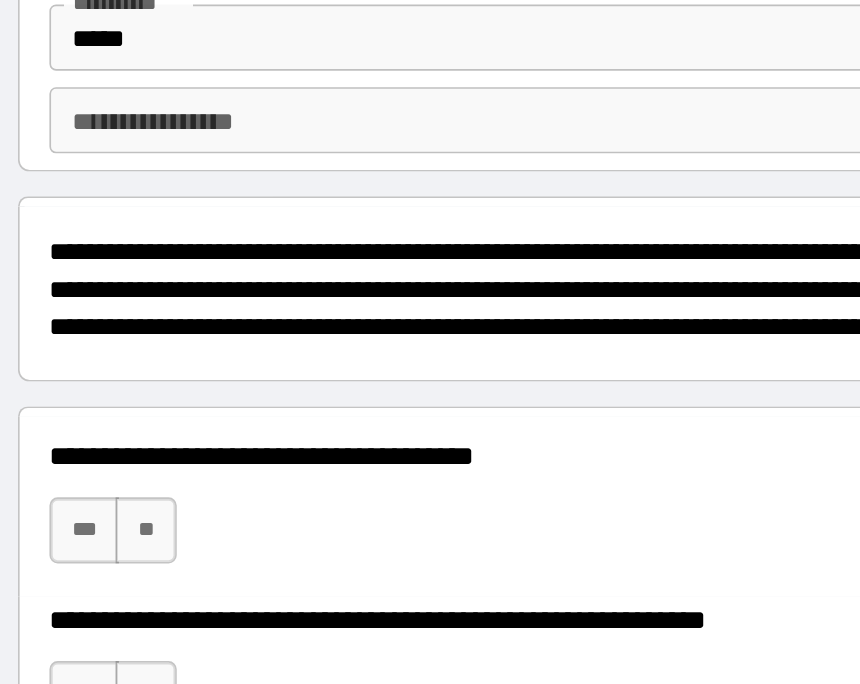 scroll, scrollTop: 29, scrollLeft: 0, axis: vertical 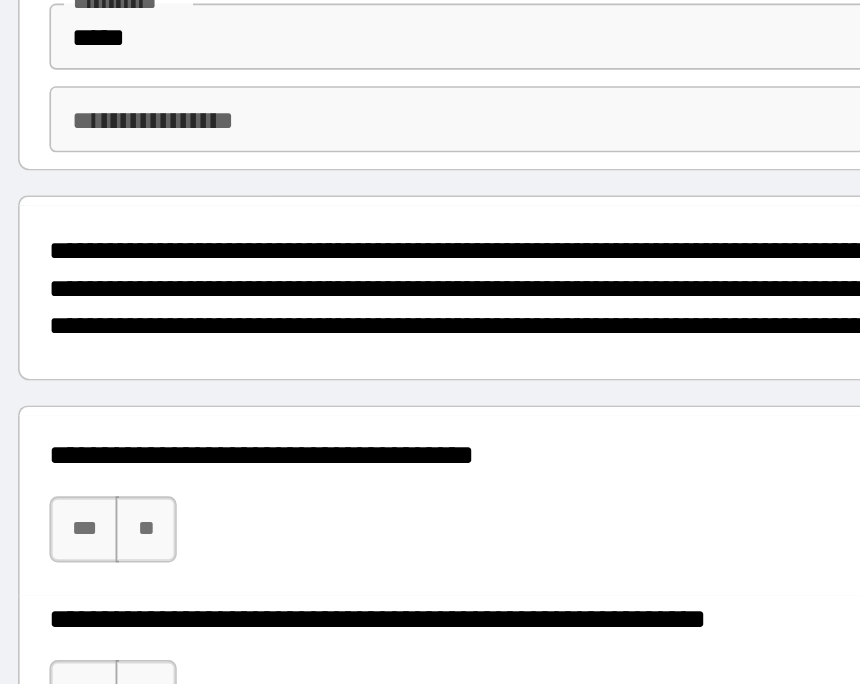 click on "**" at bounding box center [142, 484] 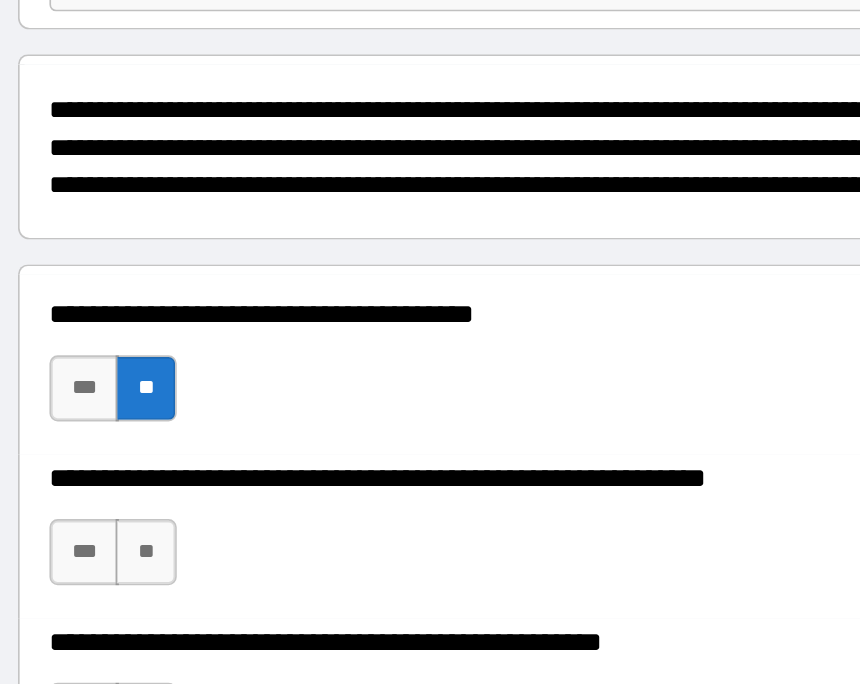 scroll, scrollTop: 115, scrollLeft: 0, axis: vertical 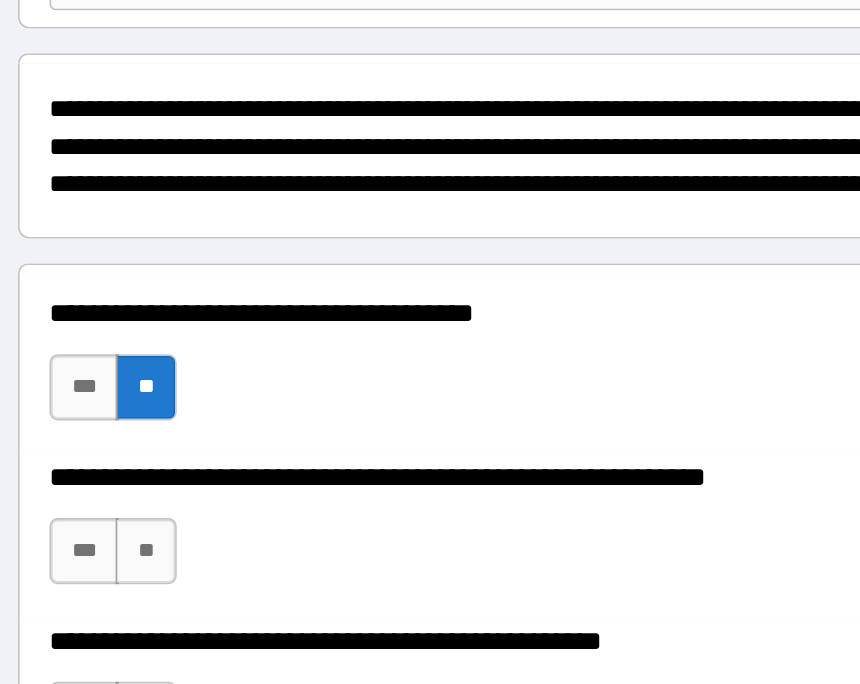 click on "***" at bounding box center (105, 497) 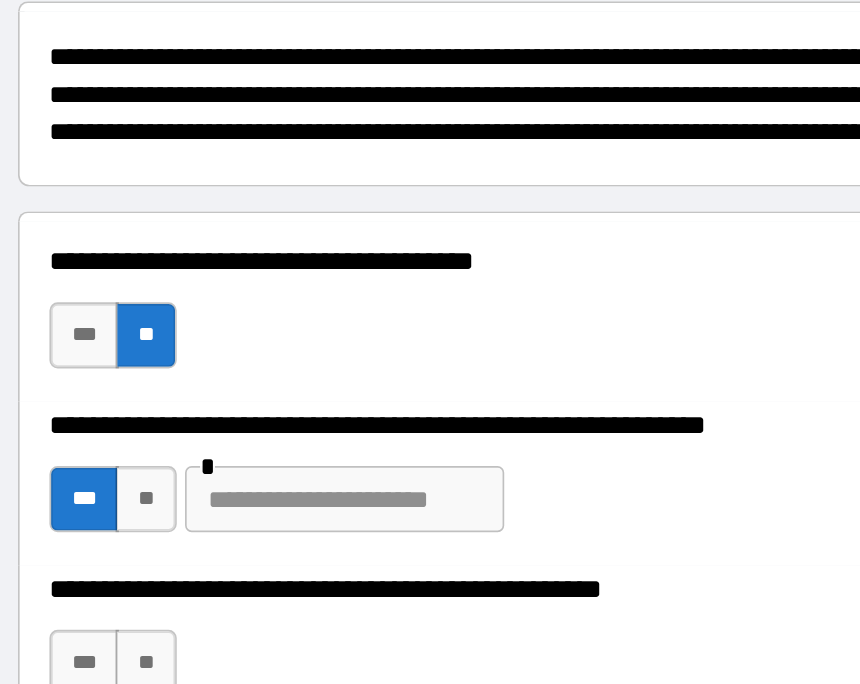scroll, scrollTop: 149, scrollLeft: 0, axis: vertical 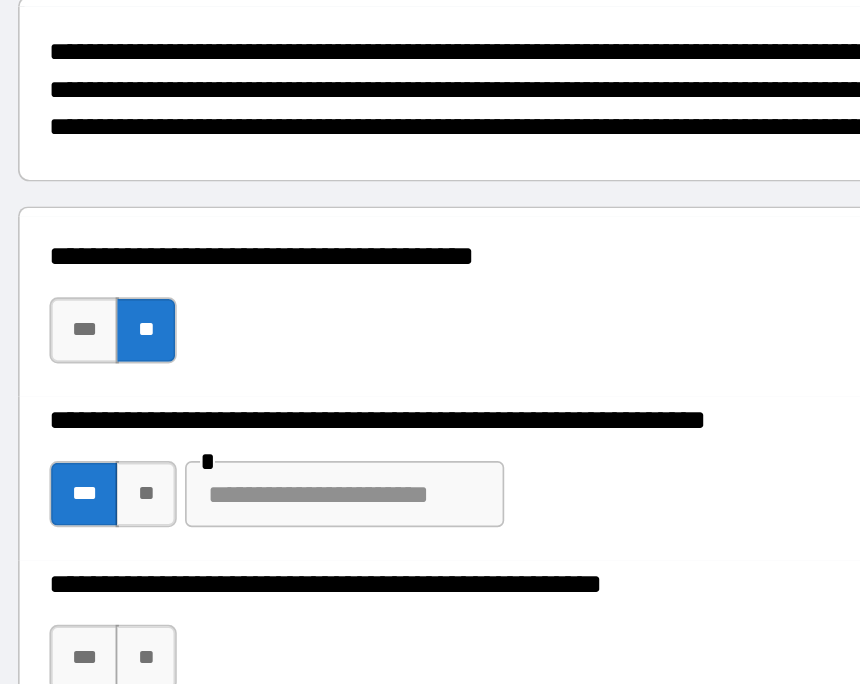 click at bounding box center (262, 463) 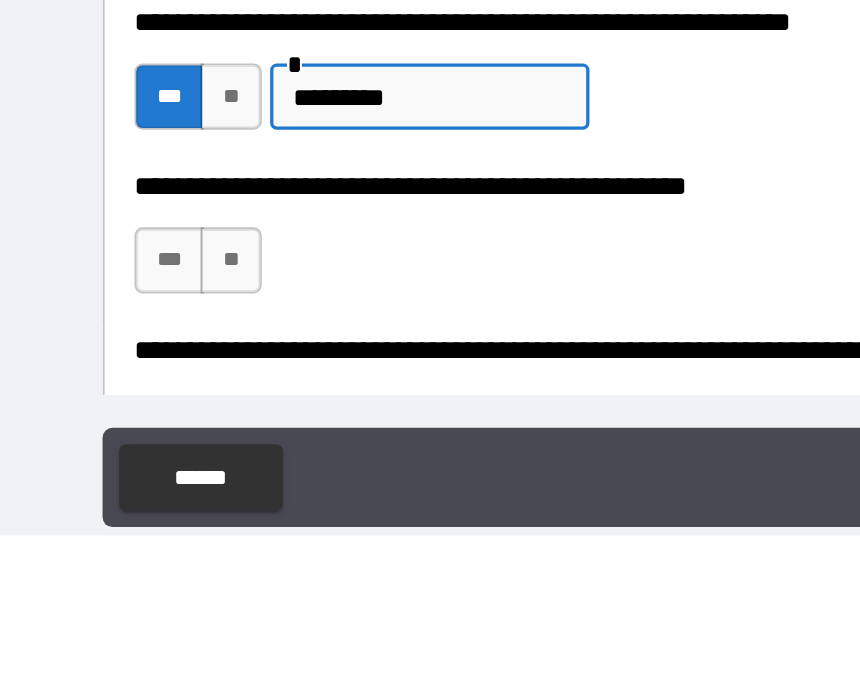 scroll, scrollTop: 198, scrollLeft: 0, axis: vertical 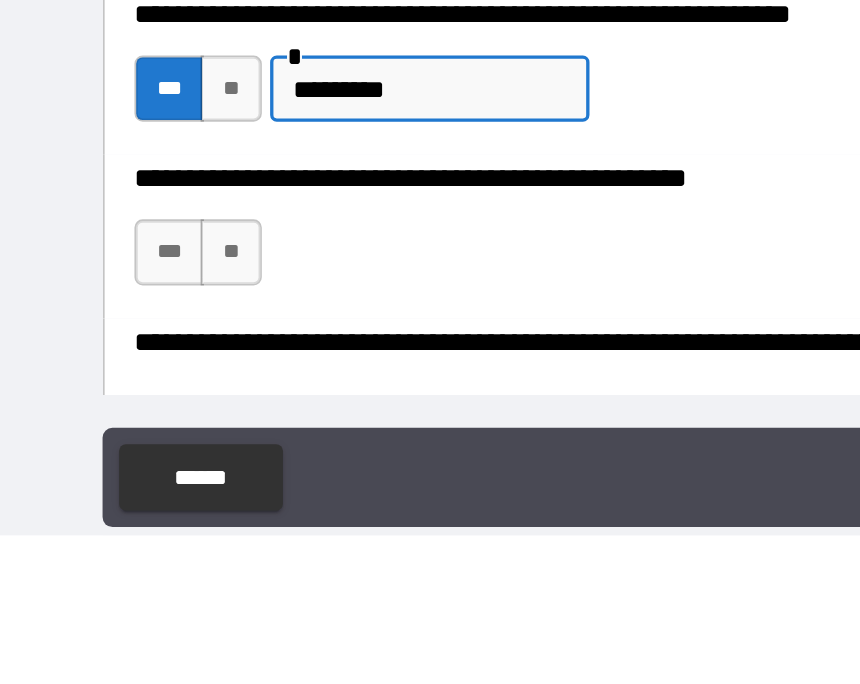 type on "*********" 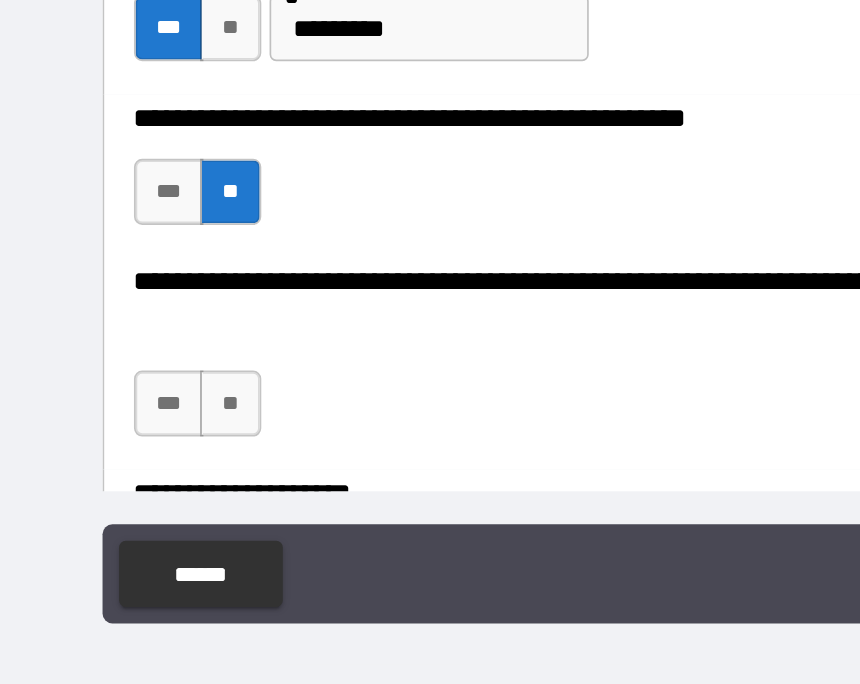 scroll, scrollTop: 294, scrollLeft: 0, axis: vertical 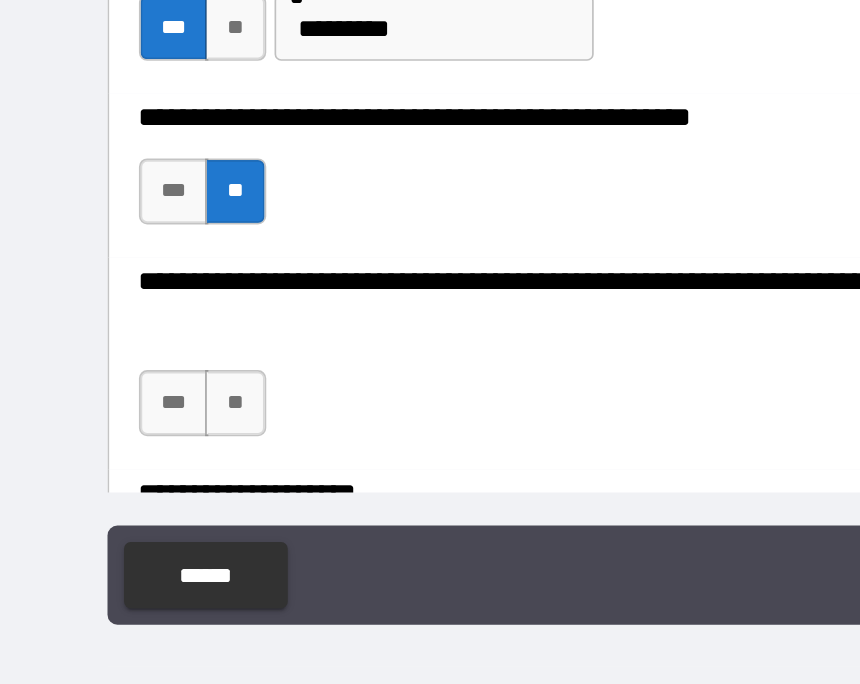 click on "**" at bounding box center [142, 468] 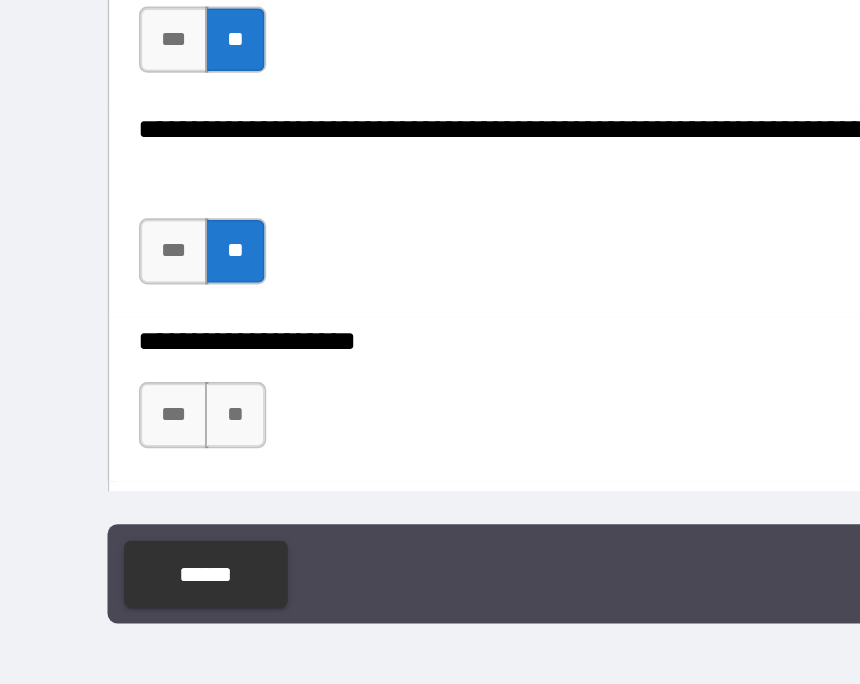 scroll, scrollTop: 389, scrollLeft: 0, axis: vertical 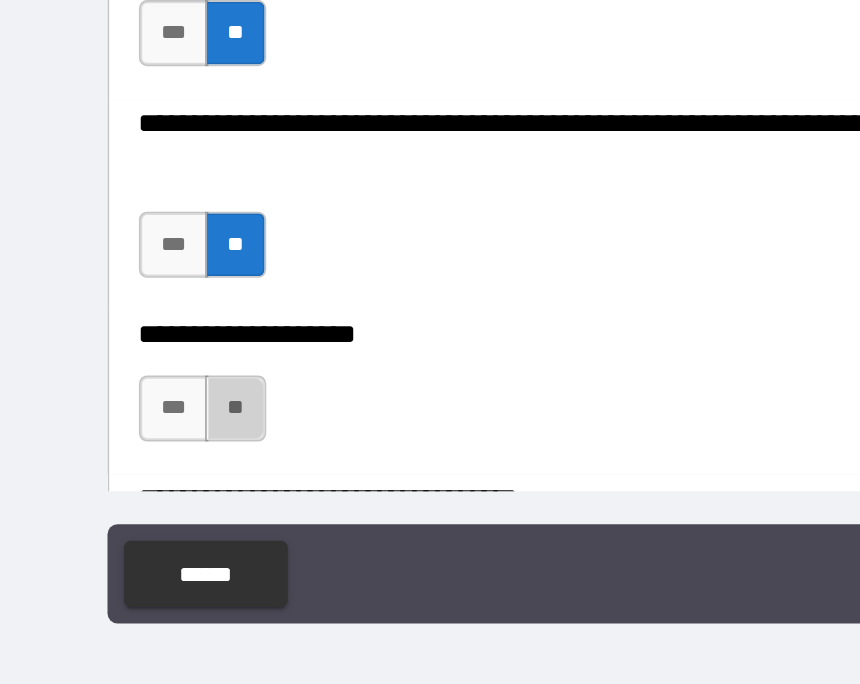 click on "**" at bounding box center (142, 471) 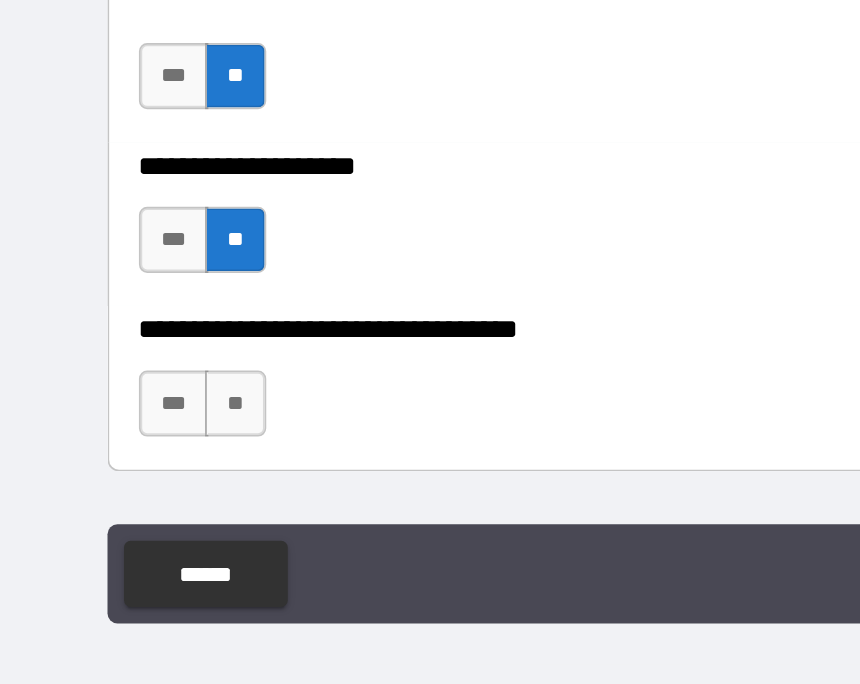 scroll, scrollTop: 495, scrollLeft: 0, axis: vertical 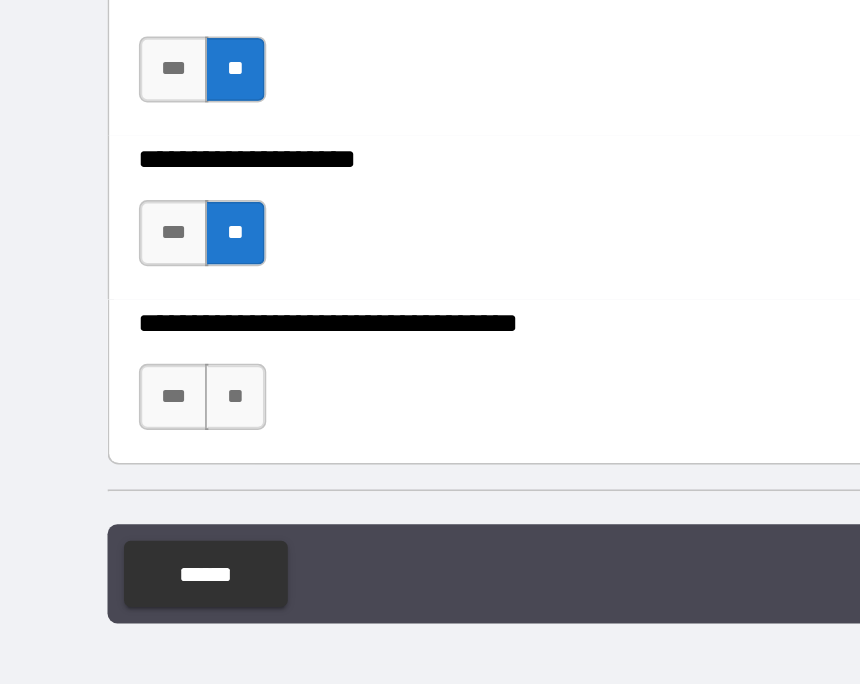 click on "**" at bounding box center [142, 464] 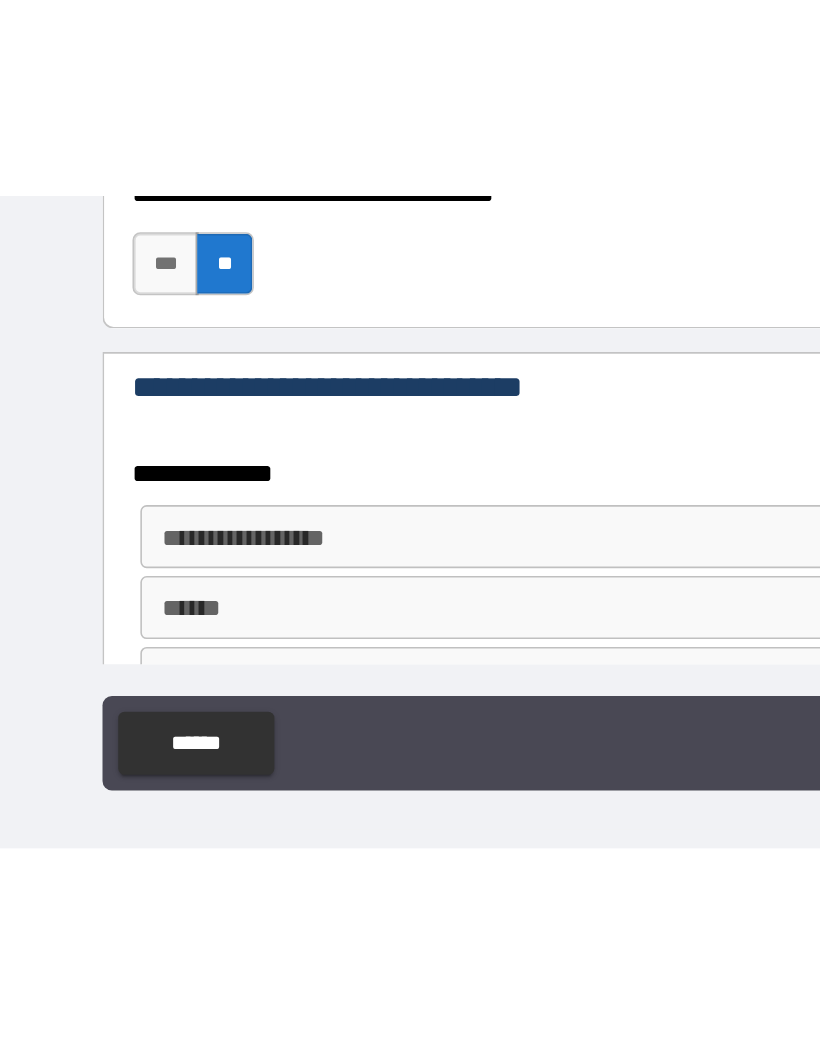 scroll, scrollTop: 694, scrollLeft: 0, axis: vertical 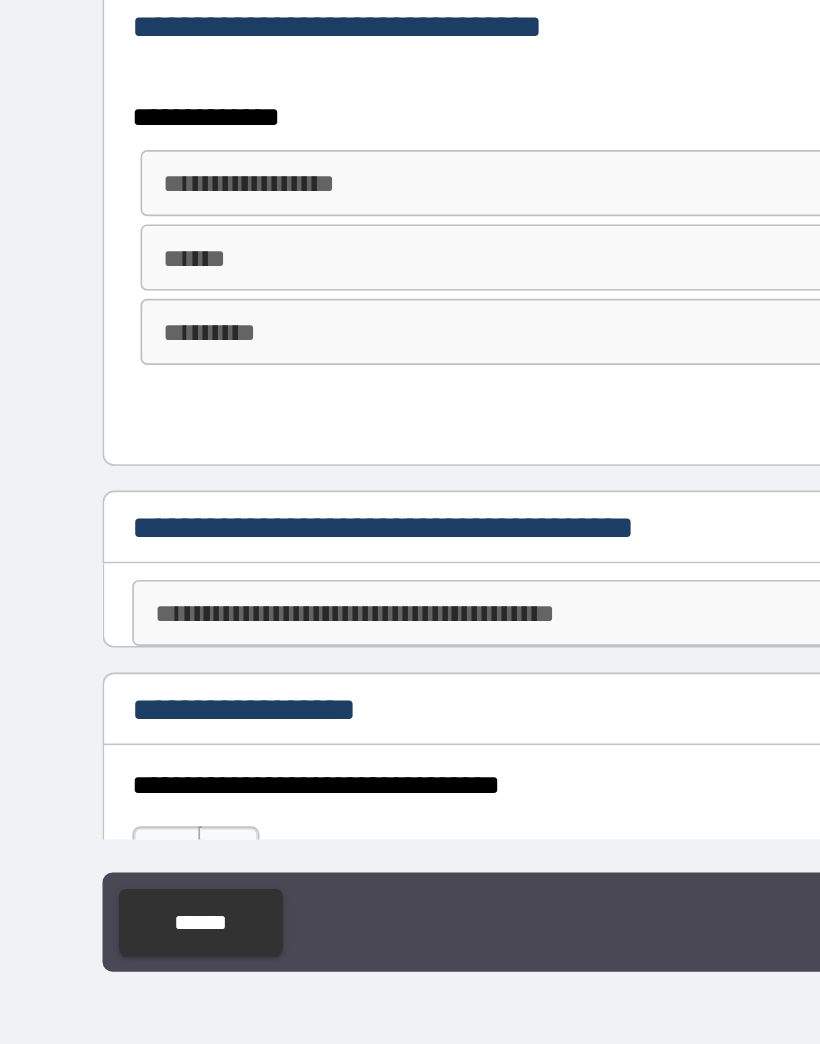 click on "**********" at bounding box center [407, 477] 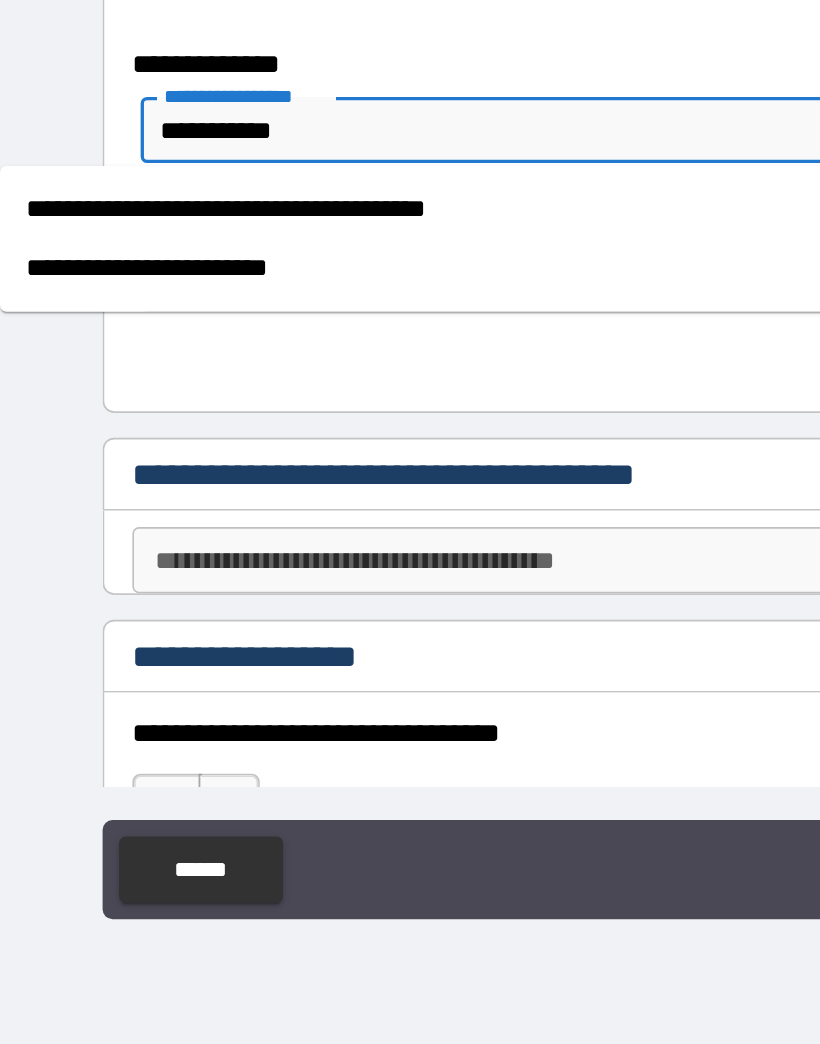 click on "**********" at bounding box center [322, 561] 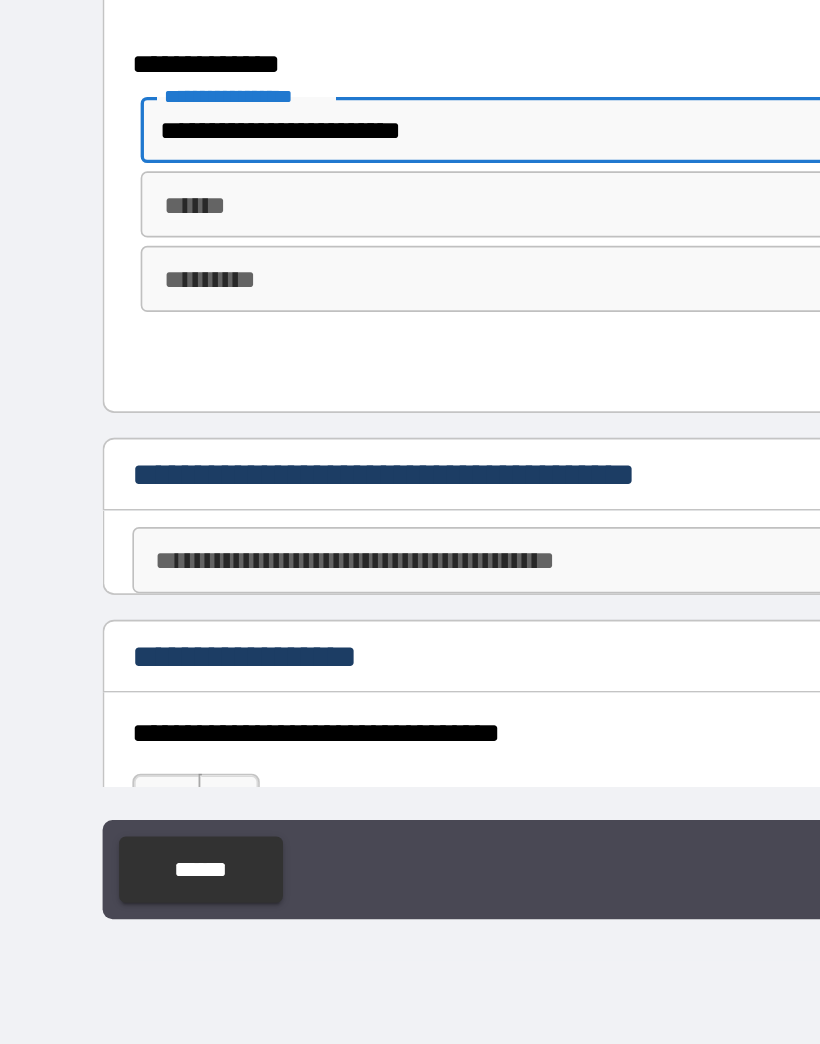 click on "****** ******" at bounding box center [407, 522] 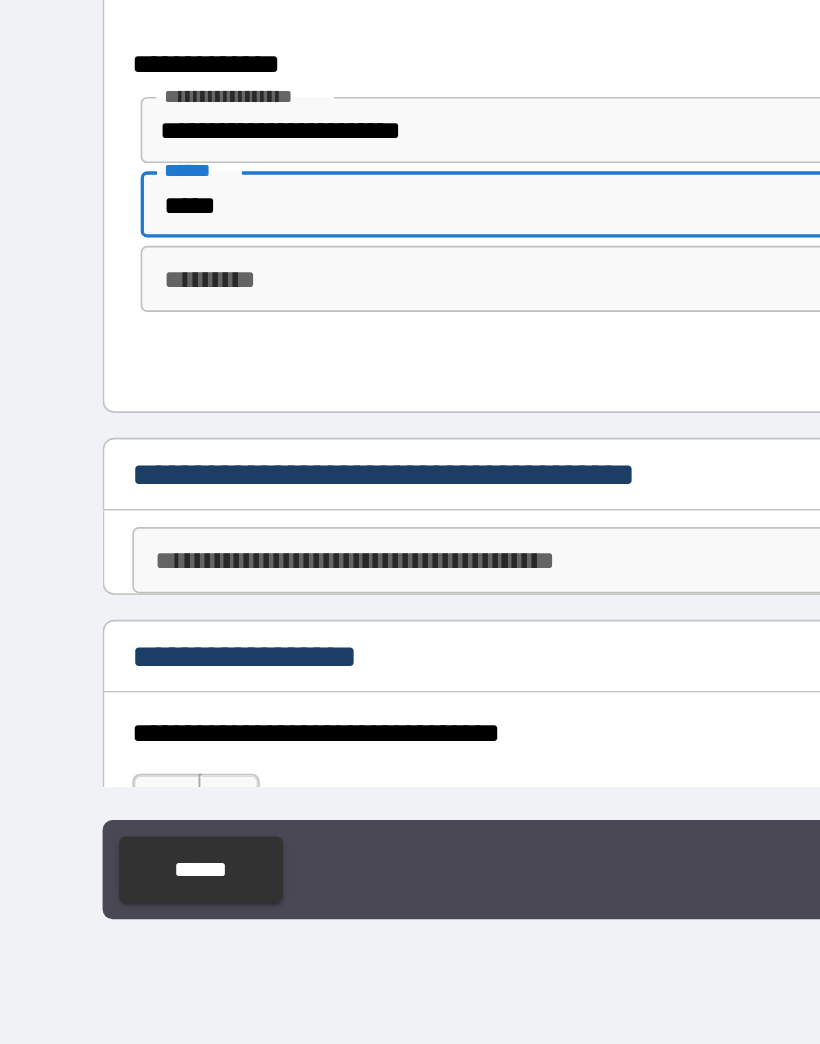 type on "*****" 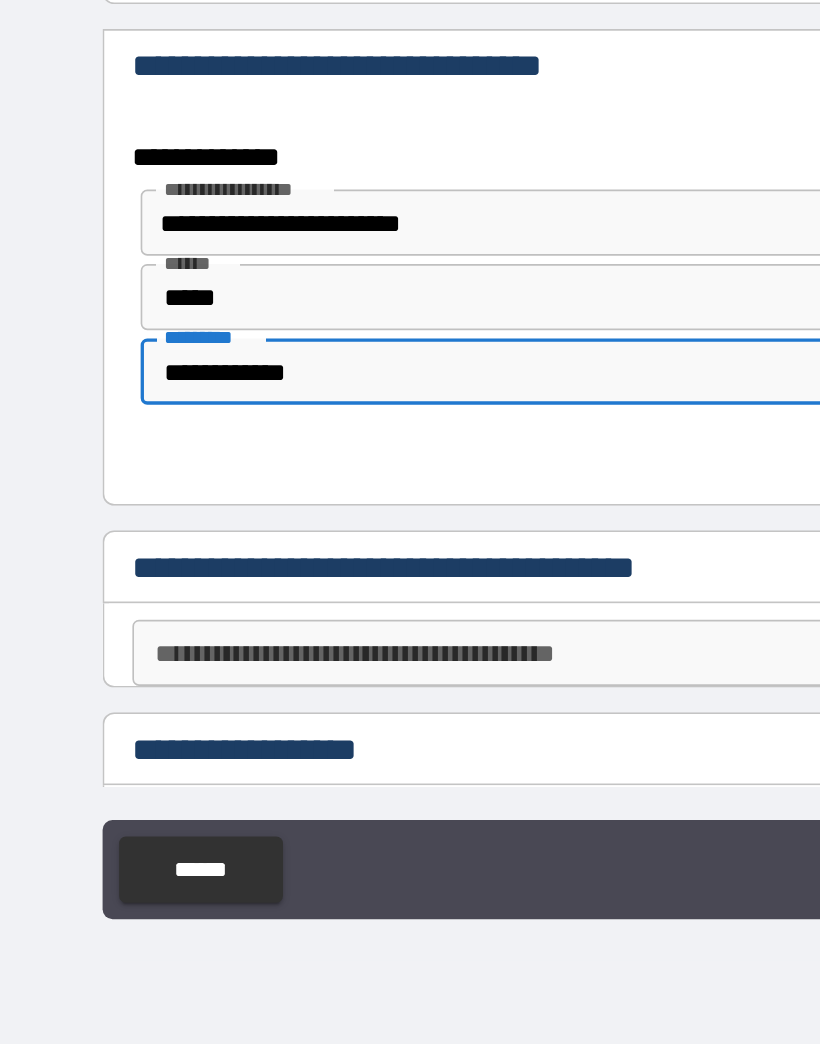scroll, scrollTop: 634, scrollLeft: 0, axis: vertical 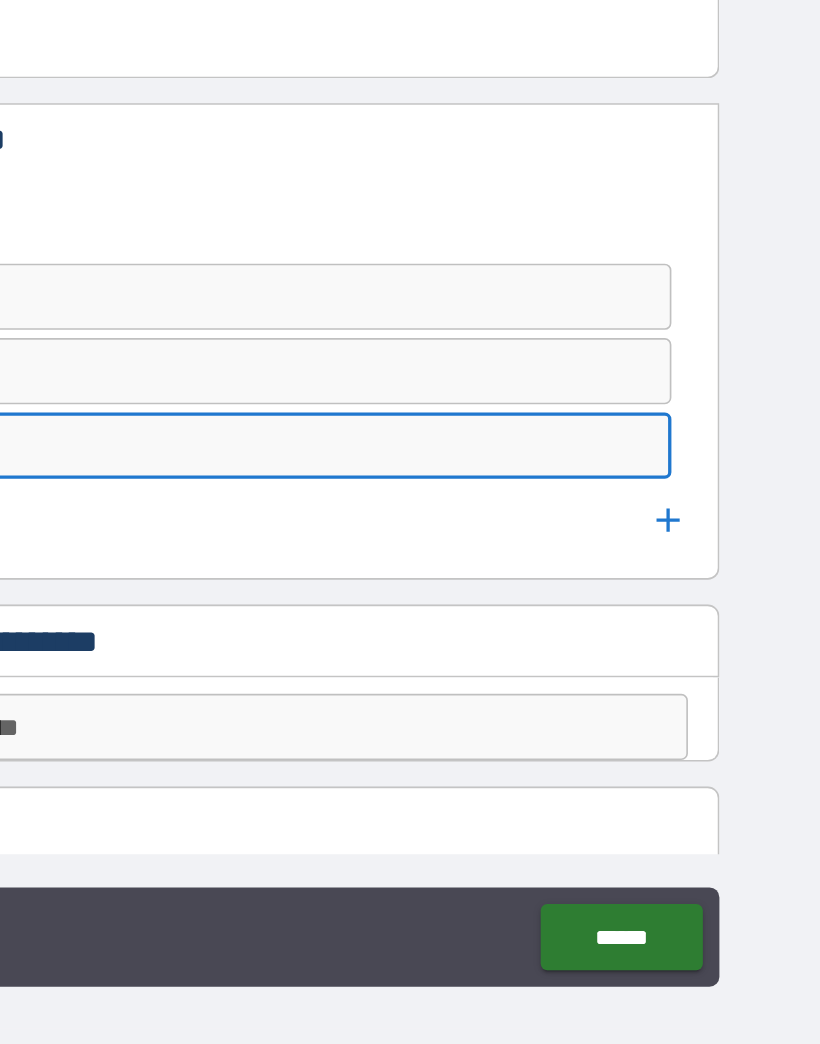 type on "**********" 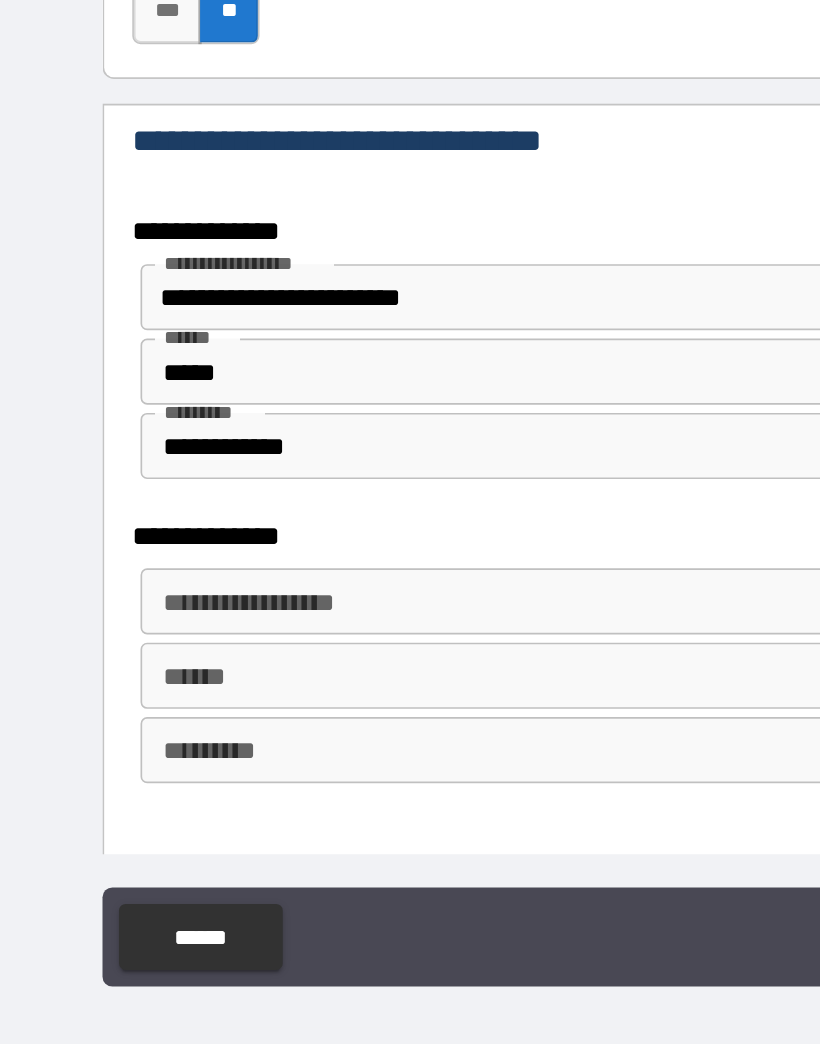 click on "**********" at bounding box center [407, 721] 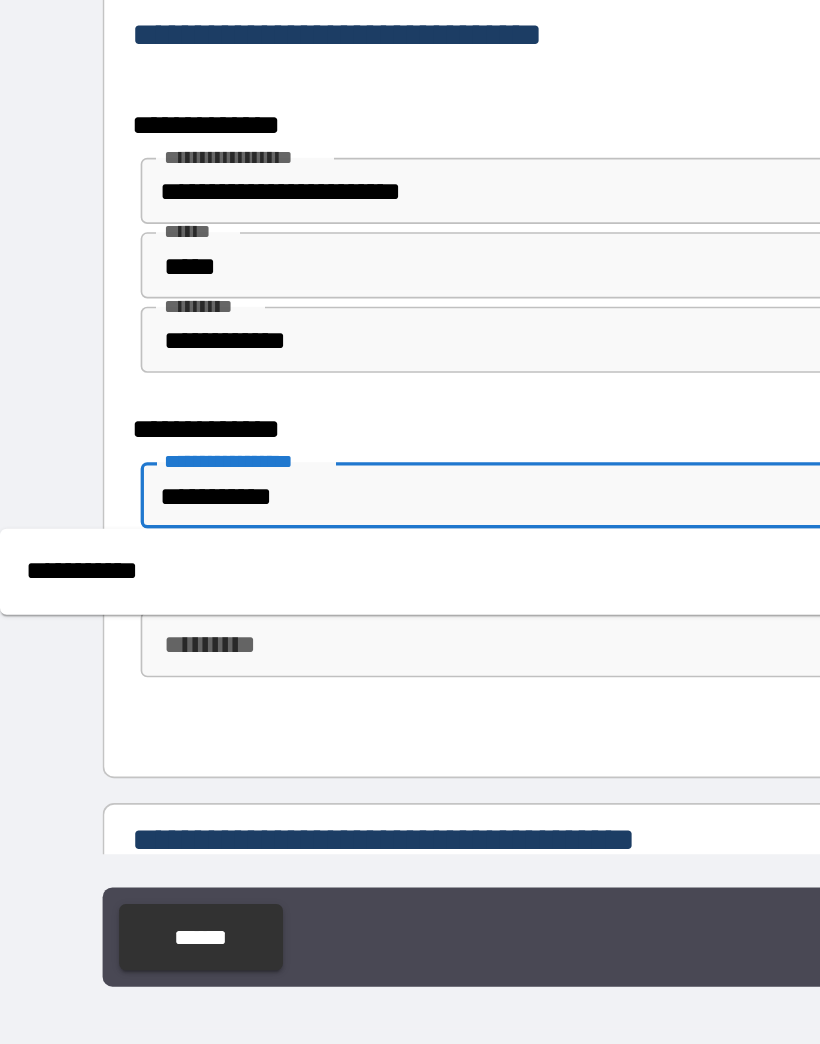 scroll, scrollTop: 700, scrollLeft: 0, axis: vertical 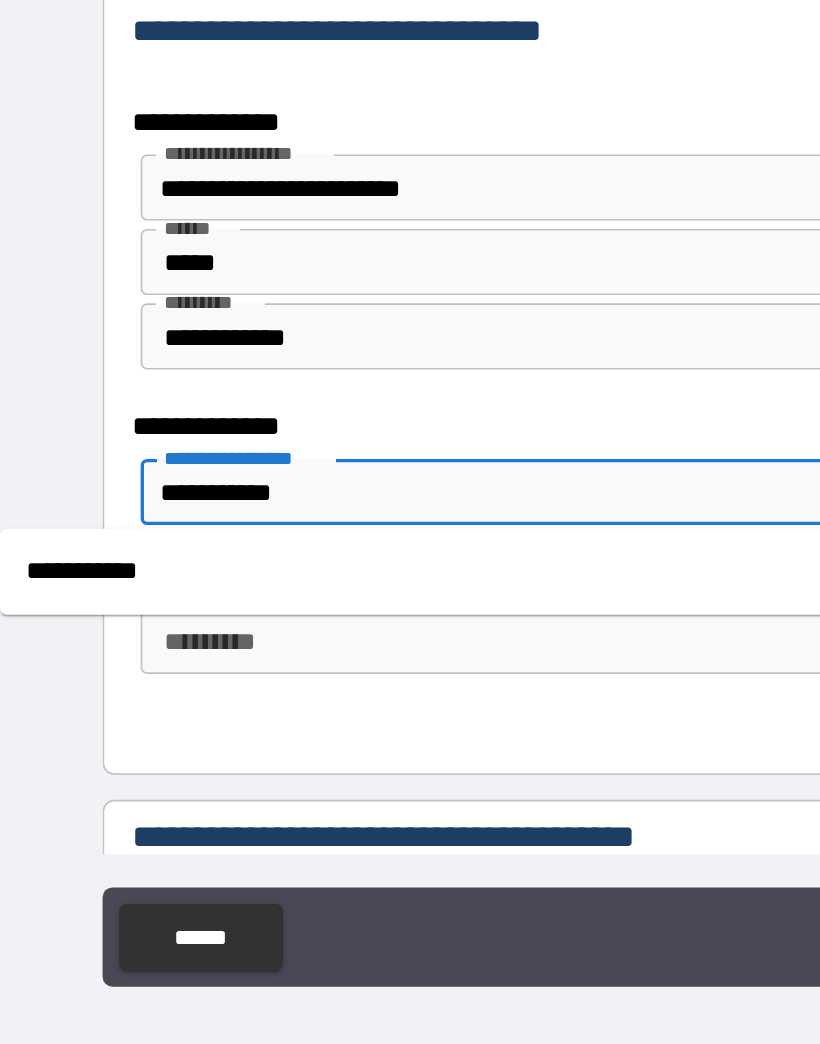 click on "**********" at bounding box center [322, 703] 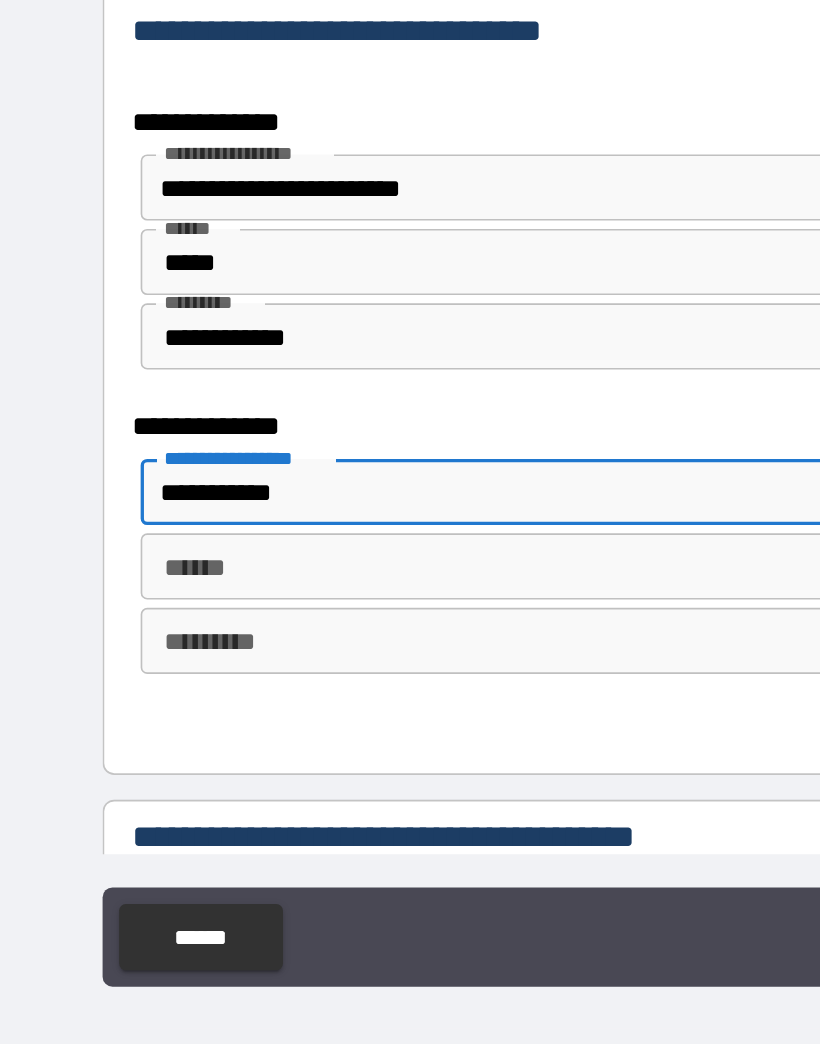 type on "**********" 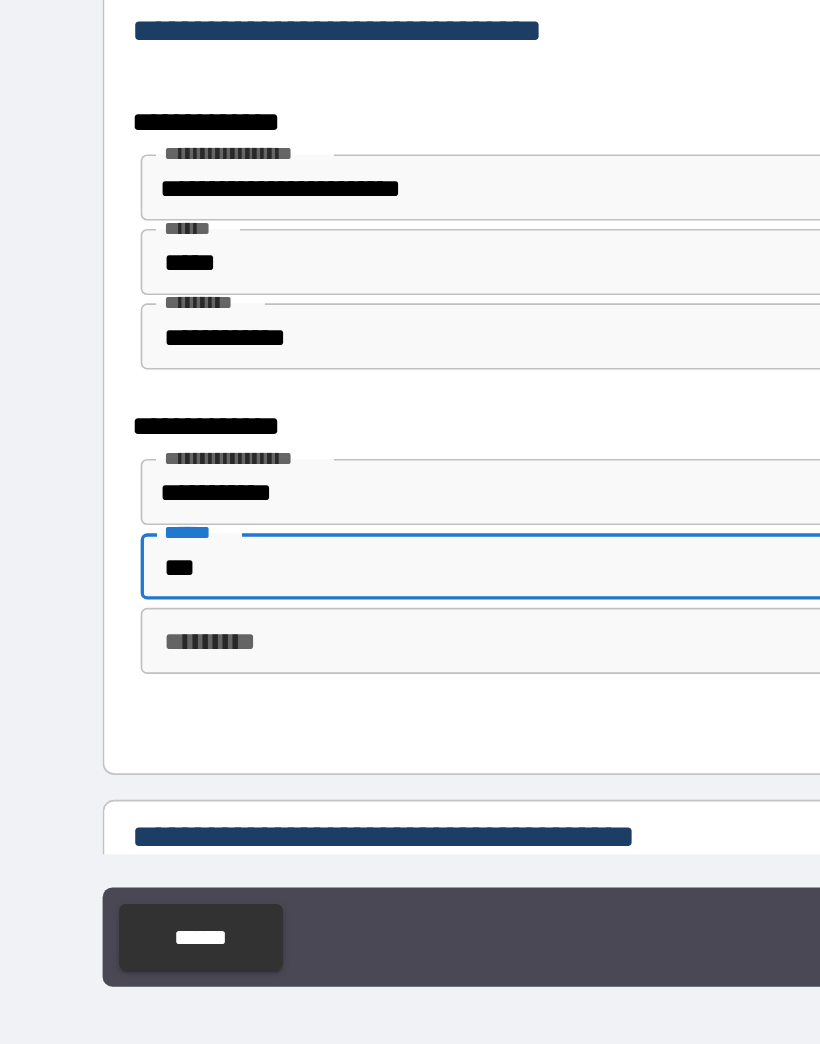 type on "***" 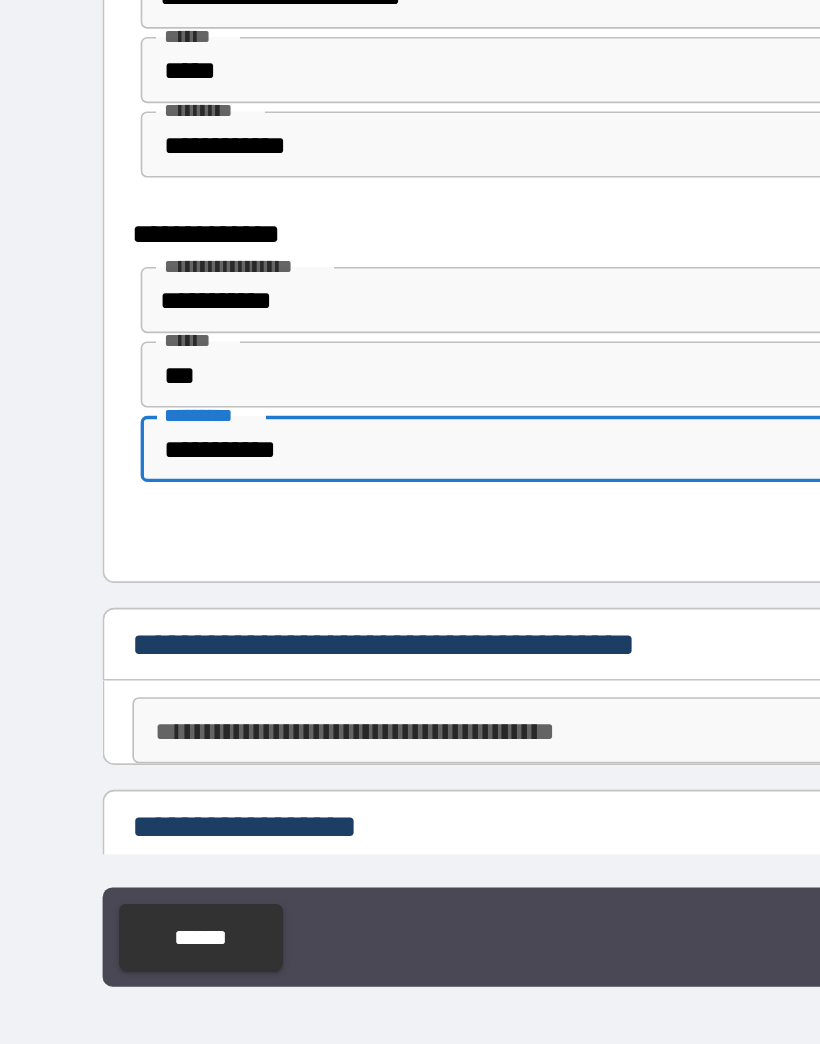 scroll, scrollTop: 815, scrollLeft: 0, axis: vertical 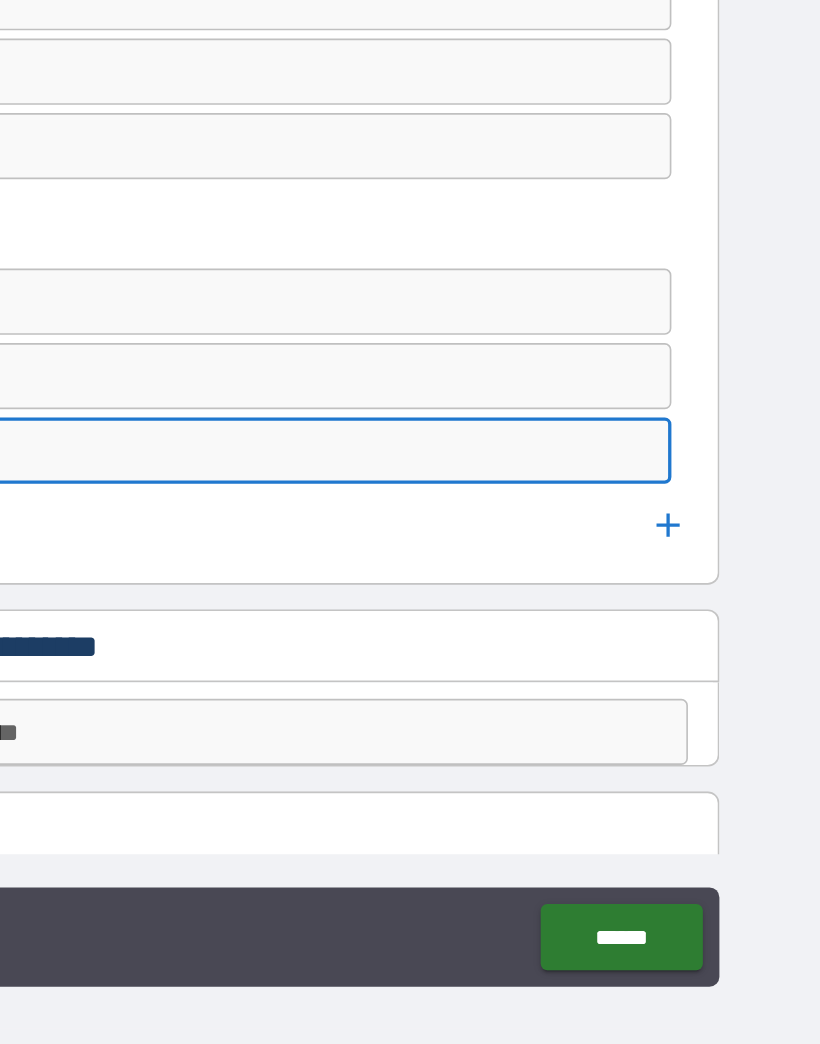 type on "**********" 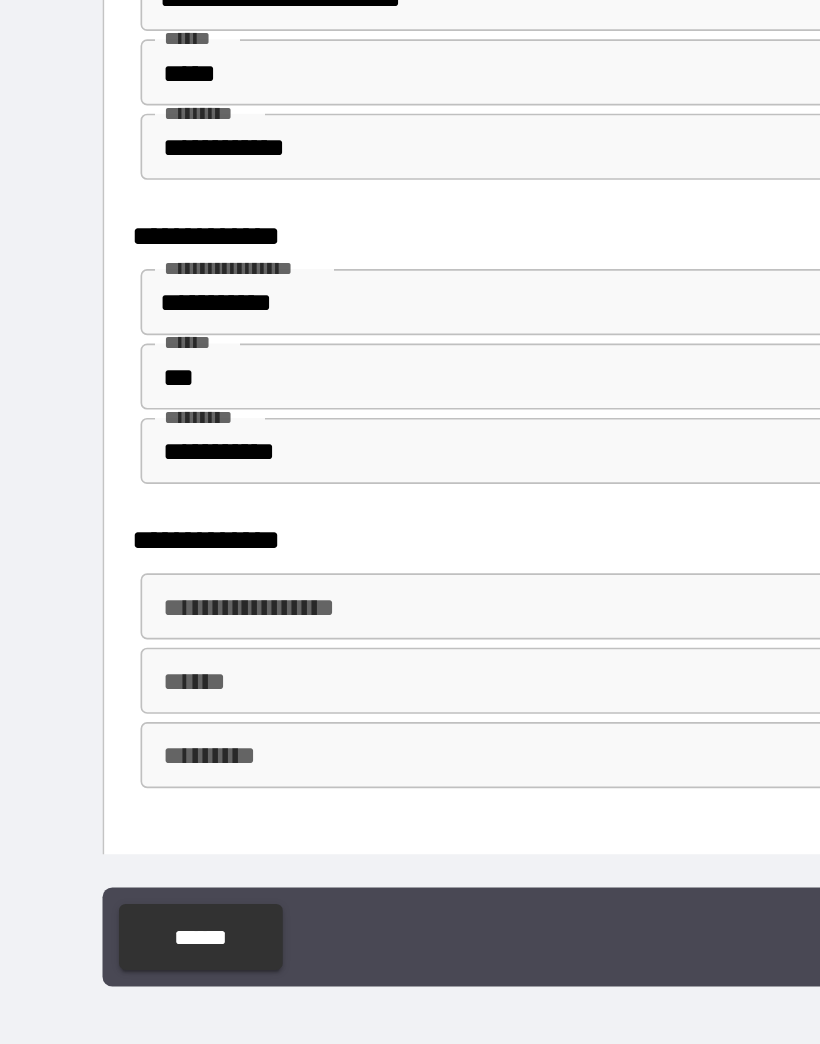 click on "**********" at bounding box center (407, 724) 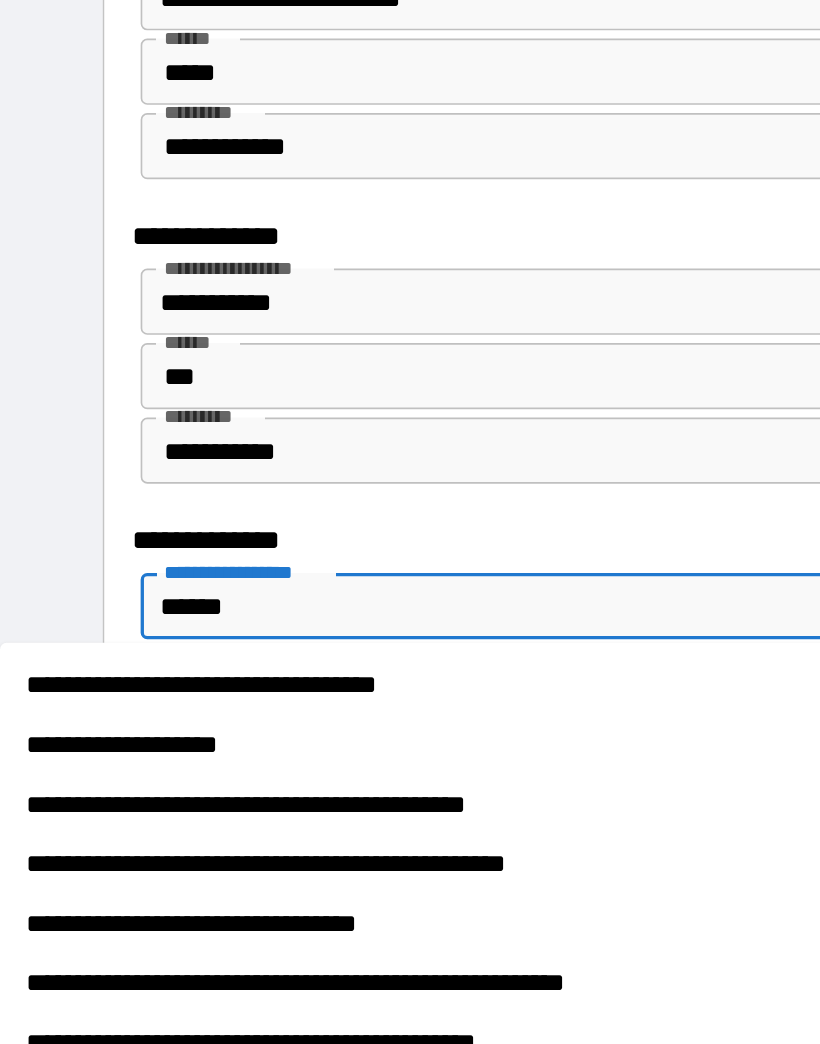 click on "**********" at bounding box center [322, 808] 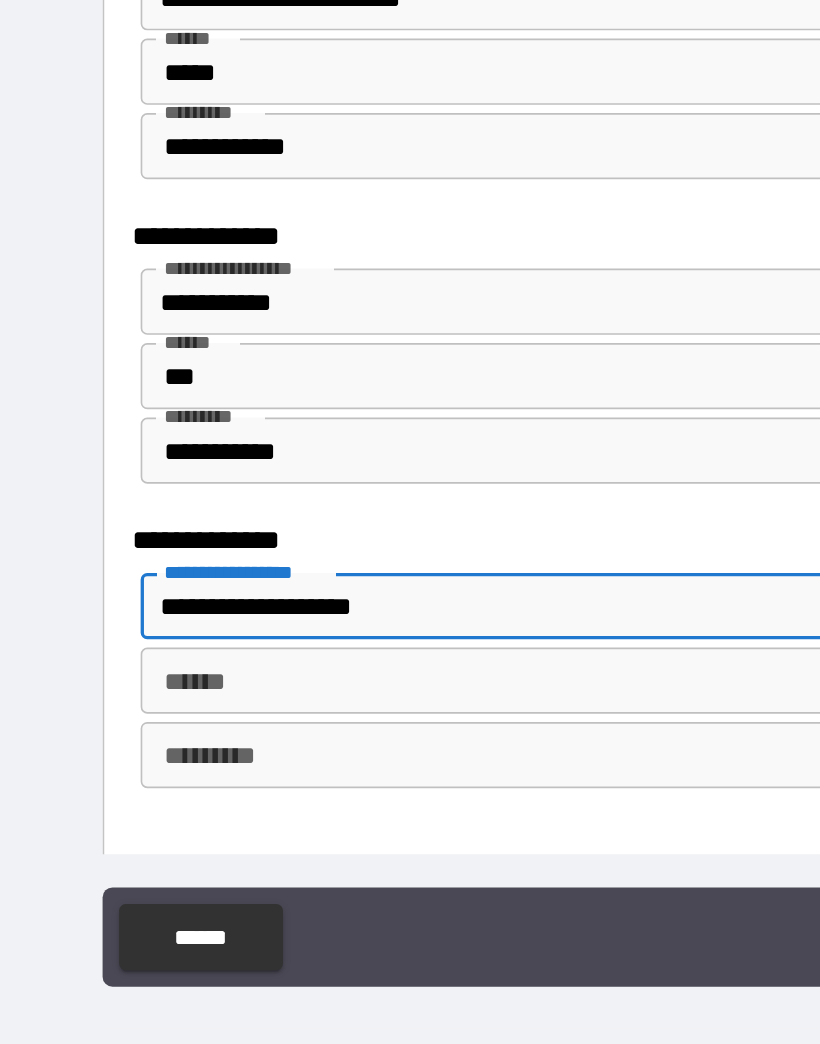 click on "****** ******" at bounding box center [407, 769] 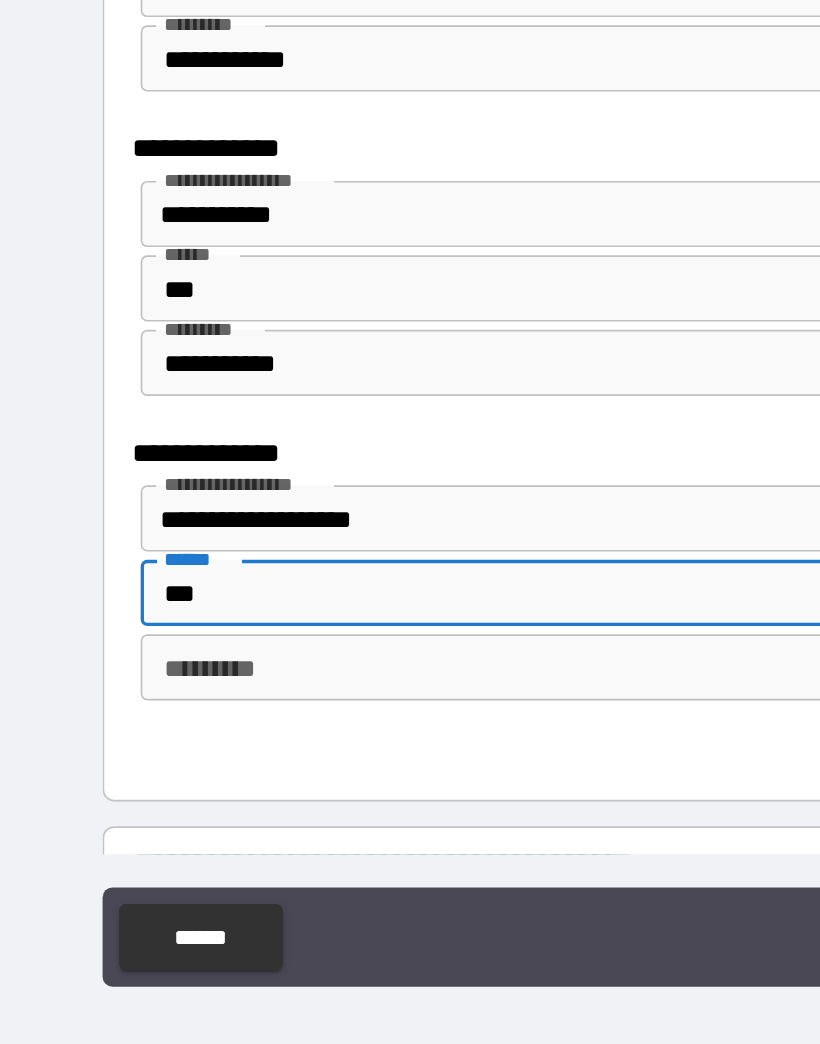 scroll, scrollTop: 874, scrollLeft: 0, axis: vertical 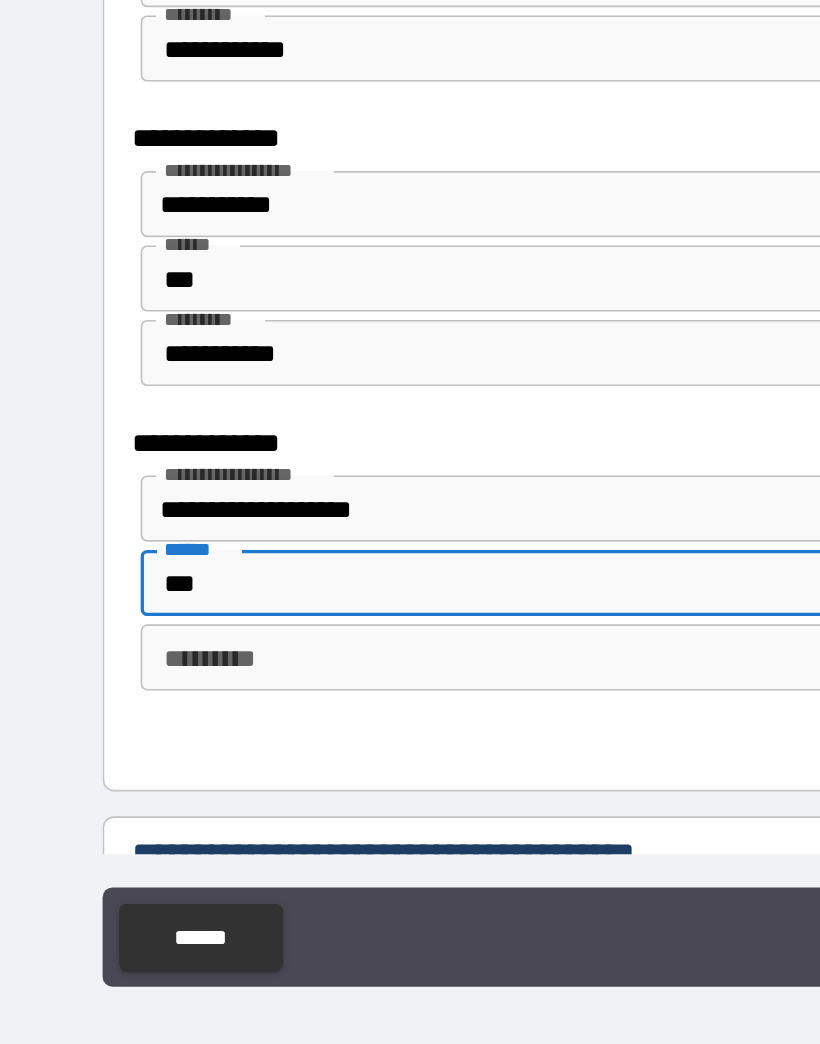 type on "***" 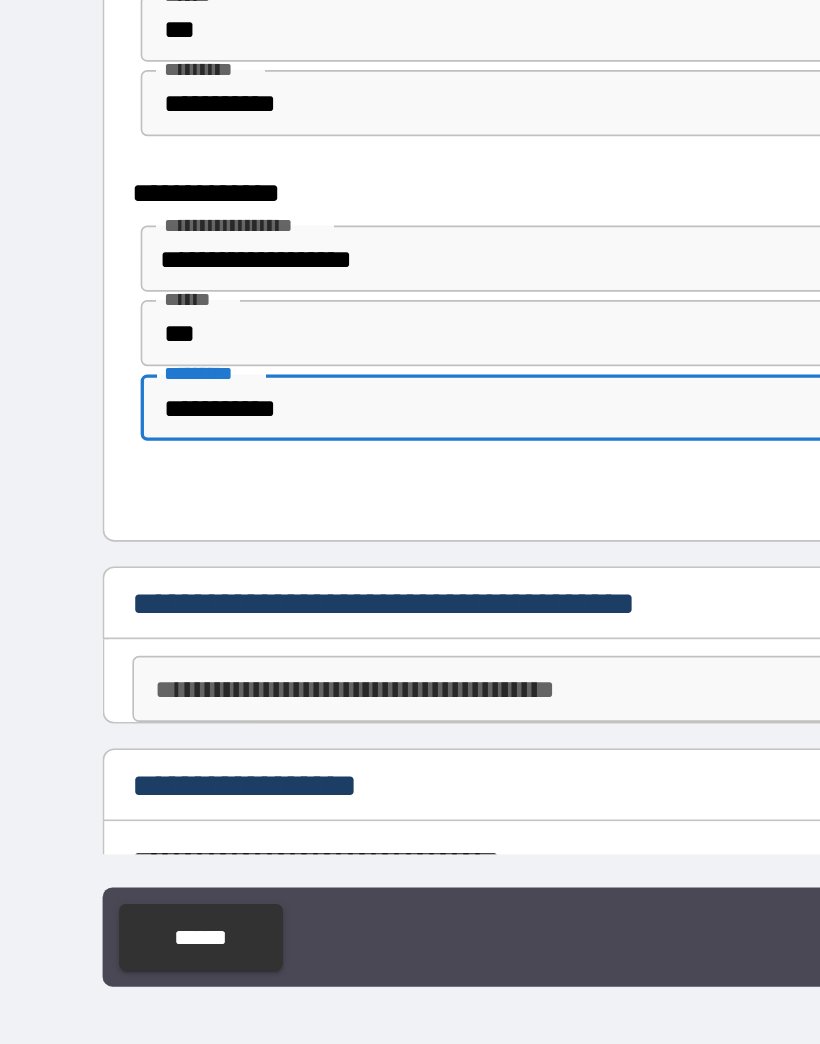 scroll, scrollTop: 1028, scrollLeft: 0, axis: vertical 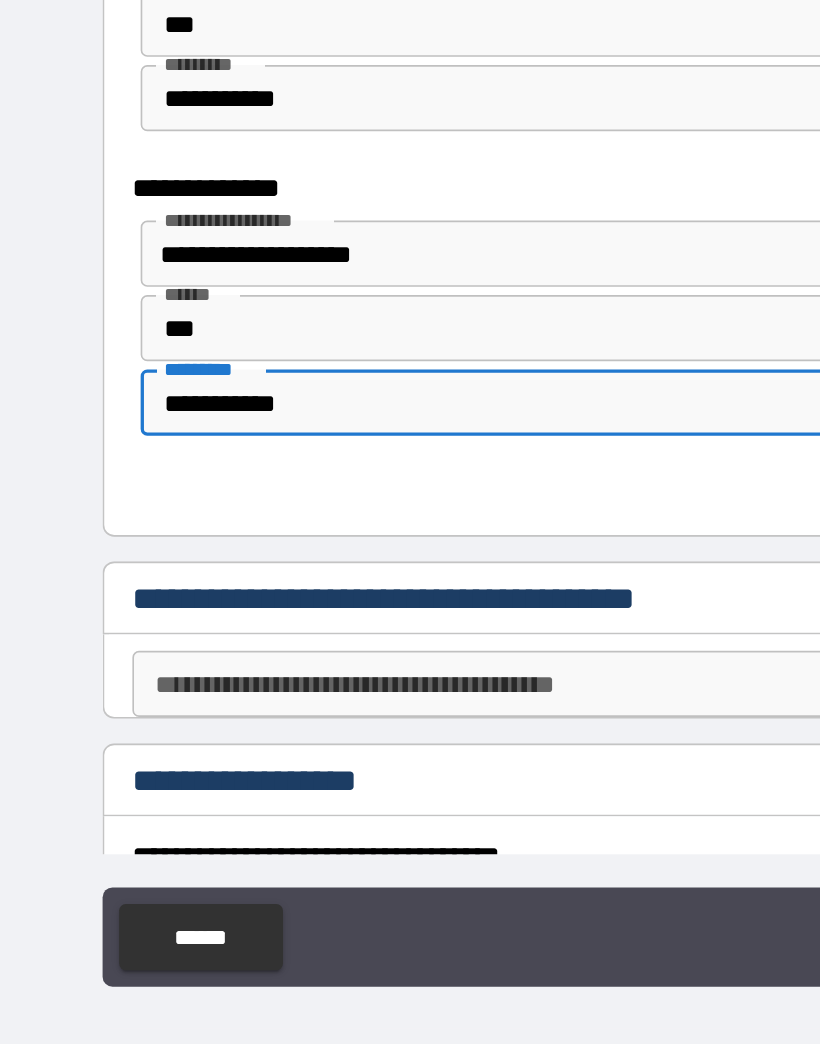 type on "**********" 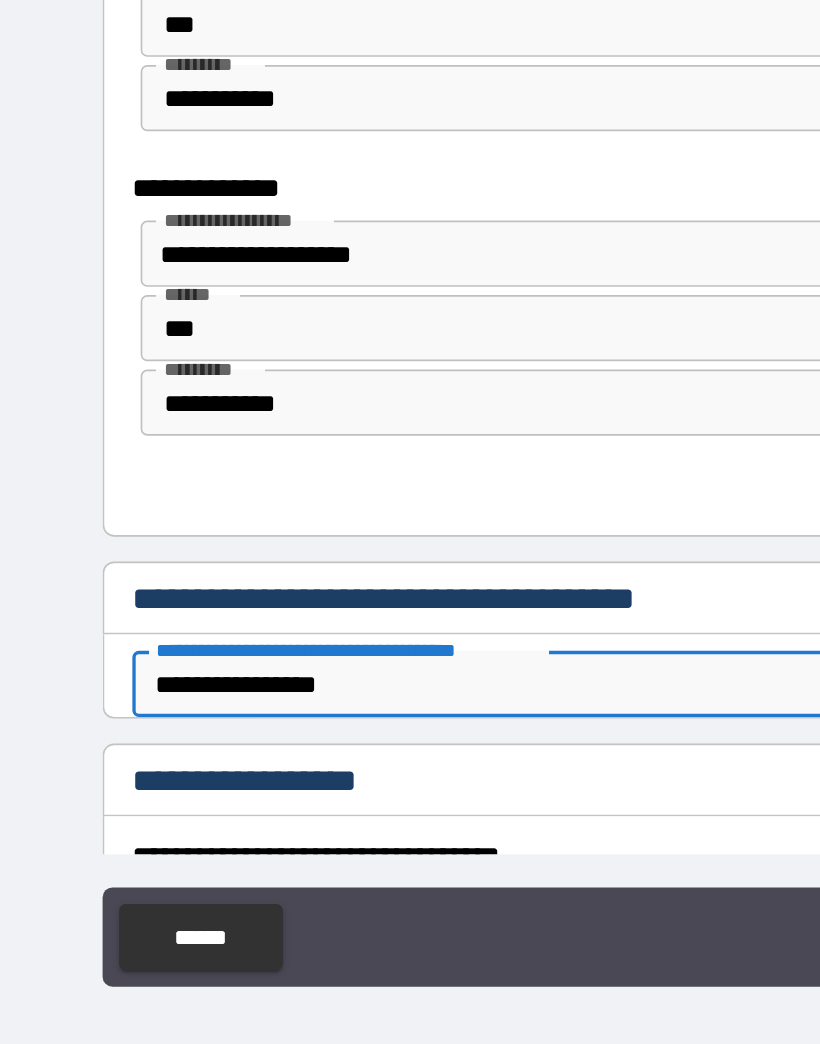 click on "**********" at bounding box center [410, 771] 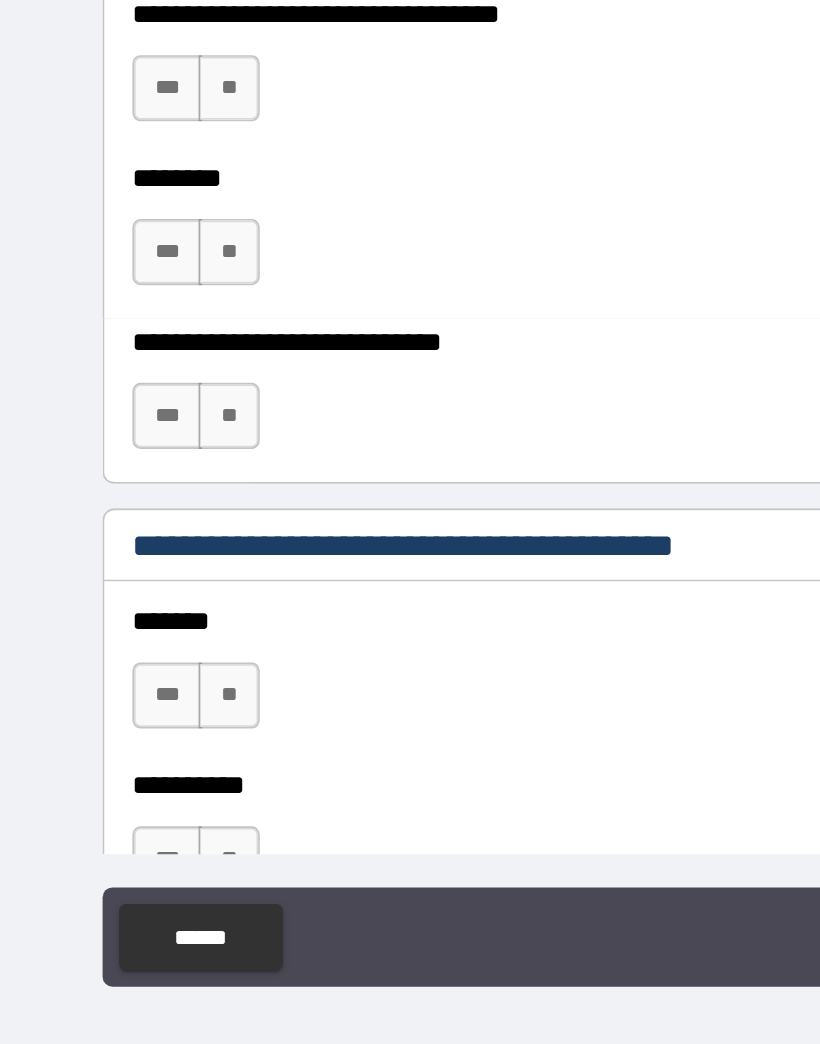 scroll, scrollTop: 1574, scrollLeft: 0, axis: vertical 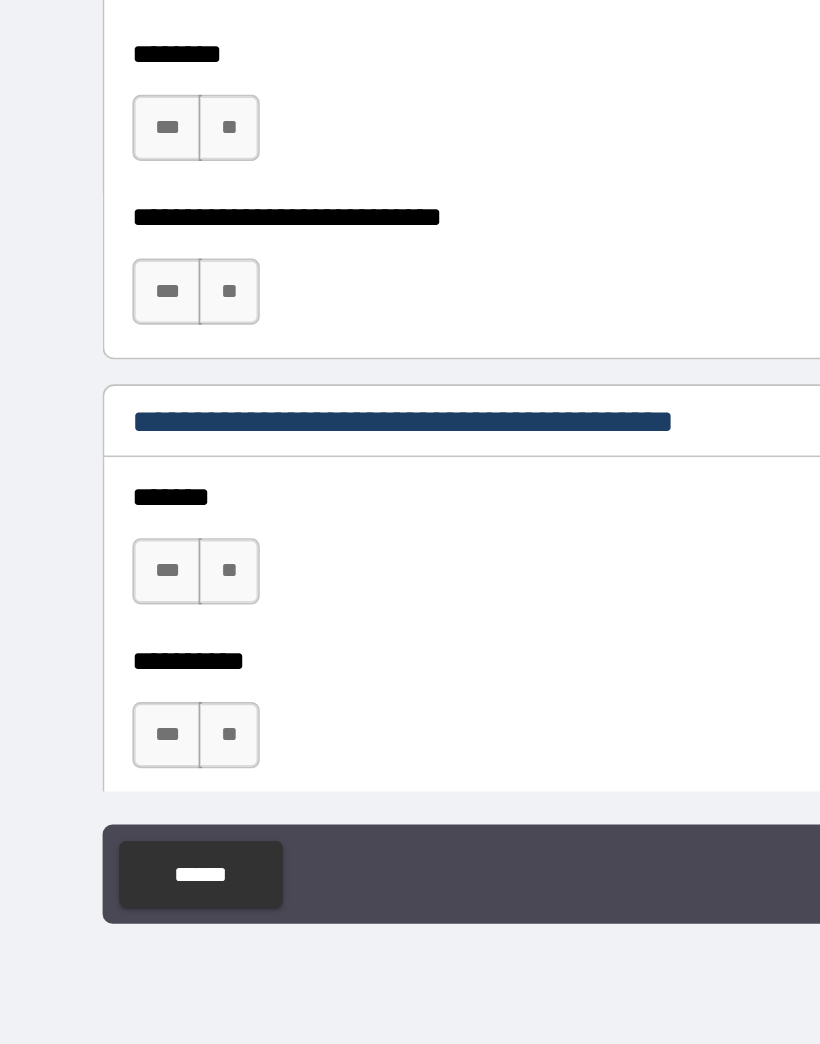 type on "**********" 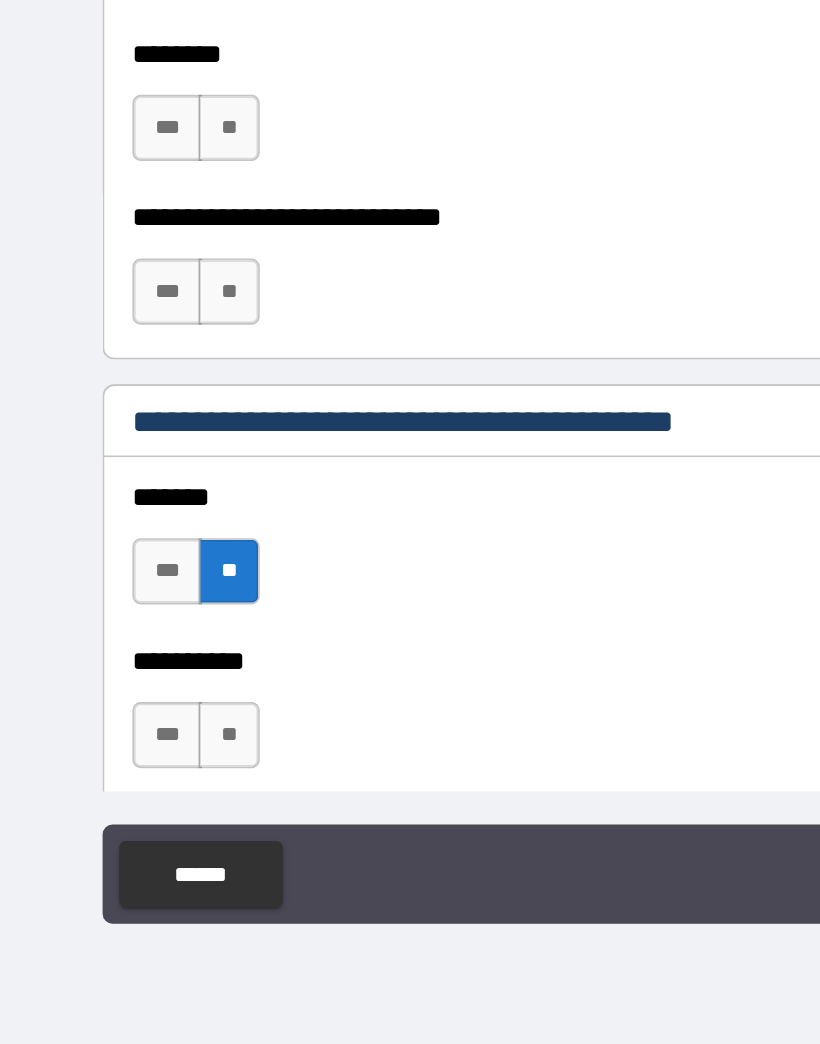 scroll, scrollTop: 78, scrollLeft: 0, axis: vertical 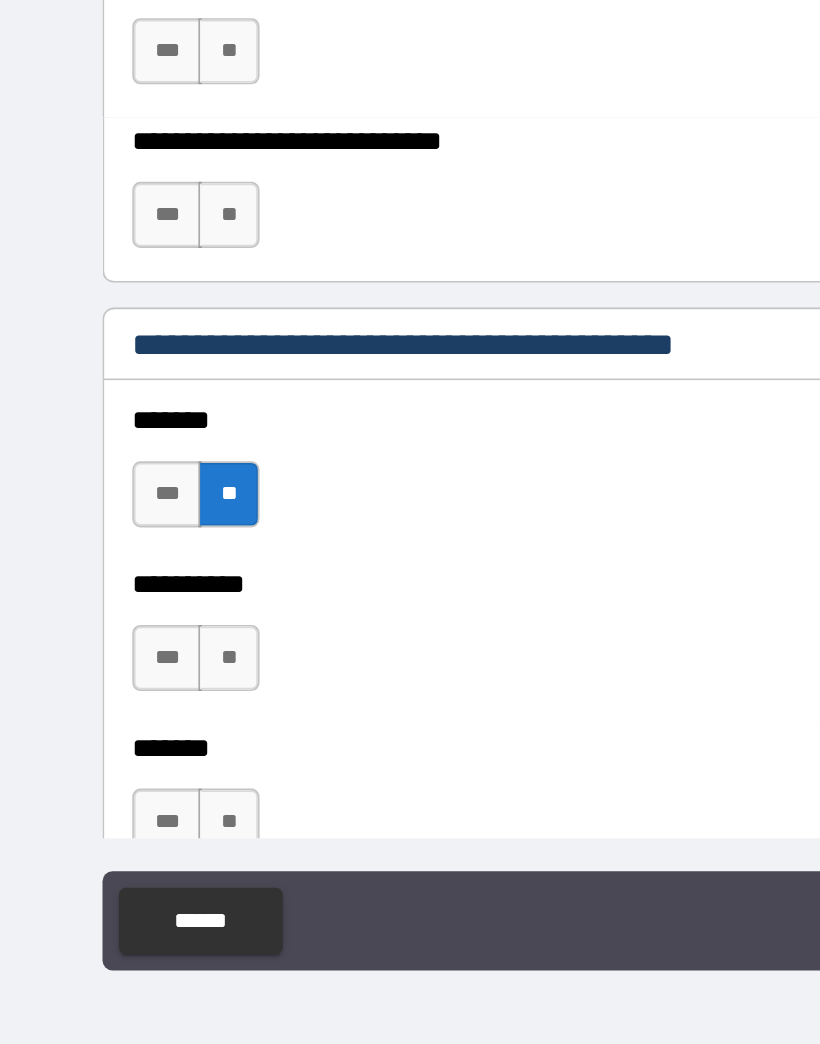 click on "**" at bounding box center [138, 764] 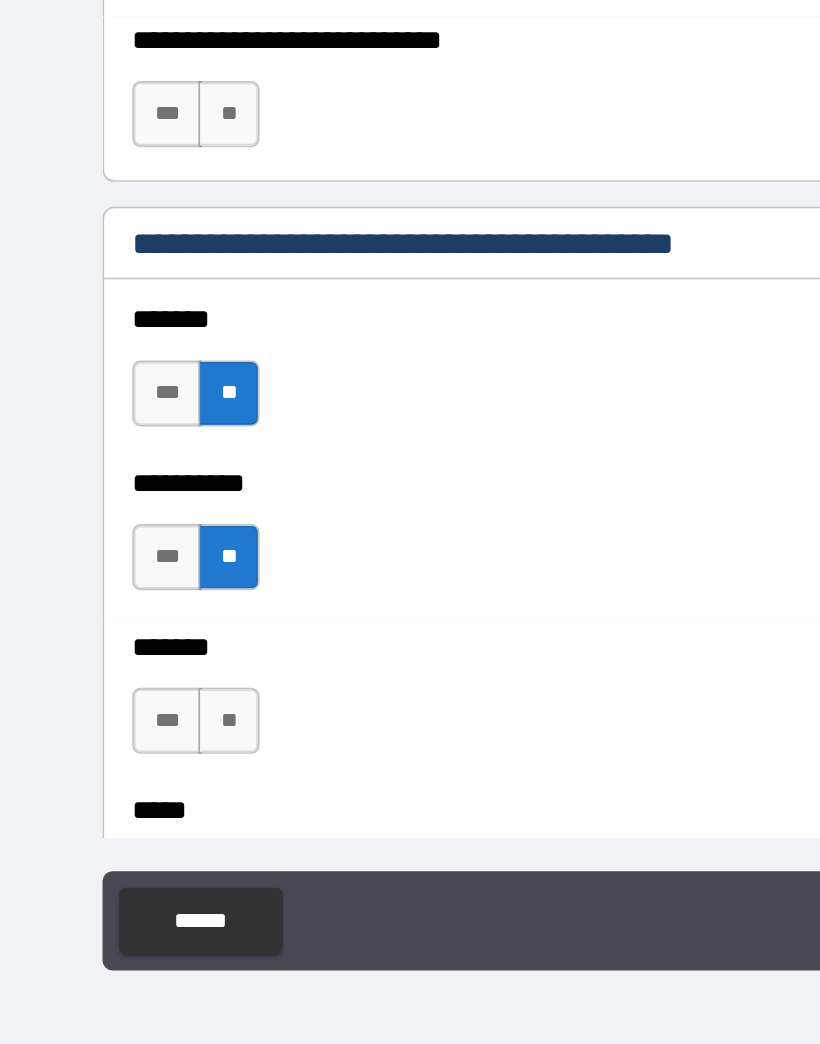 scroll, scrollTop: 1719, scrollLeft: 0, axis: vertical 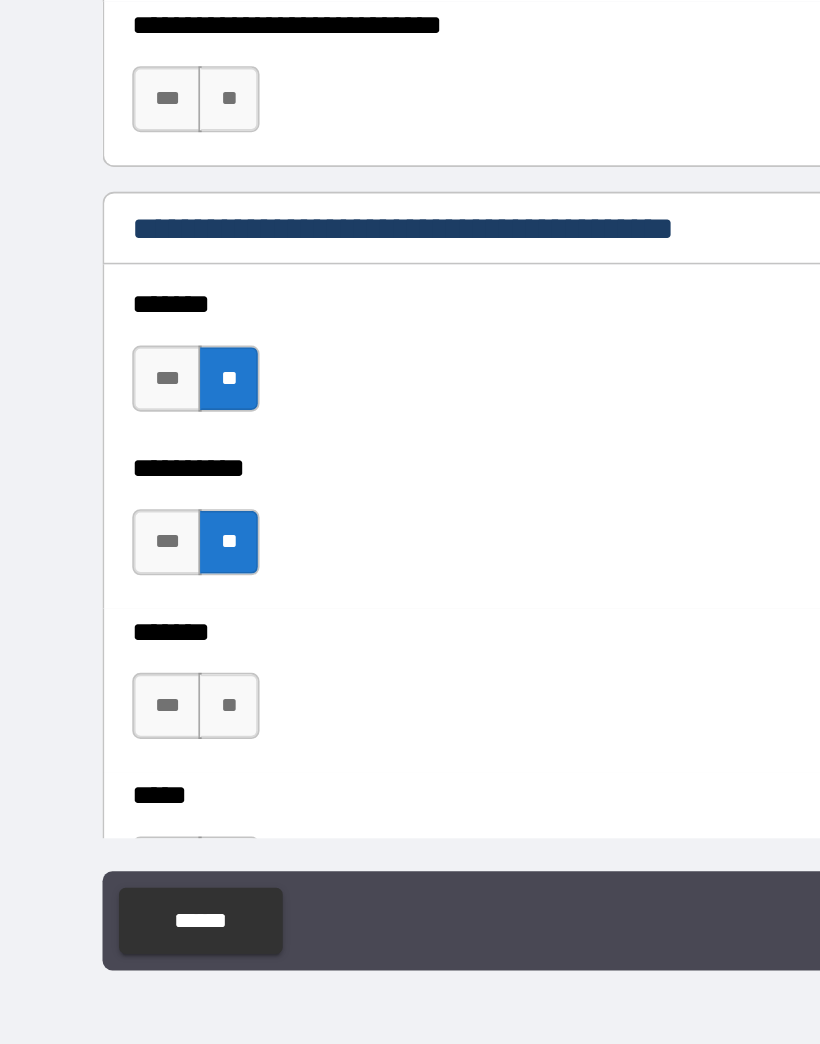 click on "**" at bounding box center (138, 793) 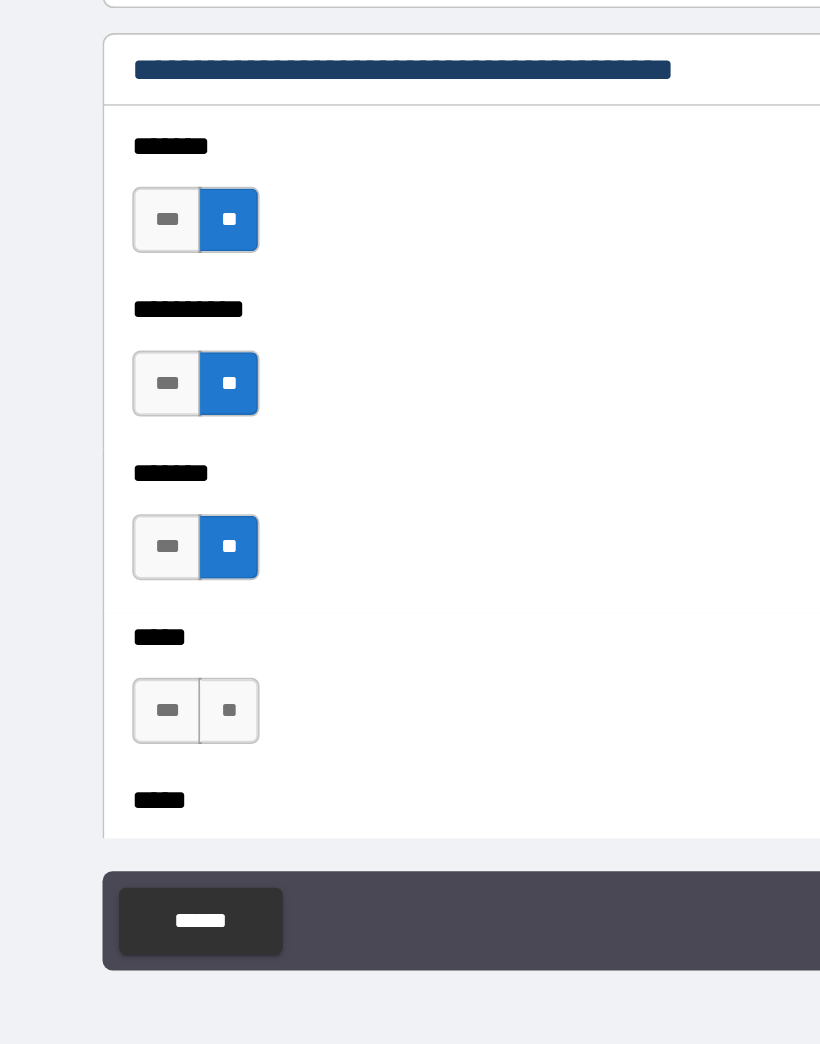 scroll, scrollTop: 1820, scrollLeft: 0, axis: vertical 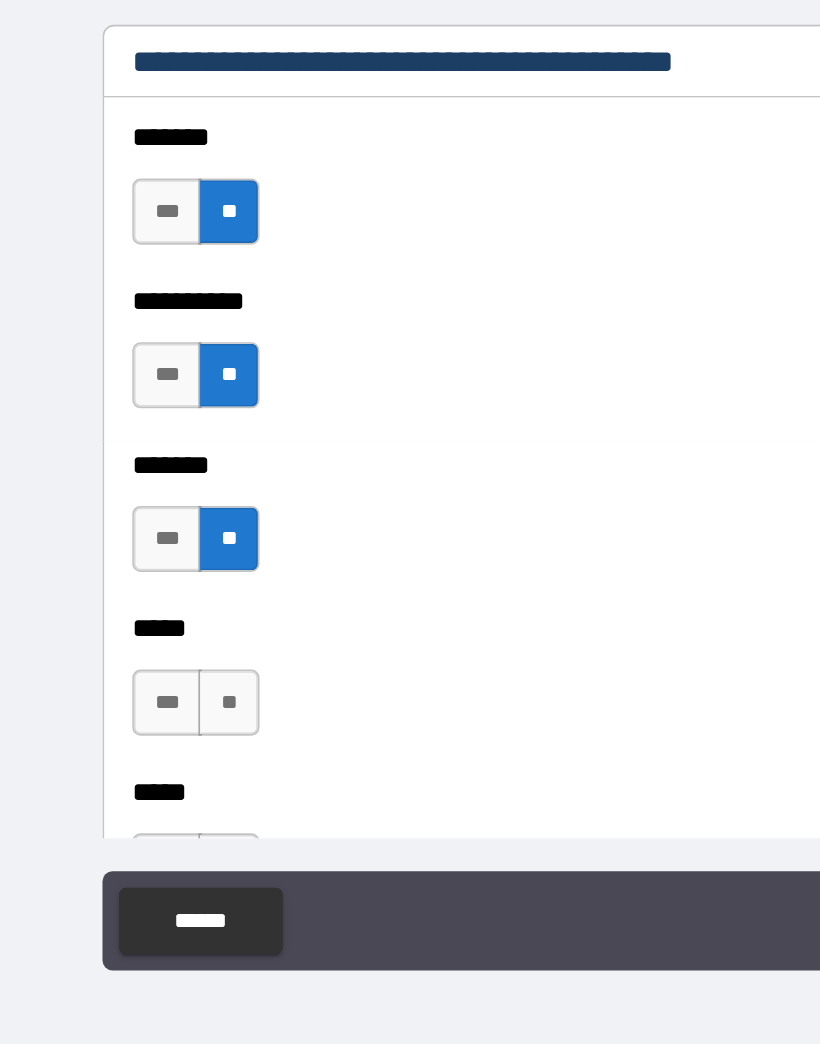 click on "**" at bounding box center (138, 791) 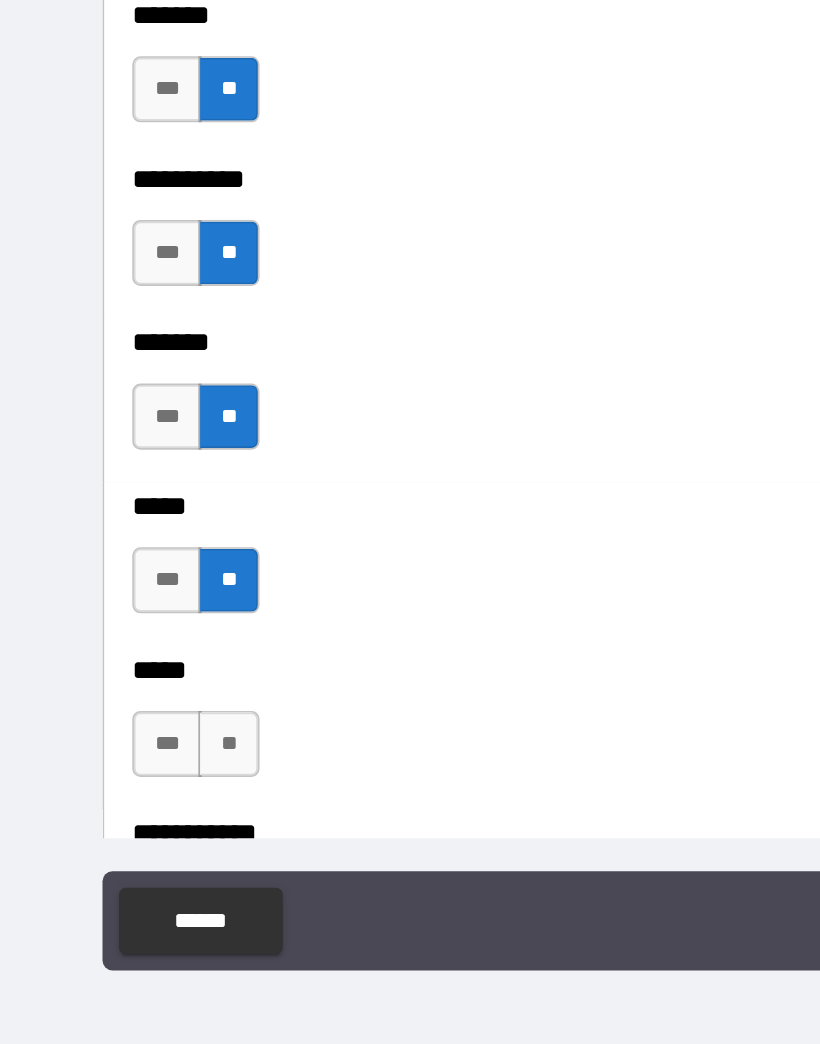 scroll, scrollTop: 1907, scrollLeft: 0, axis: vertical 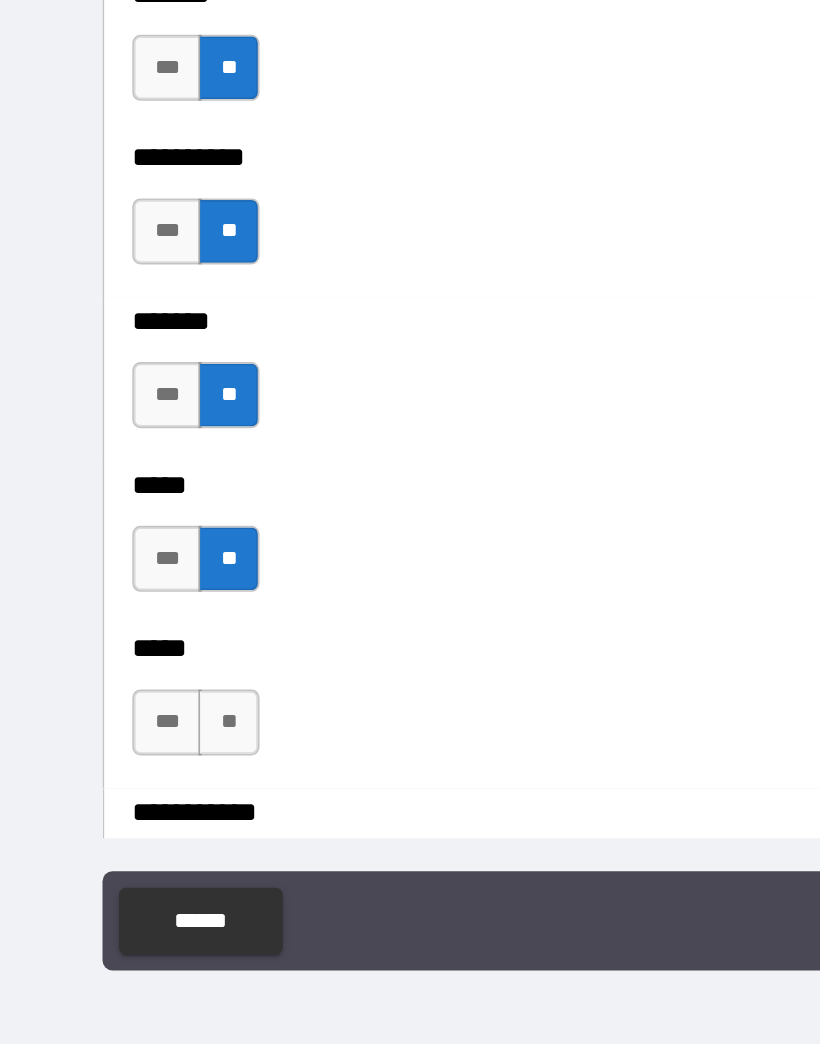 click on "**" at bounding box center [138, 803] 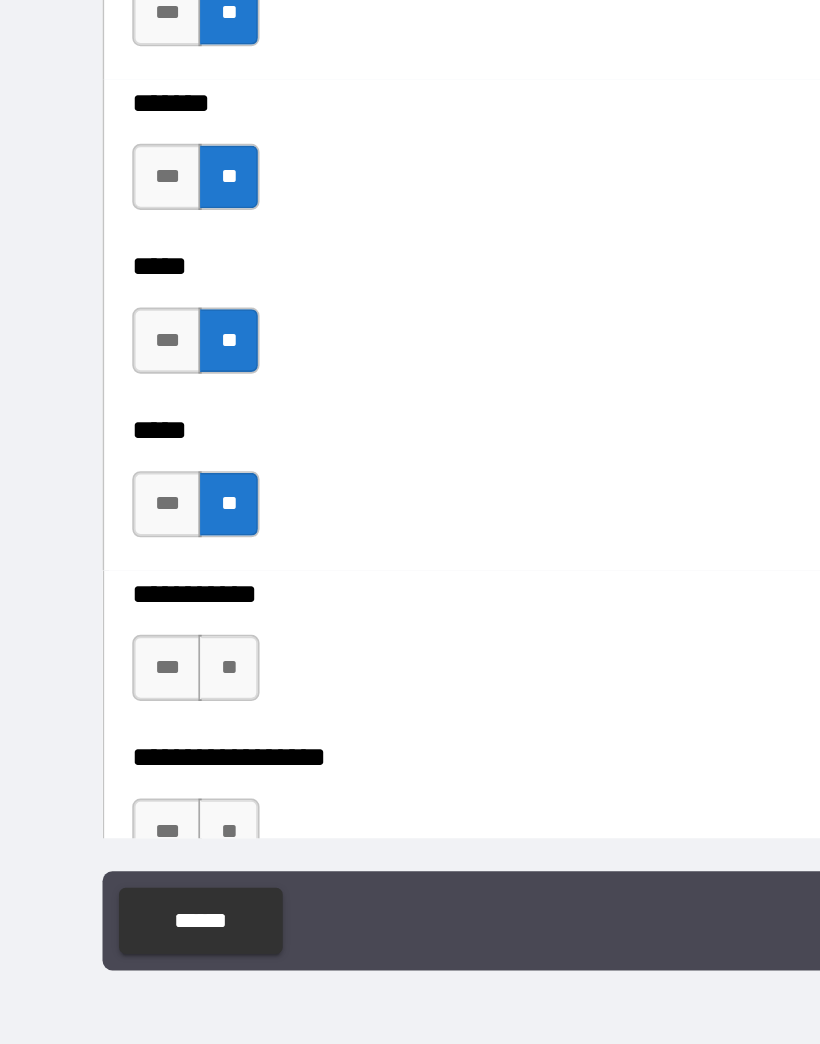 scroll, scrollTop: 2043, scrollLeft: 0, axis: vertical 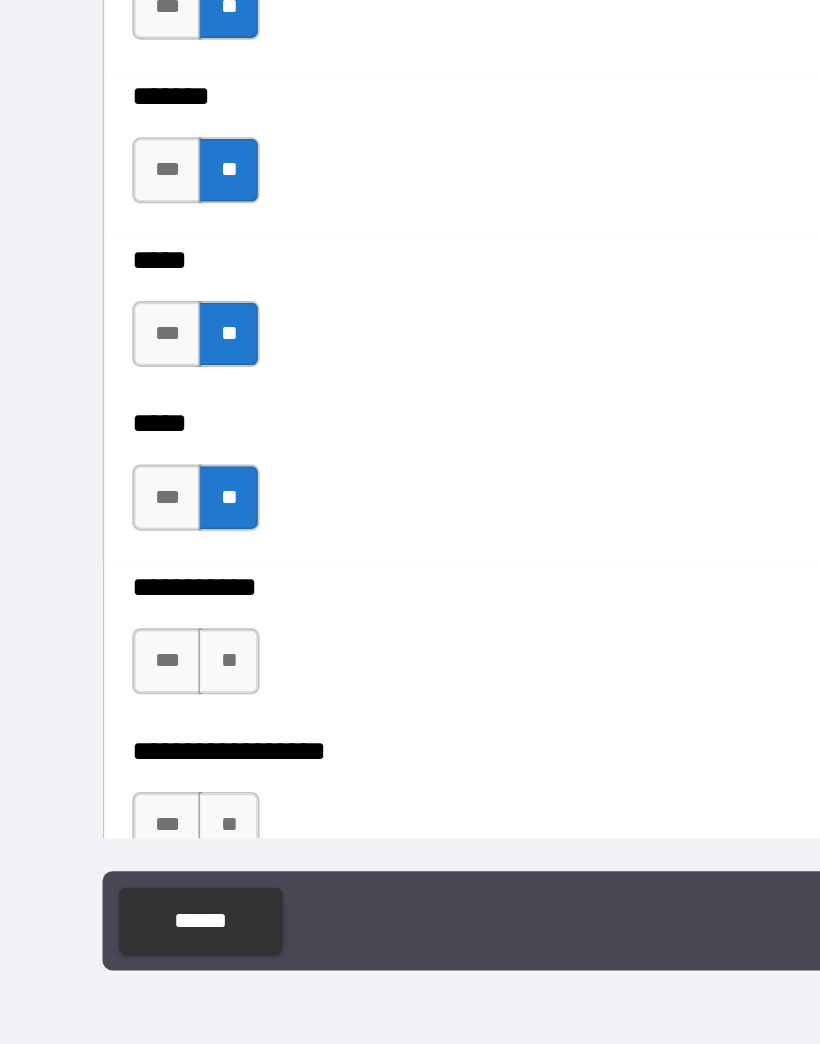 click on "**" at bounding box center [138, 766] 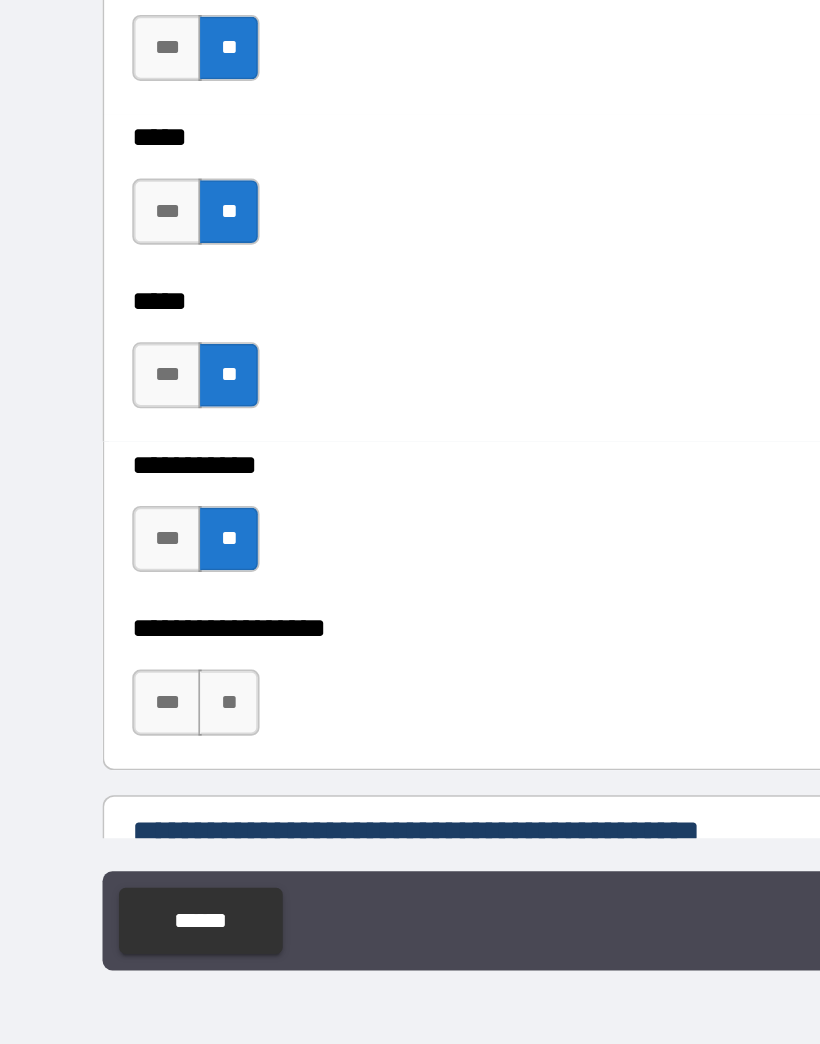 scroll, scrollTop: 2122, scrollLeft: 0, axis: vertical 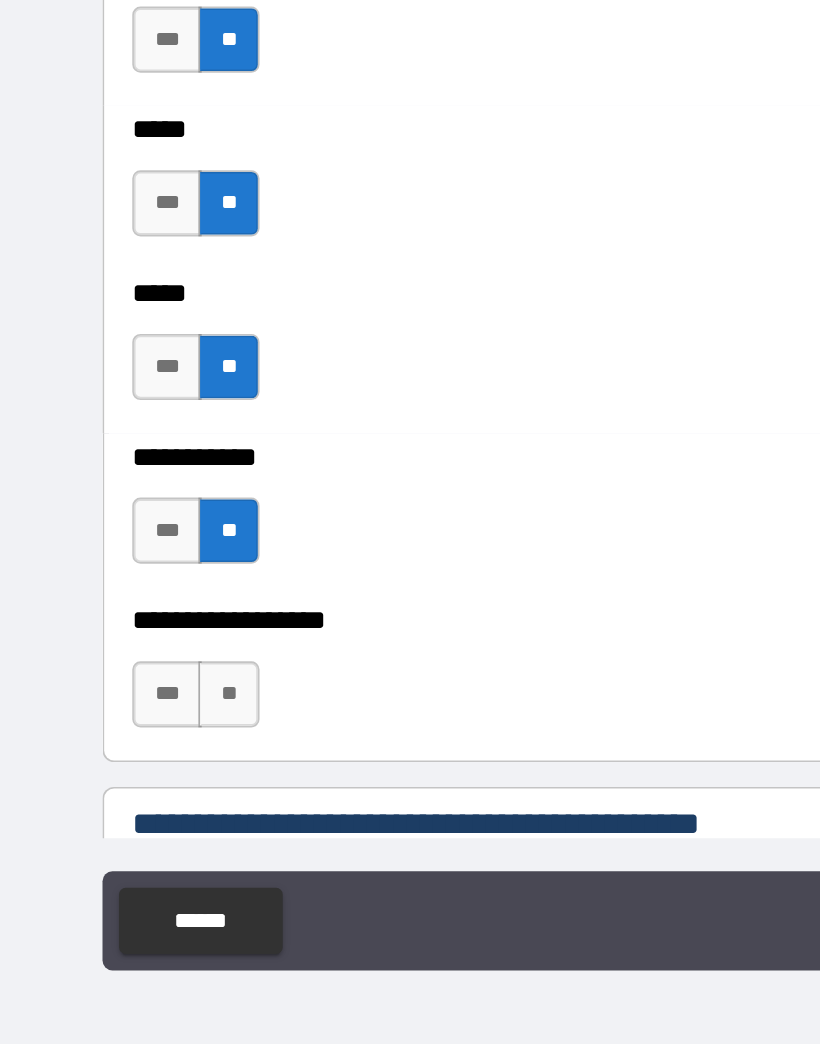 click on "**" at bounding box center [138, 786] 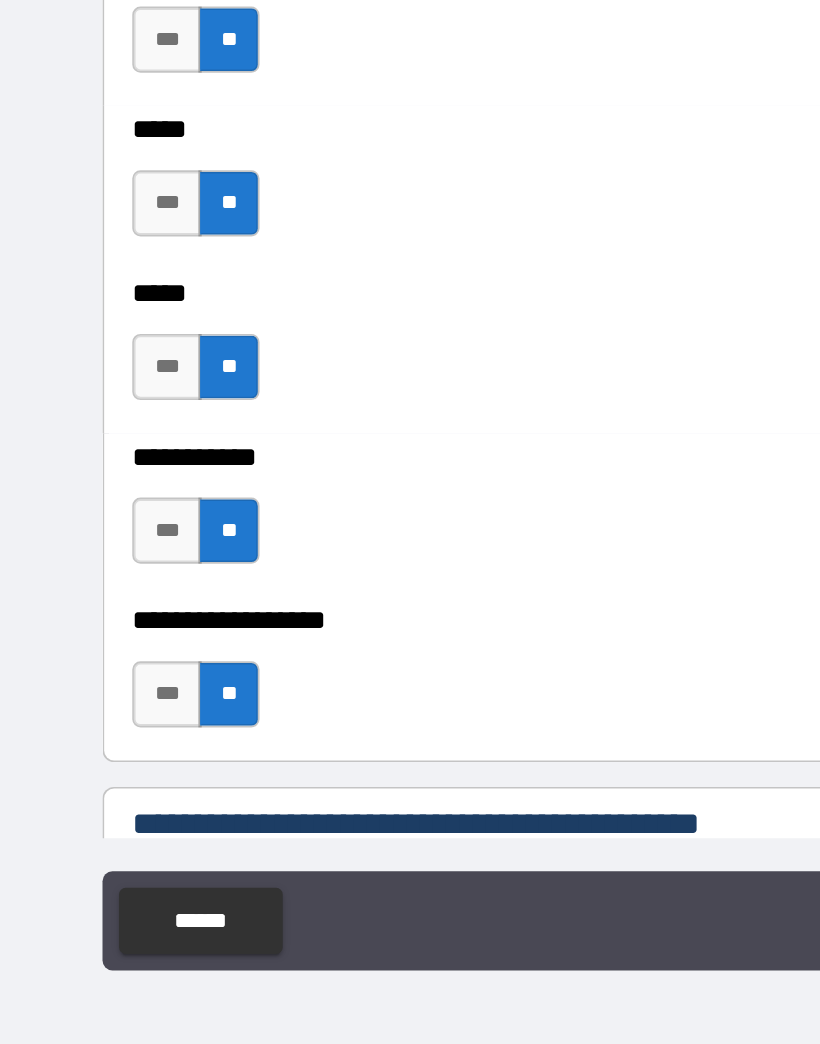 scroll, scrollTop: 77, scrollLeft: 0, axis: vertical 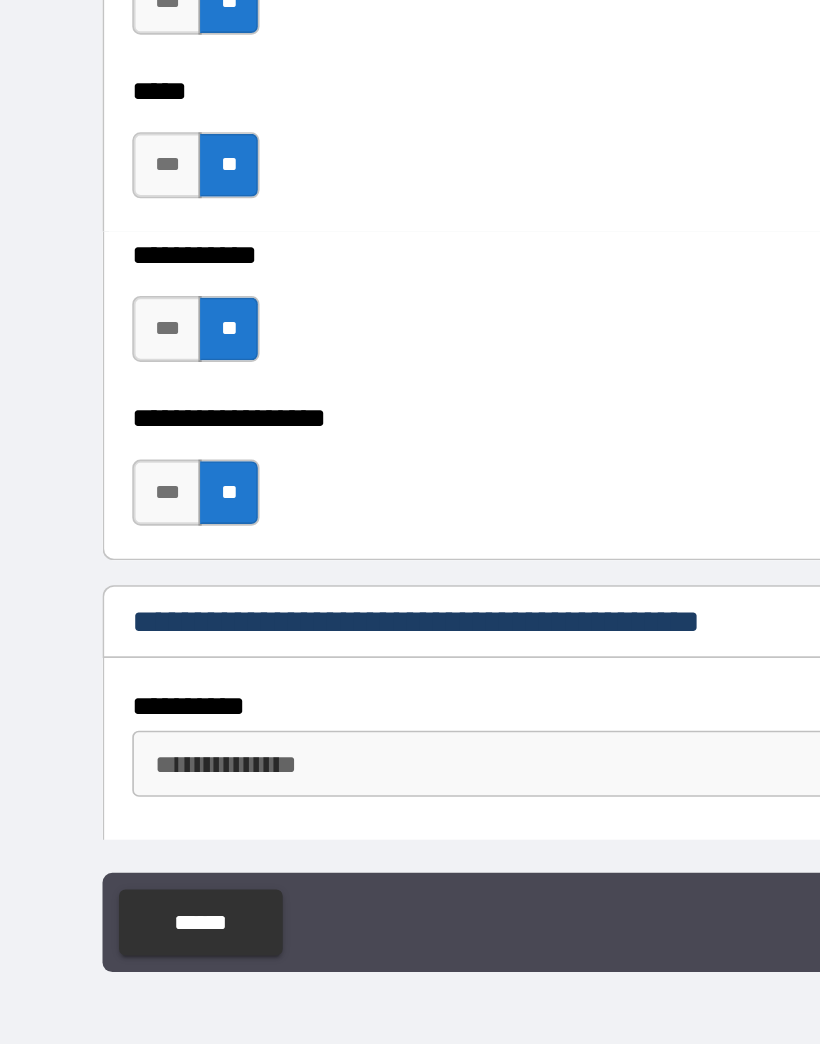 click on "**********" at bounding box center (410, 828) 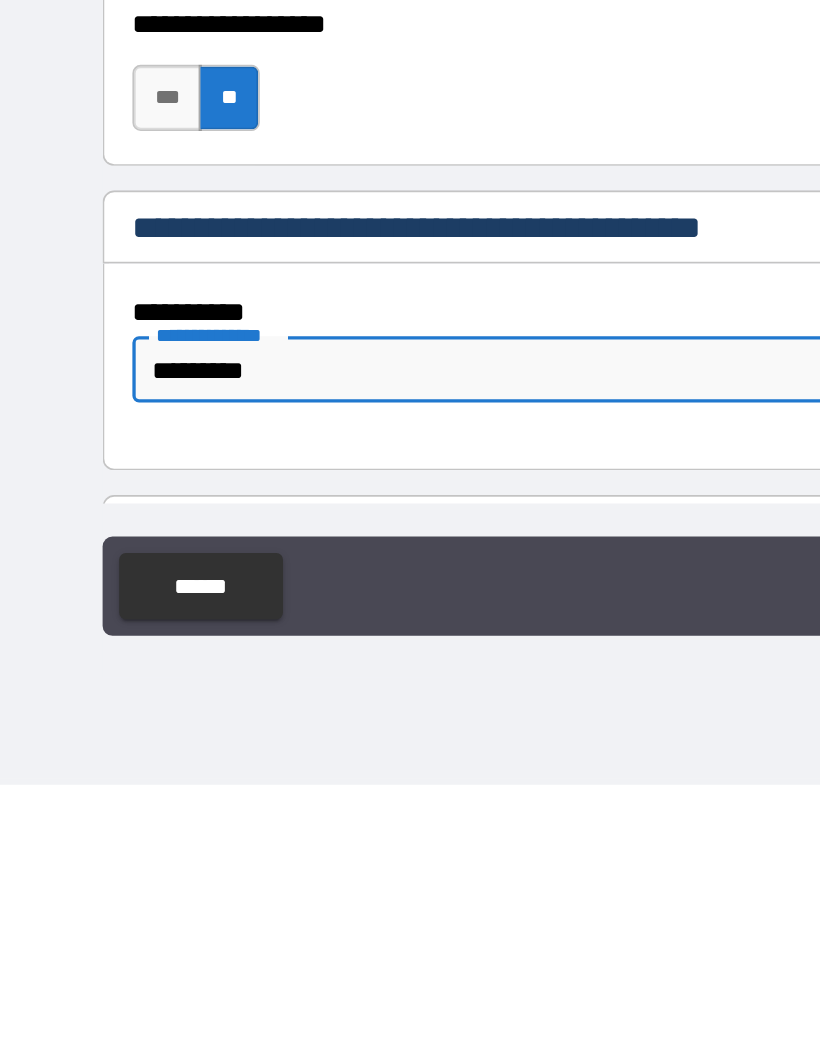 scroll, scrollTop: 2285, scrollLeft: 0, axis: vertical 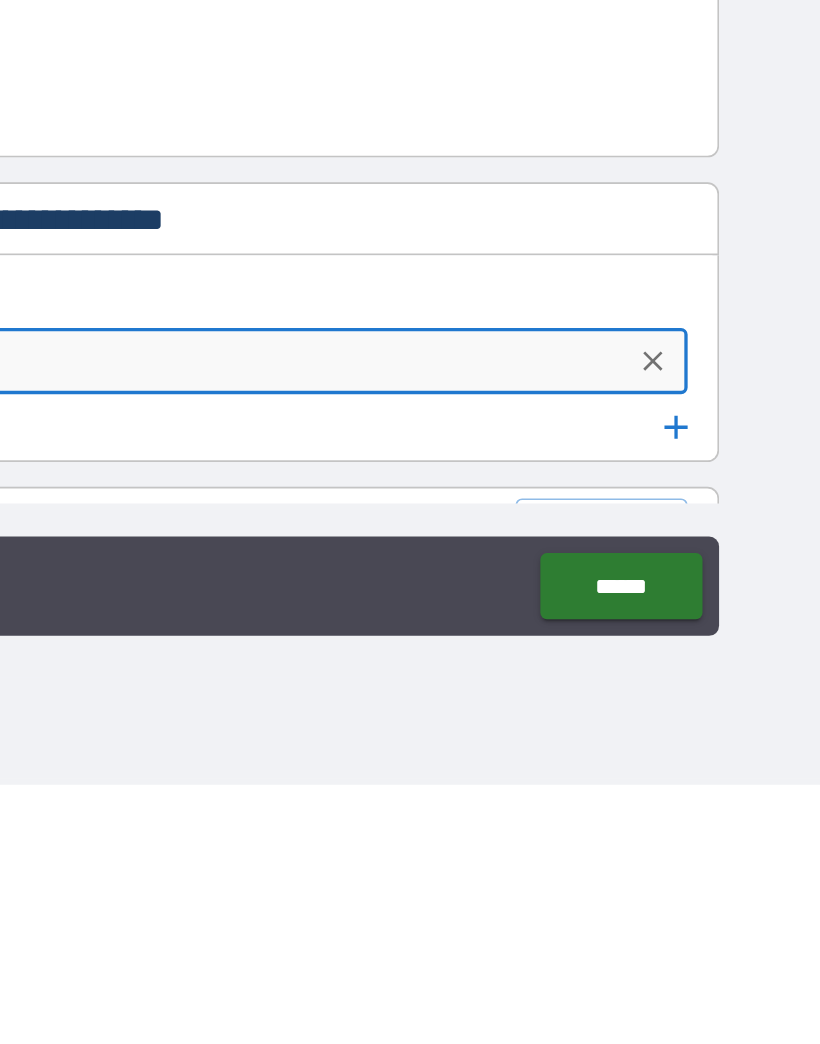 type on "*********" 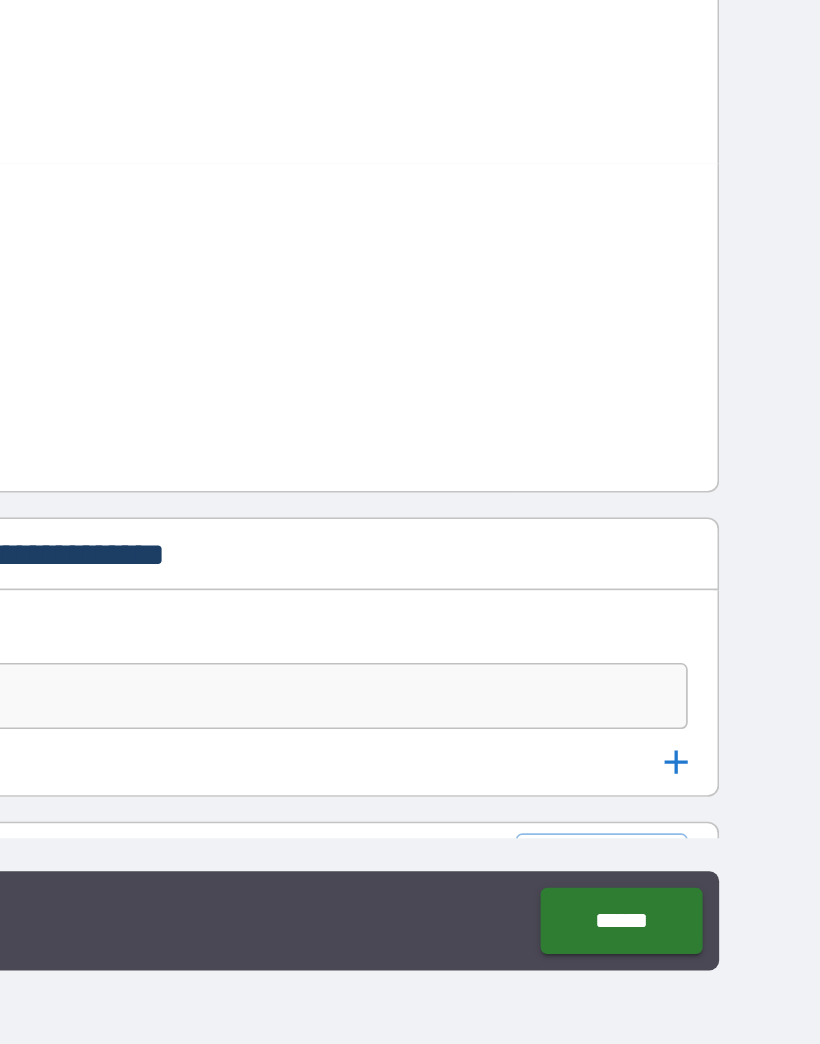 scroll, scrollTop: 77, scrollLeft: 0, axis: vertical 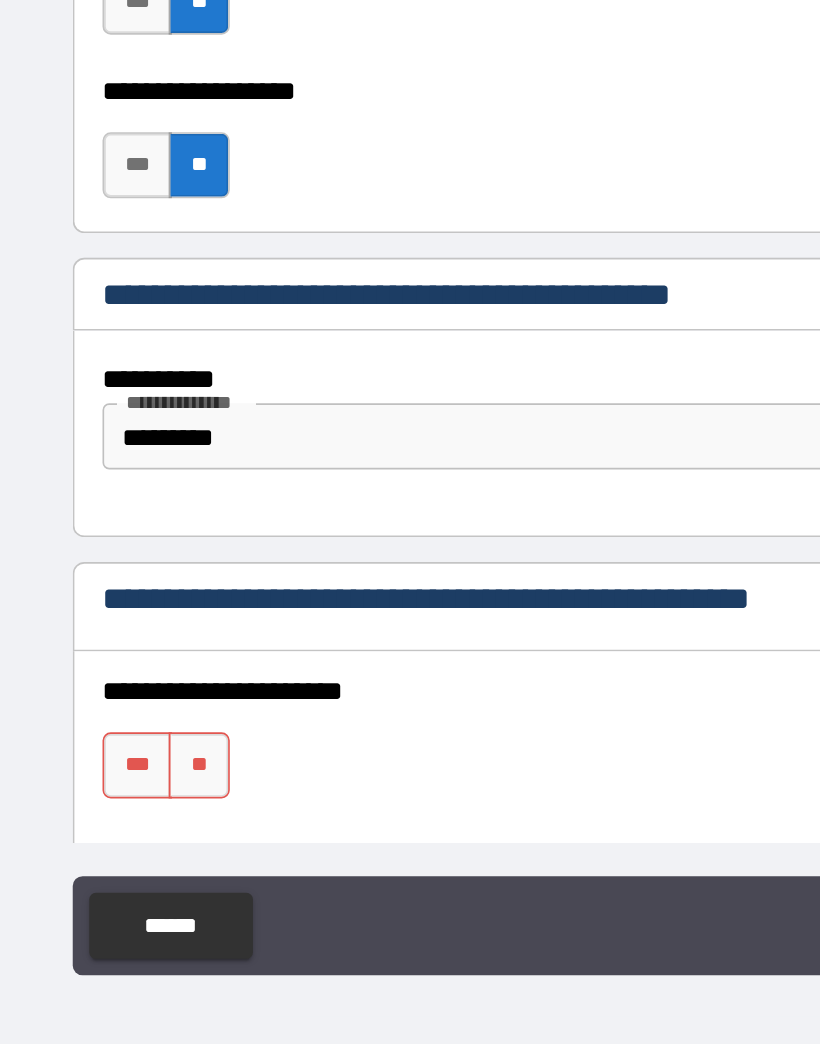 click on "**" at bounding box center [138, 827] 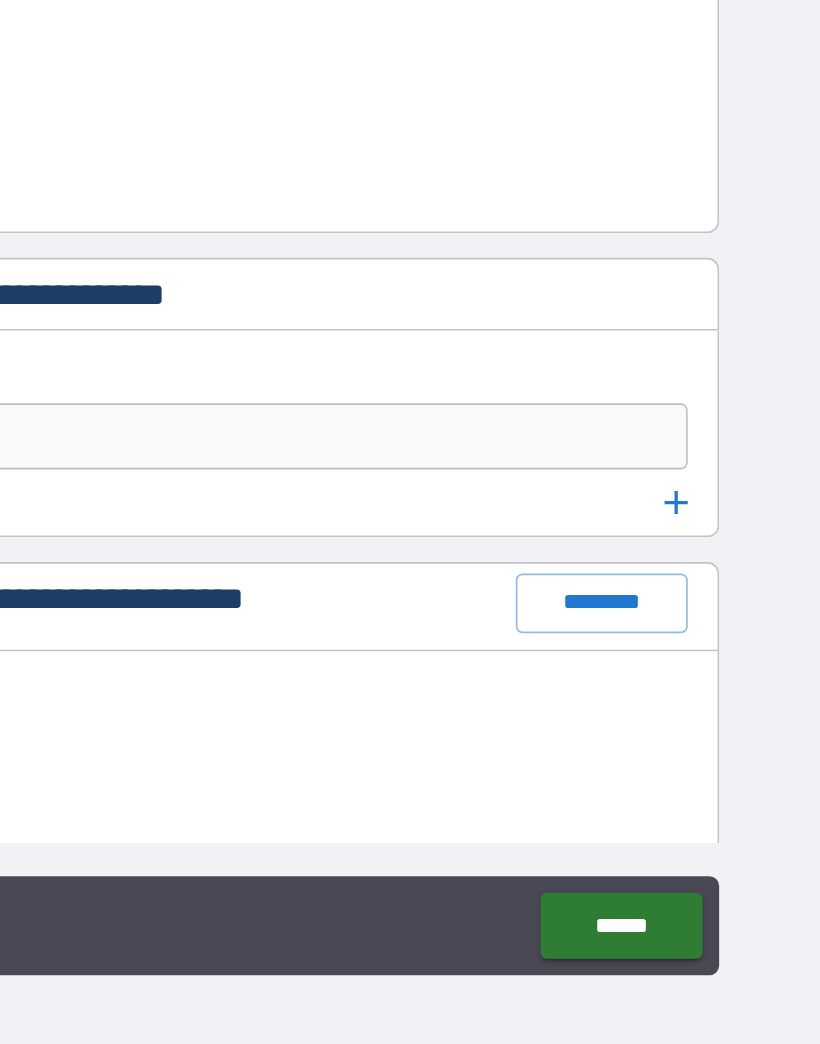 scroll, scrollTop: 78, scrollLeft: 0, axis: vertical 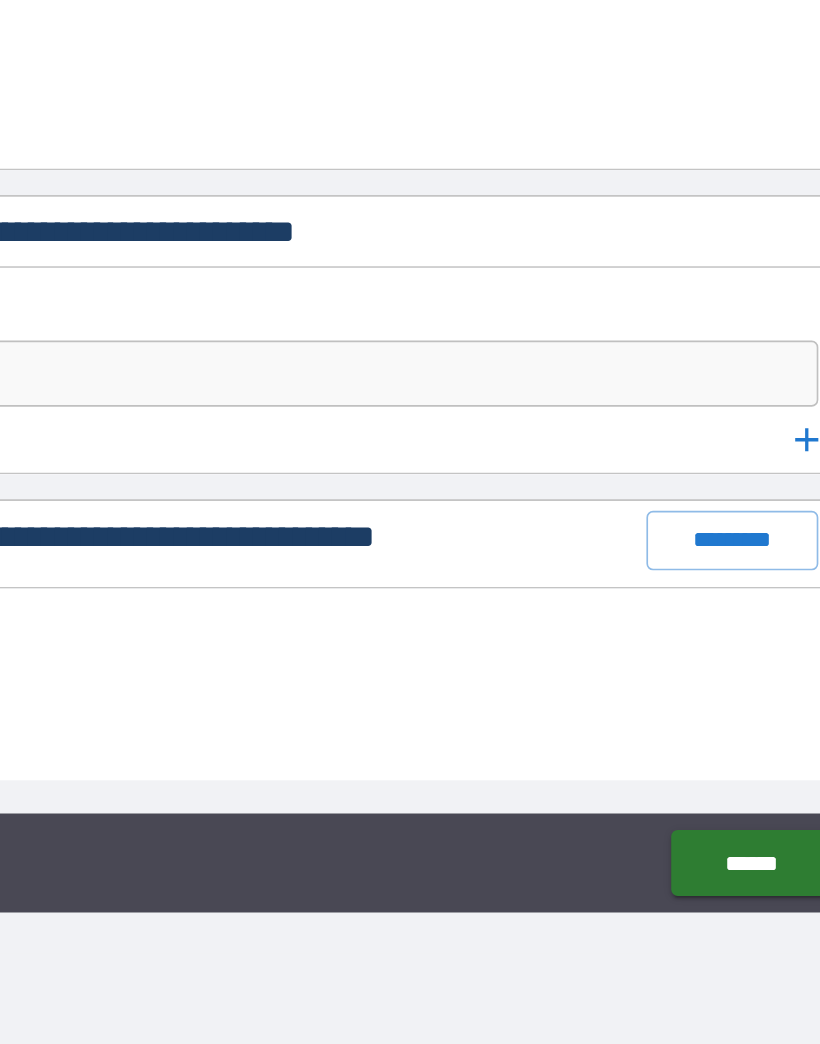 click on "******" at bounding box center [699, 923] 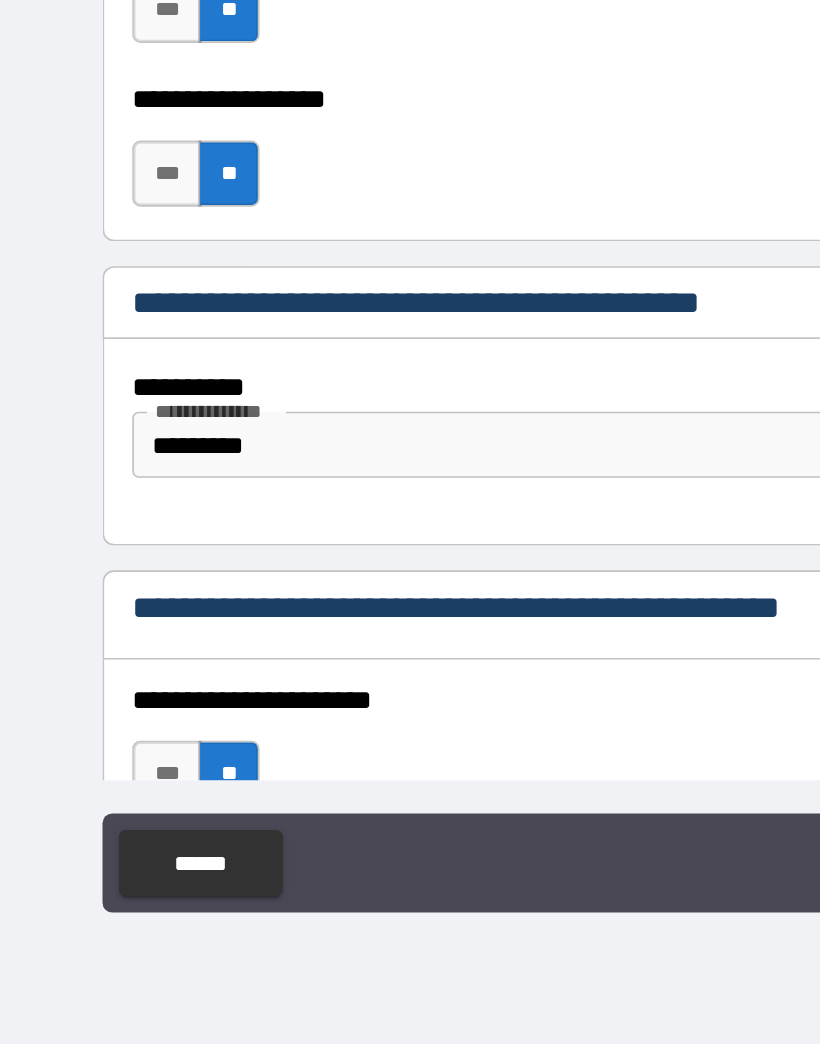 scroll, scrollTop: 2386, scrollLeft: 0, axis: vertical 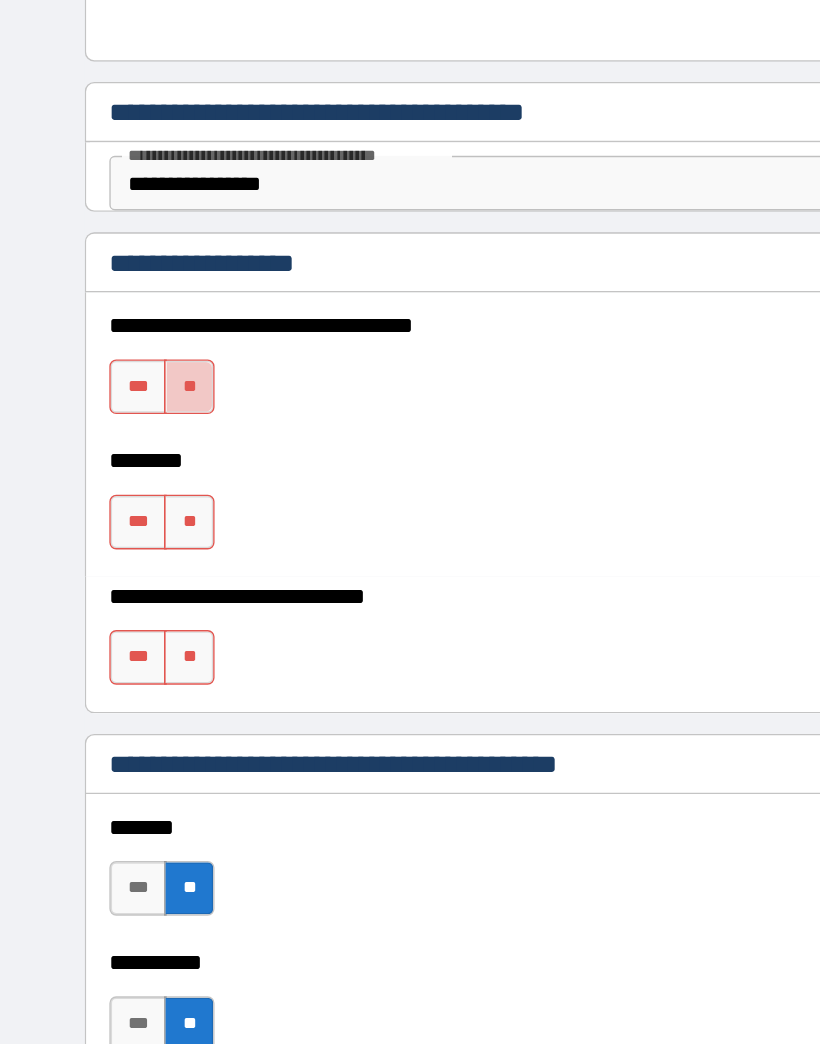 click on "**" at bounding box center (138, 396) 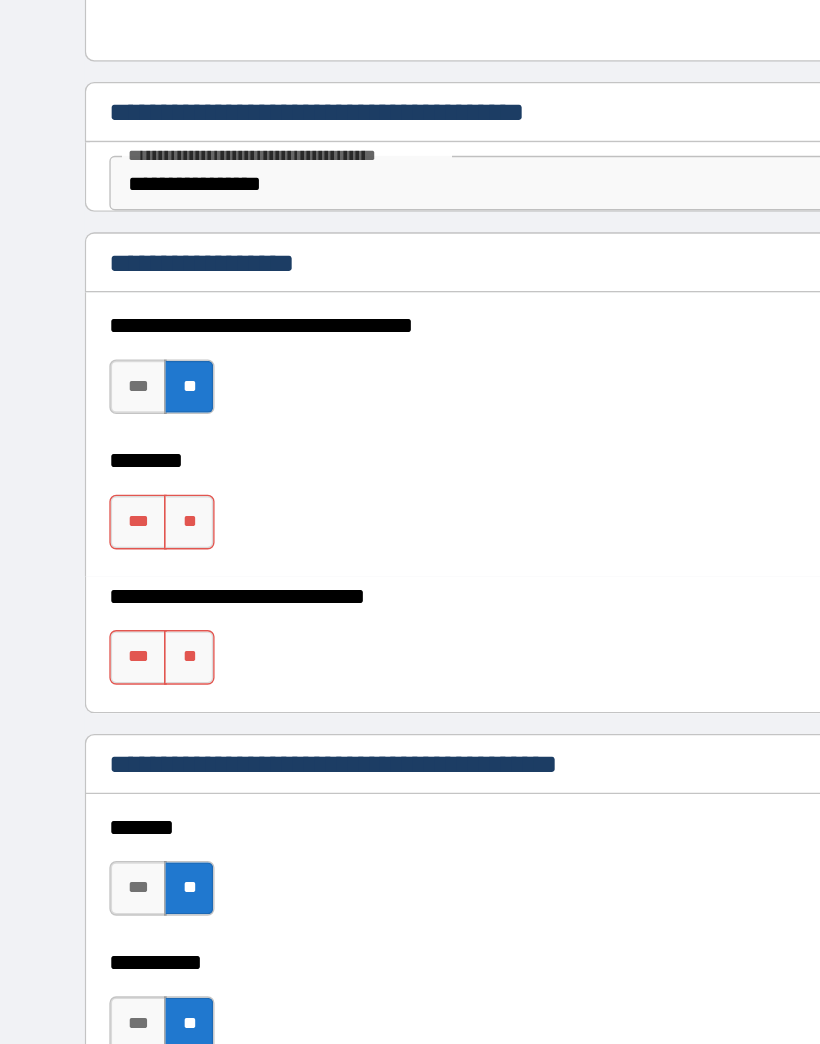 click on "**" at bounding box center (138, 495) 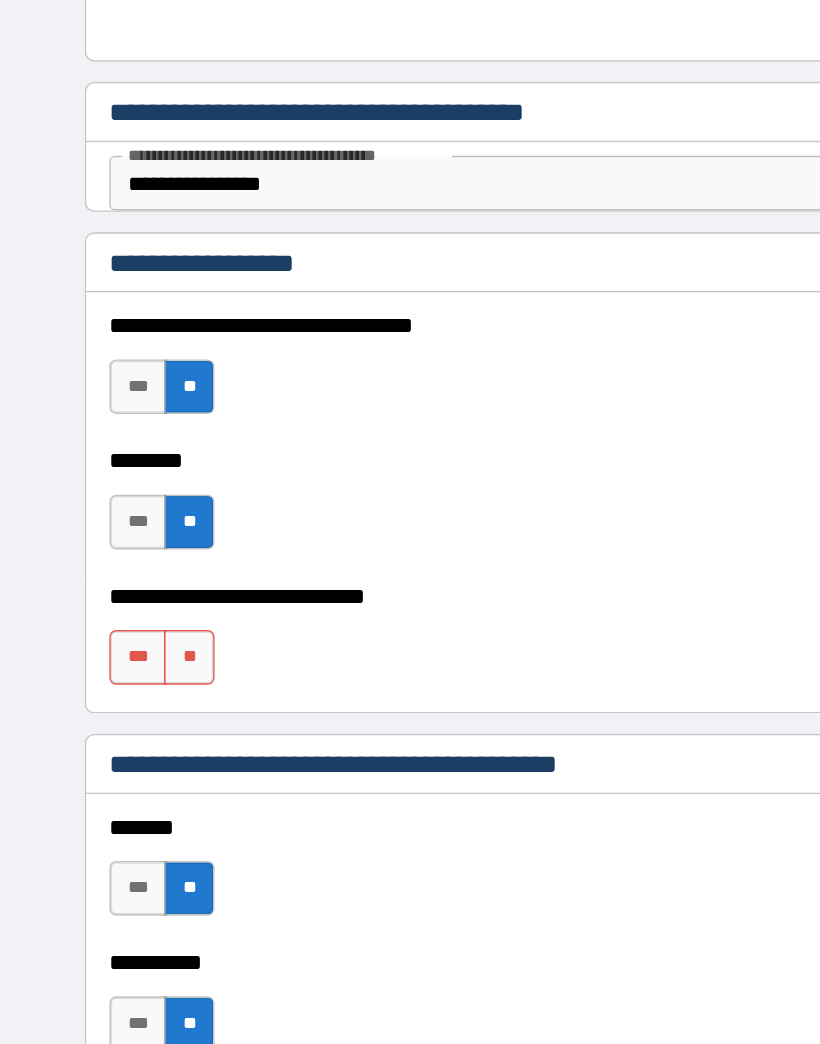 click on "**" at bounding box center [138, 594] 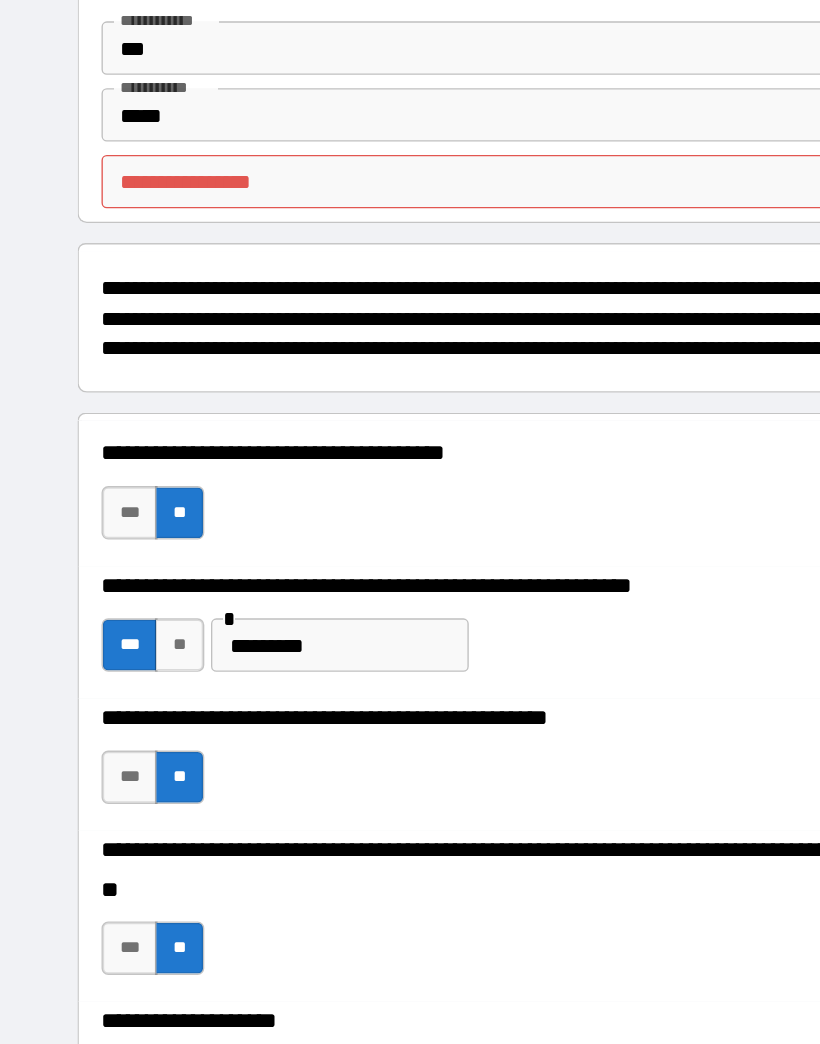 scroll, scrollTop: 0, scrollLeft: 0, axis: both 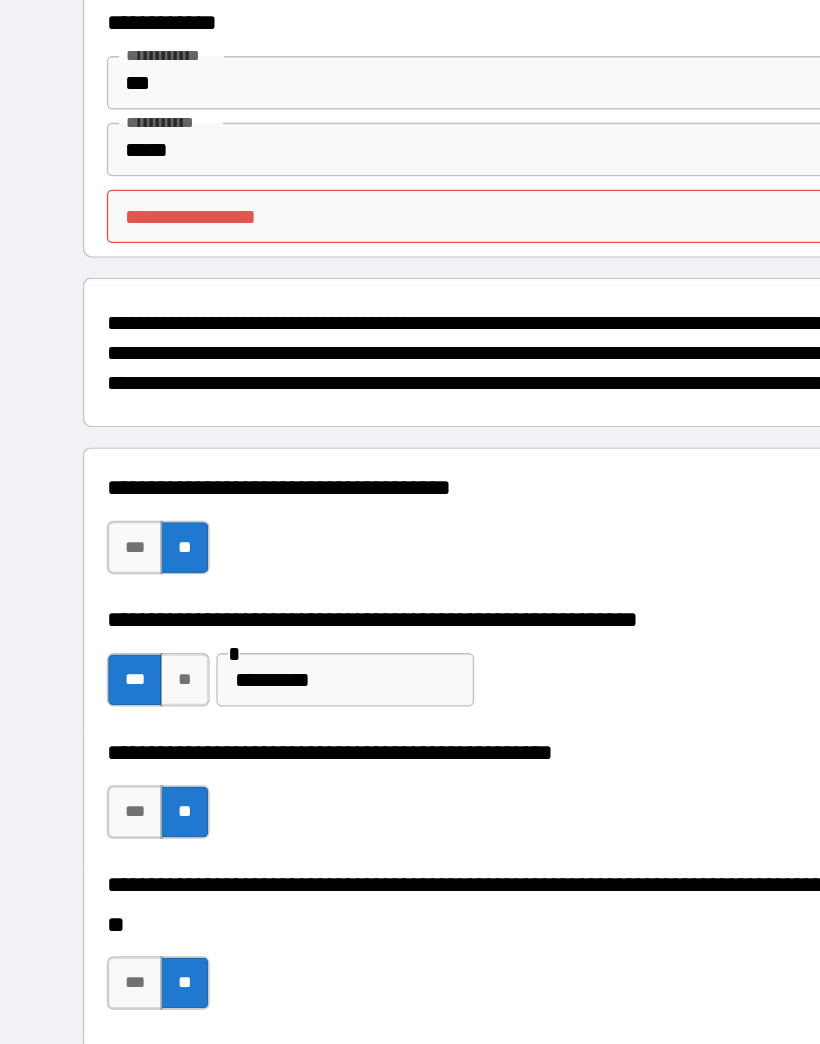 click on "**********" at bounding box center [410, 233] 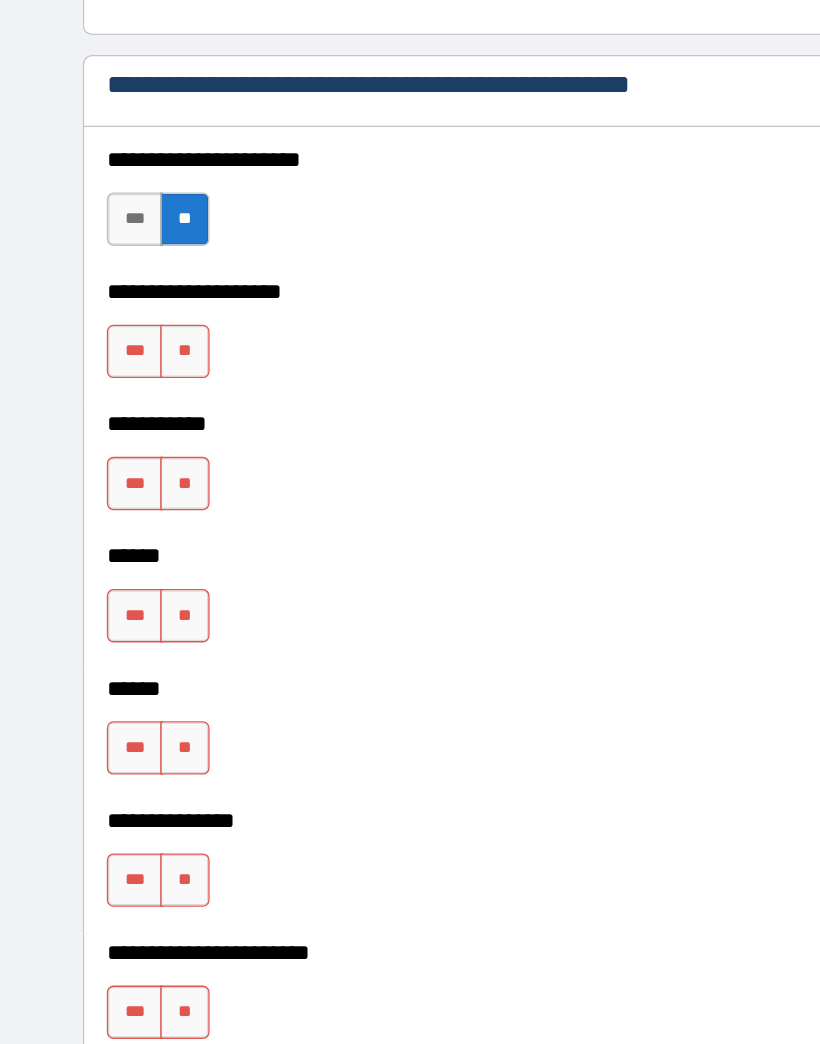 scroll, scrollTop: 3045, scrollLeft: 0, axis: vertical 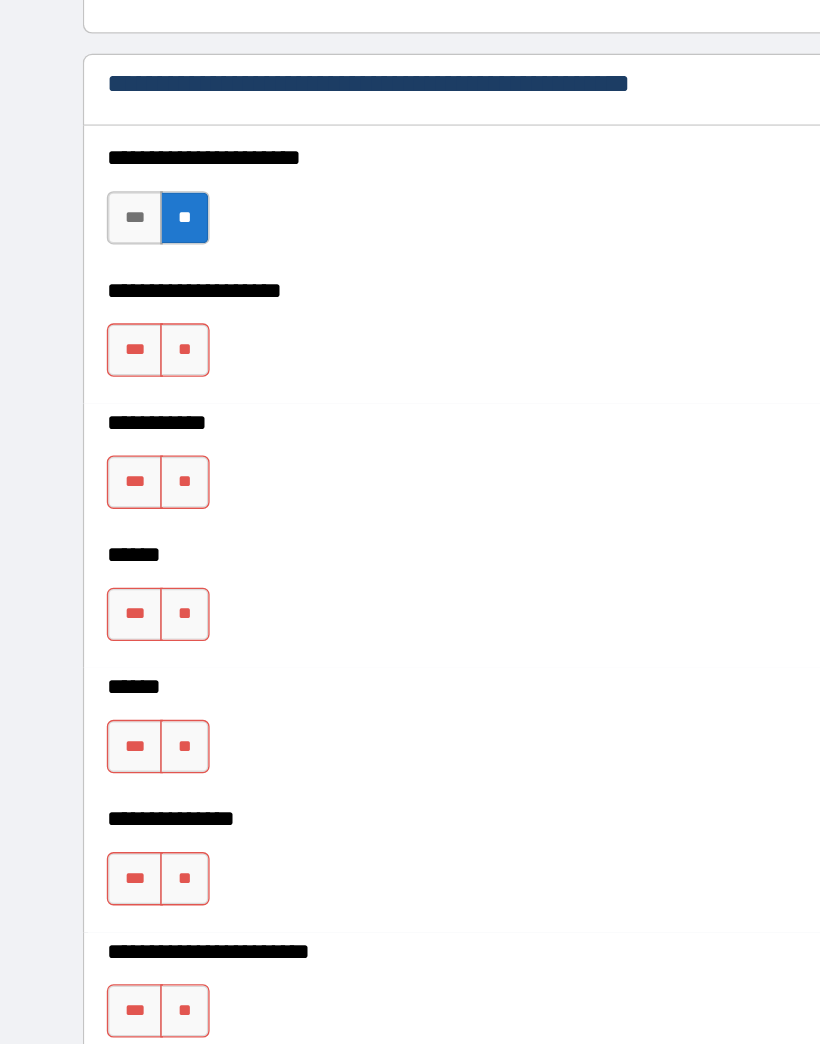 type on "***" 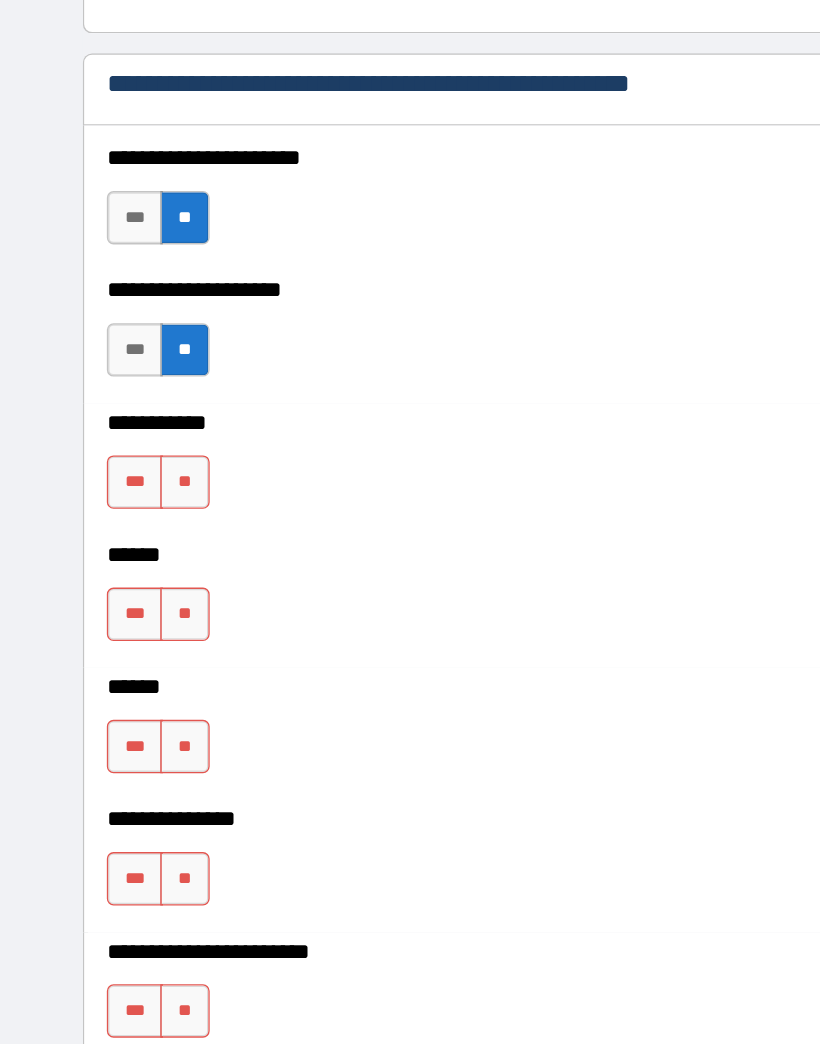 click on "**" at bounding box center (138, 432) 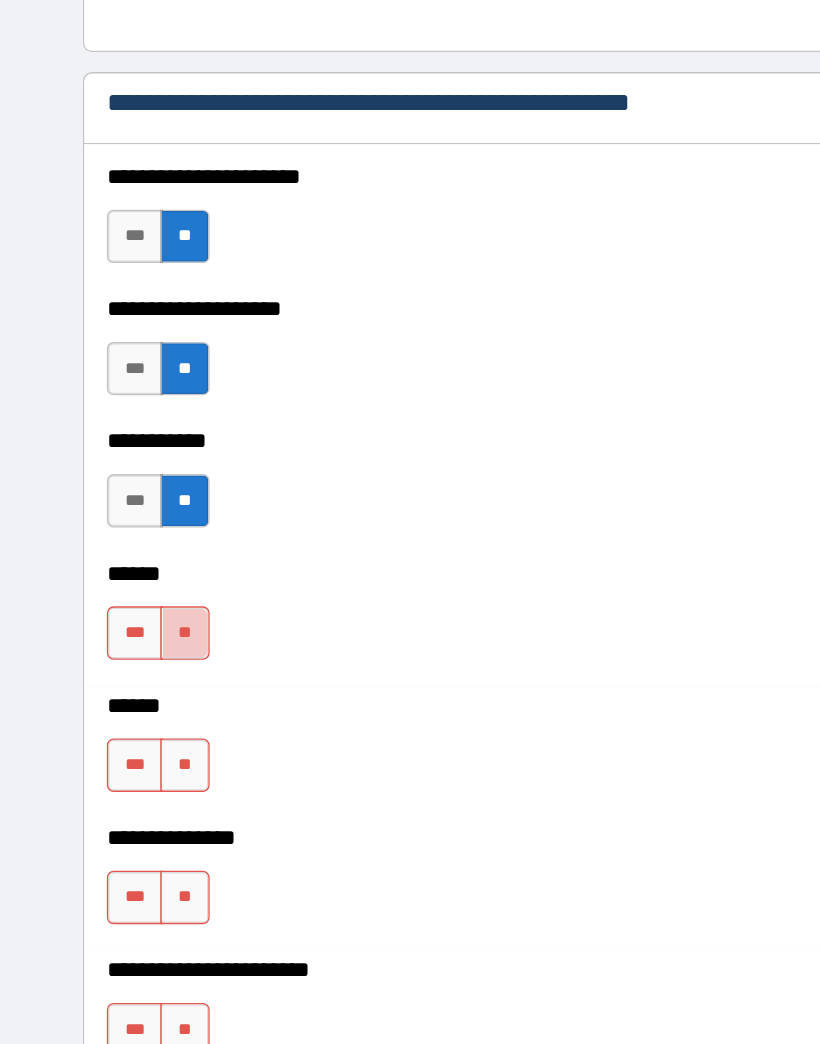 click on "**" at bounding box center (138, 531) 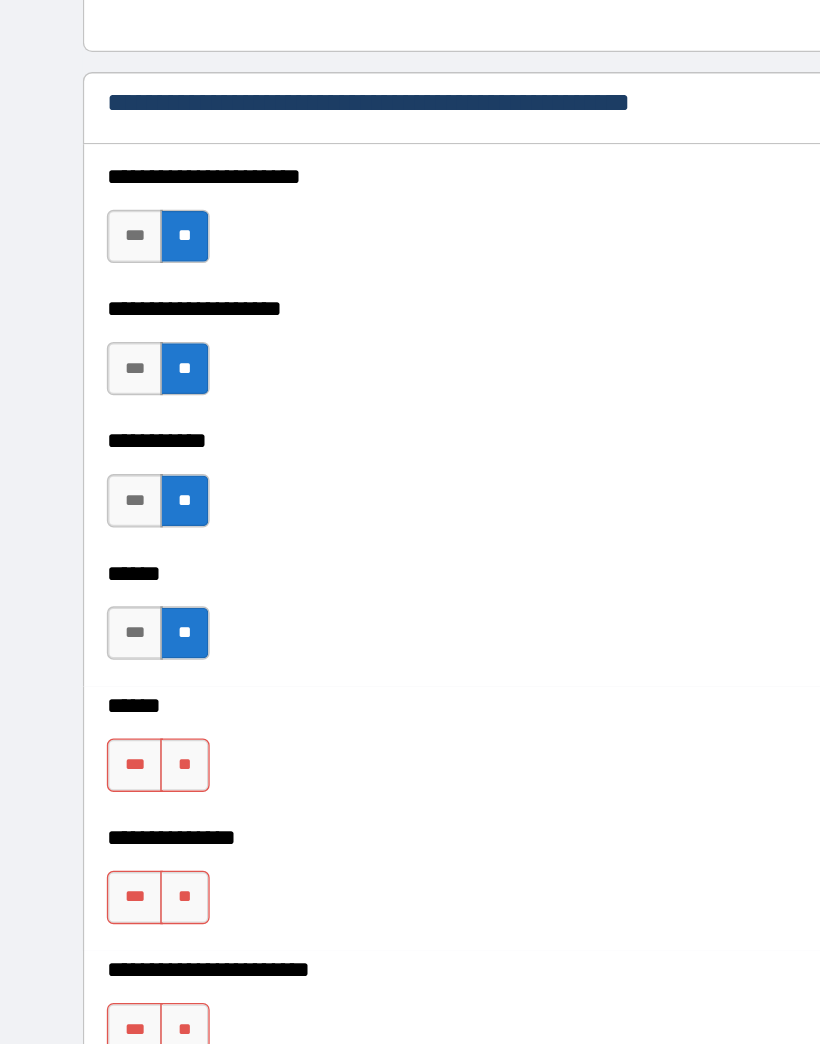 scroll, scrollTop: 3089, scrollLeft: 0, axis: vertical 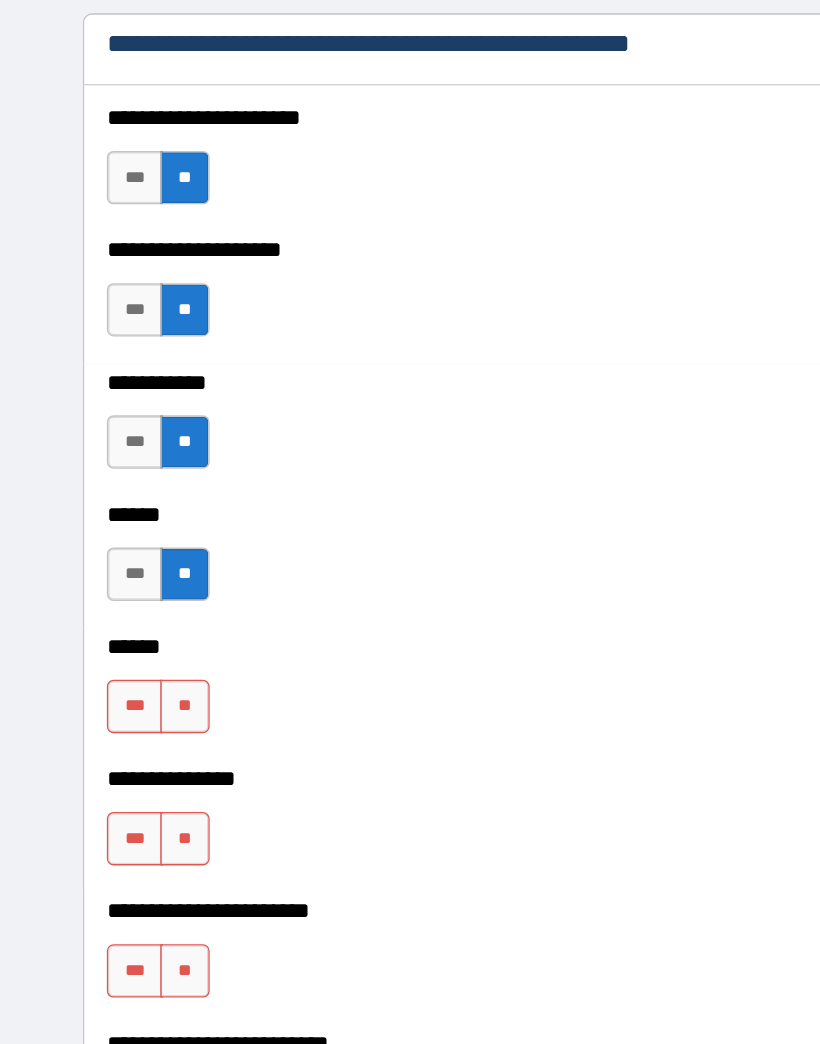 click on "**" at bounding box center (138, 586) 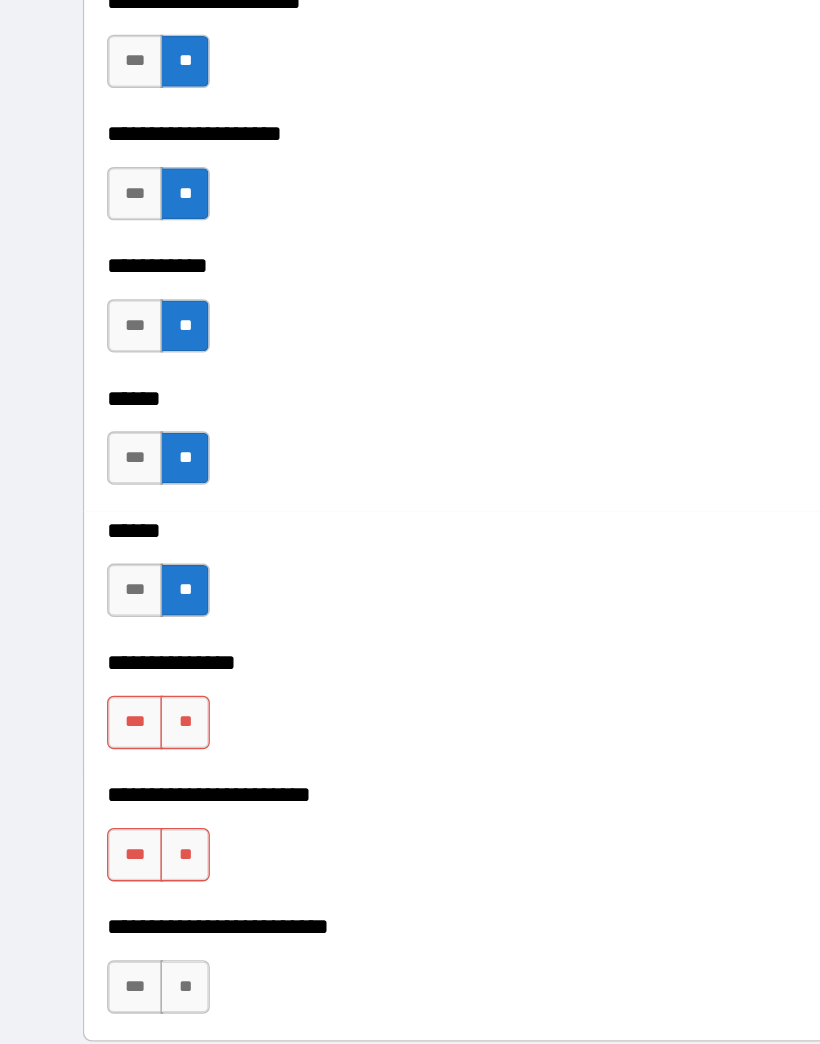scroll, scrollTop: 3178, scrollLeft: 0, axis: vertical 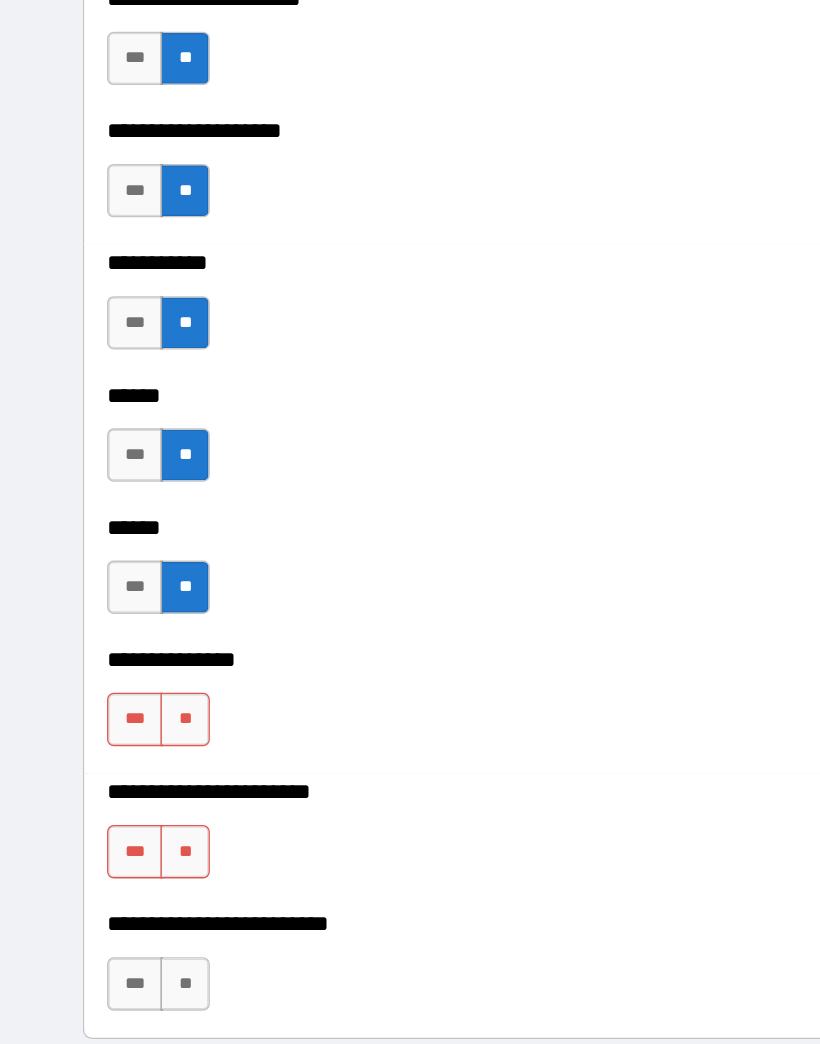 click on "***" at bounding box center (101, 596) 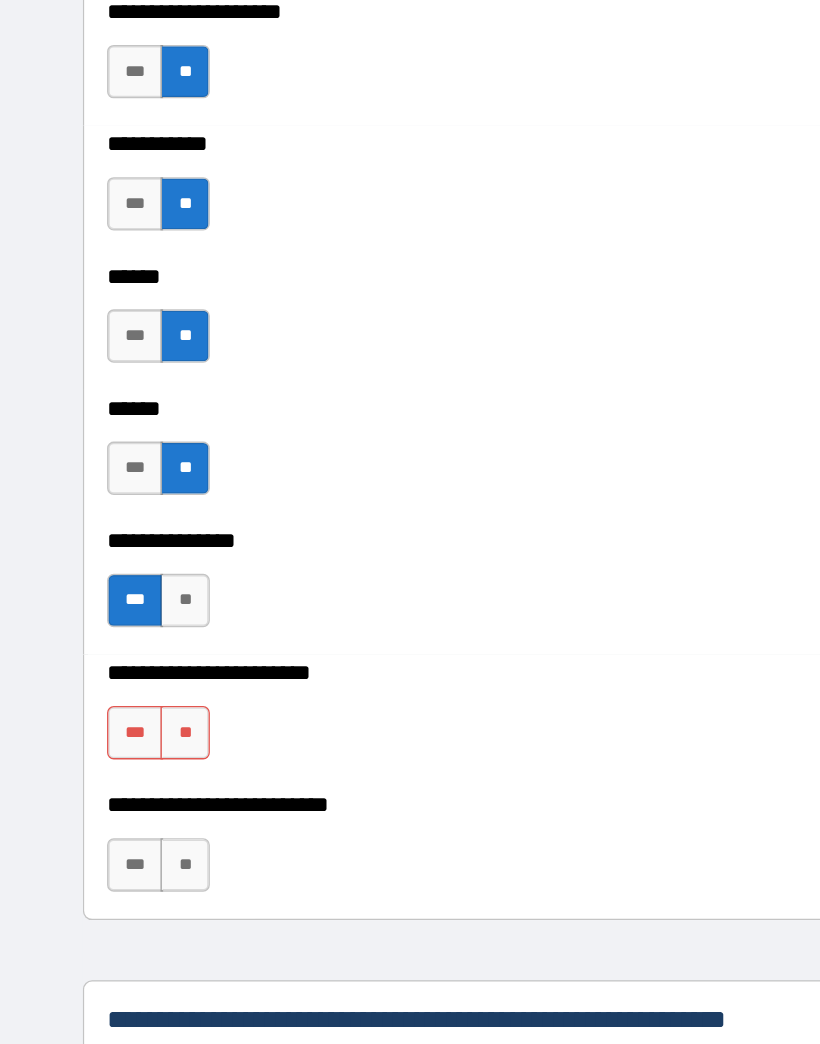 scroll, scrollTop: 3286, scrollLeft: 0, axis: vertical 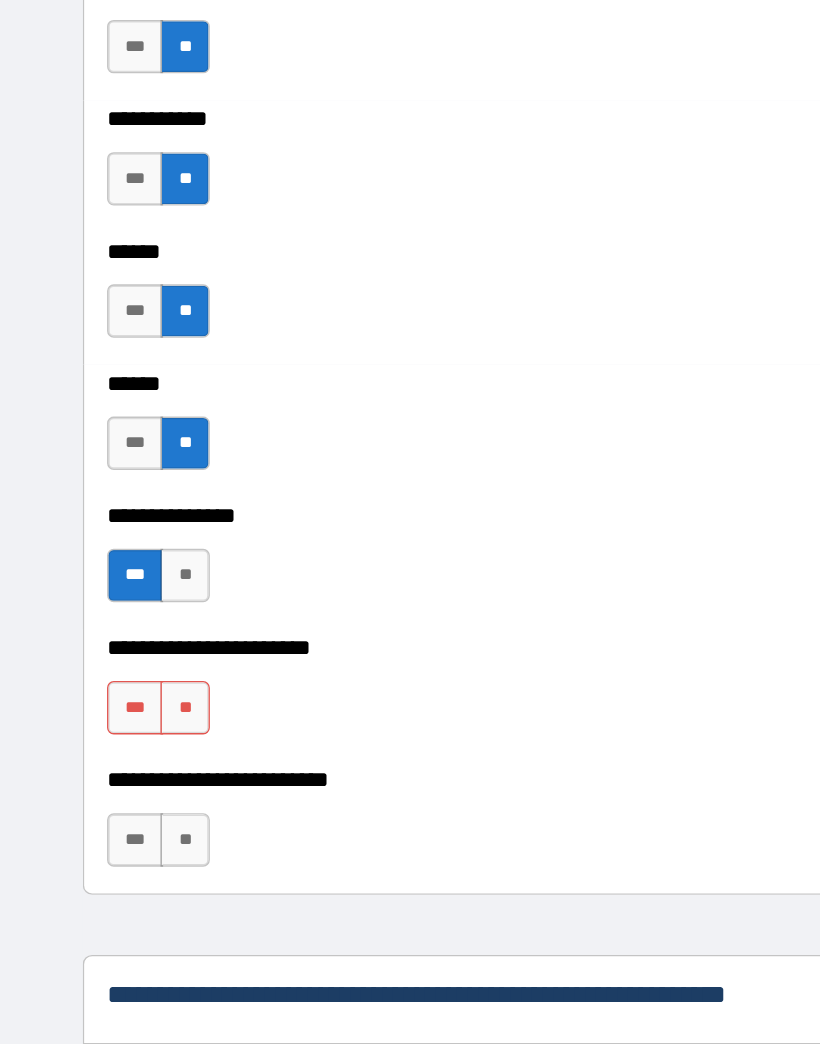 click on "**" at bounding box center [138, 587] 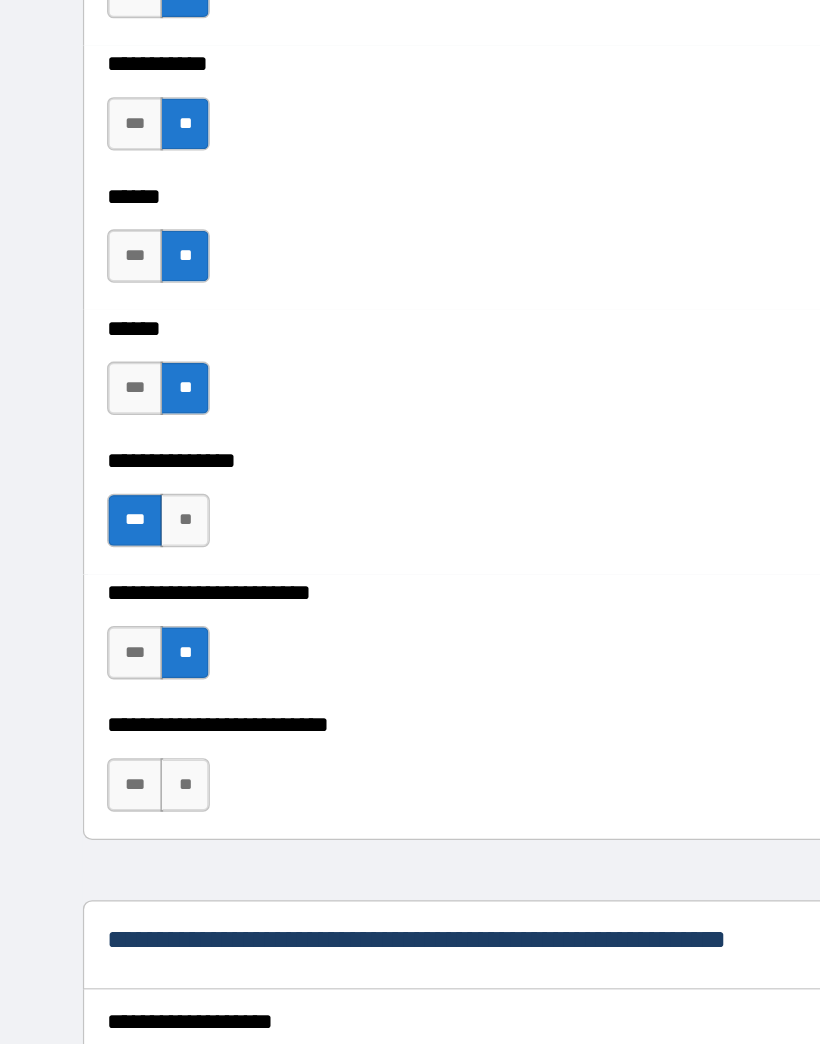 scroll, scrollTop: 3332, scrollLeft: 0, axis: vertical 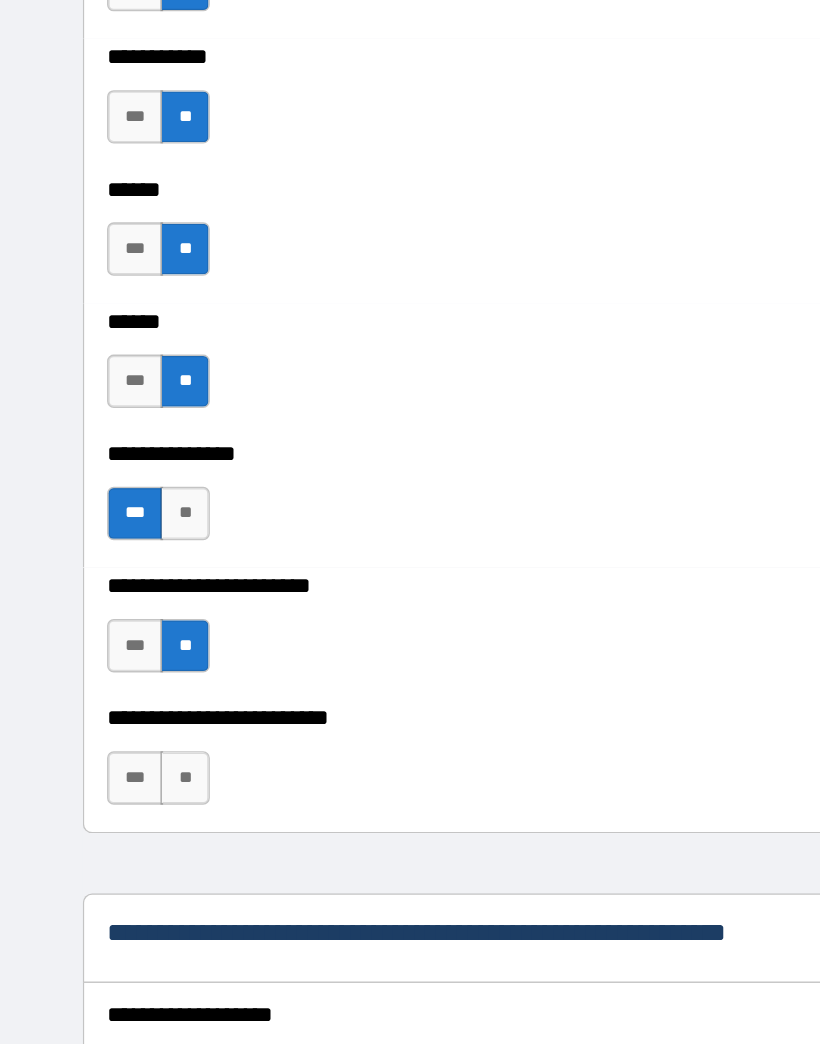click on "**" at bounding box center [138, 640] 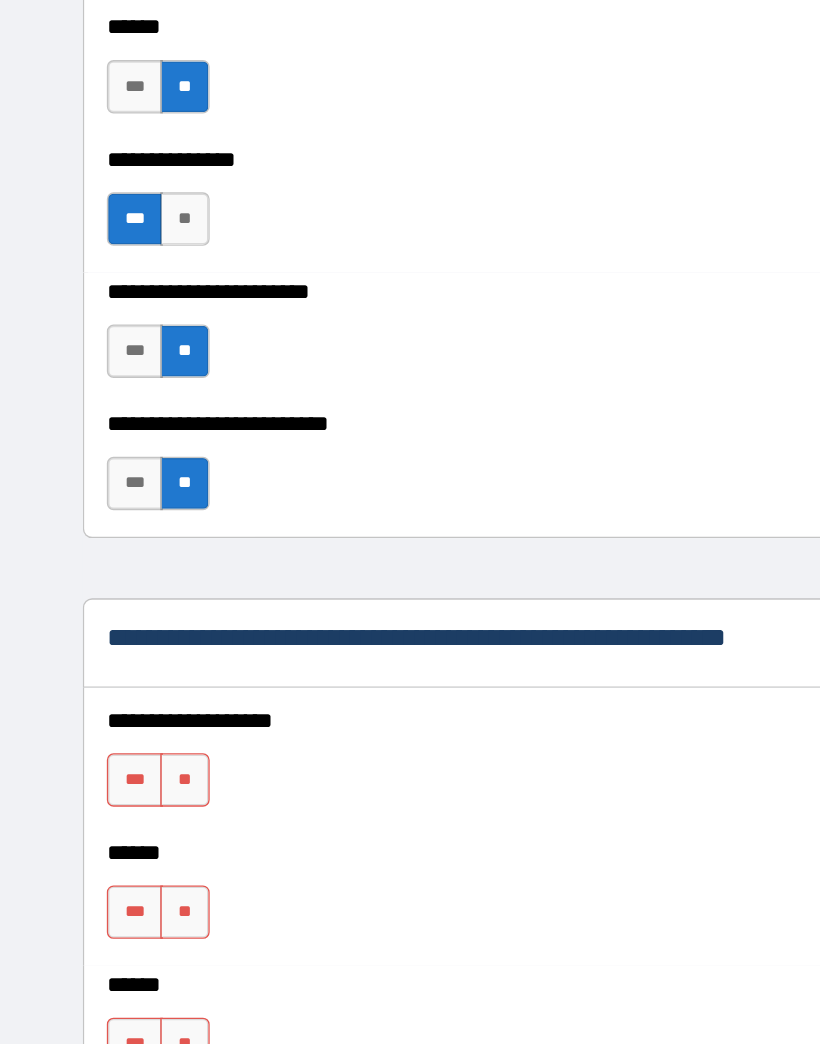scroll, scrollTop: 3569, scrollLeft: 0, axis: vertical 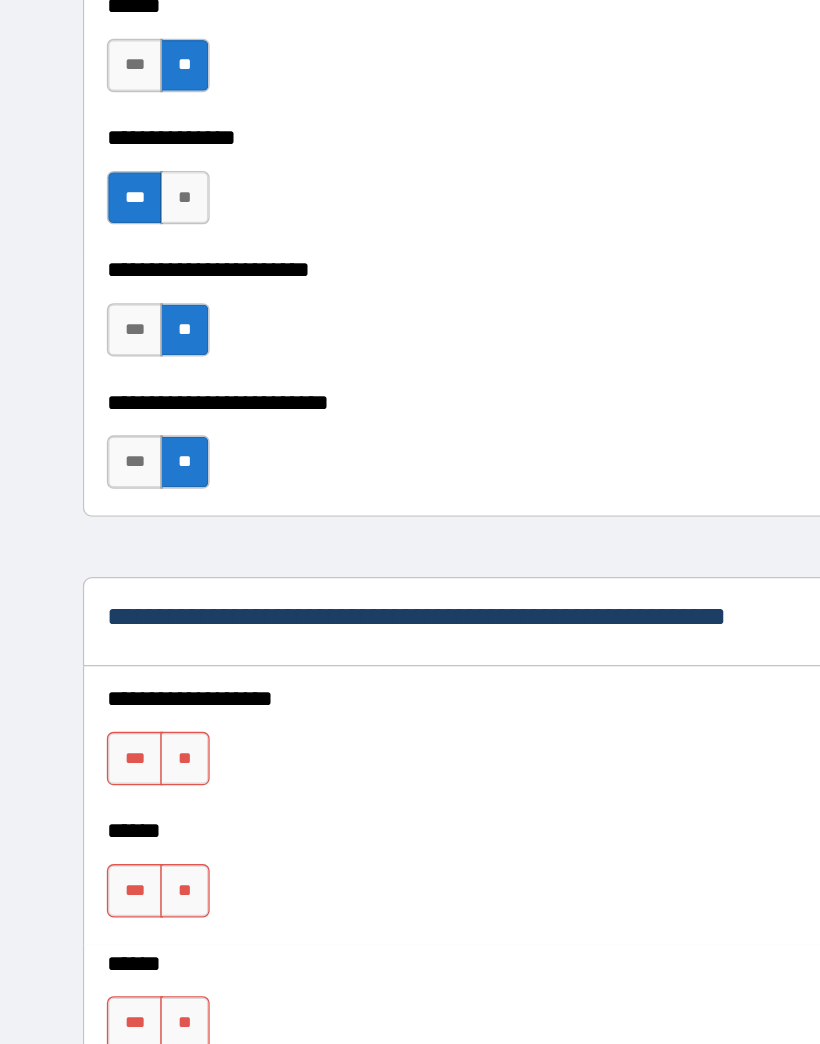 click on "**" at bounding box center [138, 625] 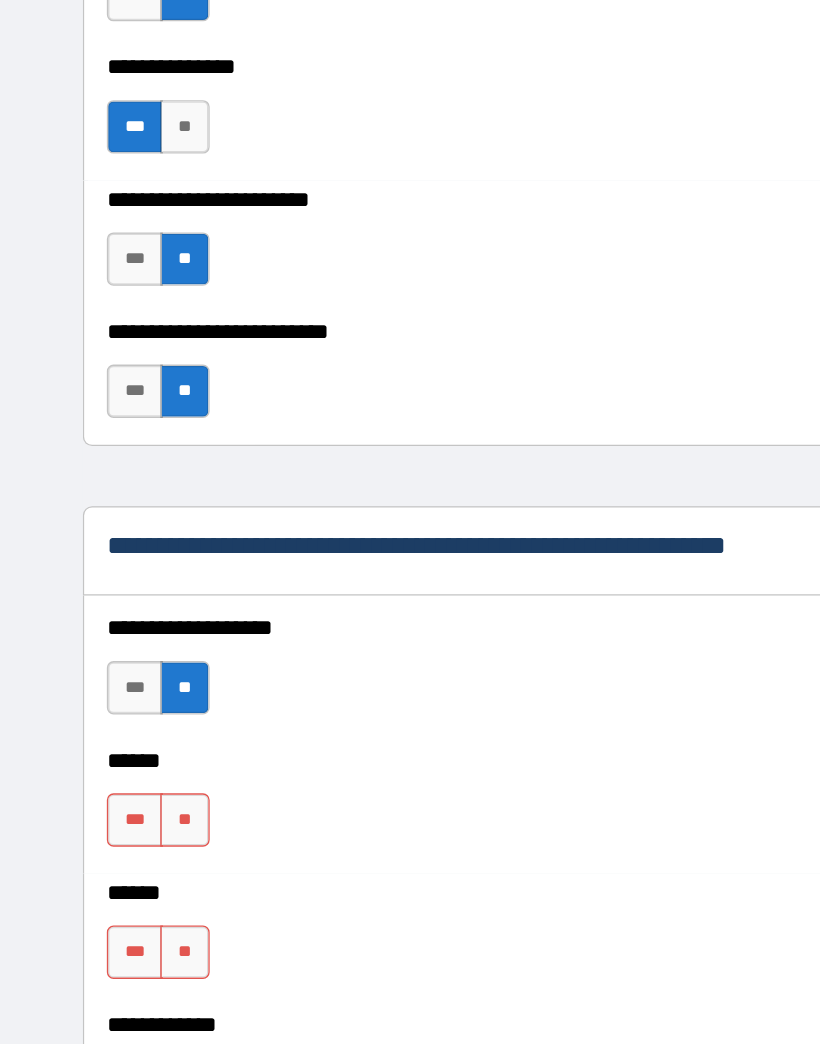 scroll, scrollTop: 3623, scrollLeft: 0, axis: vertical 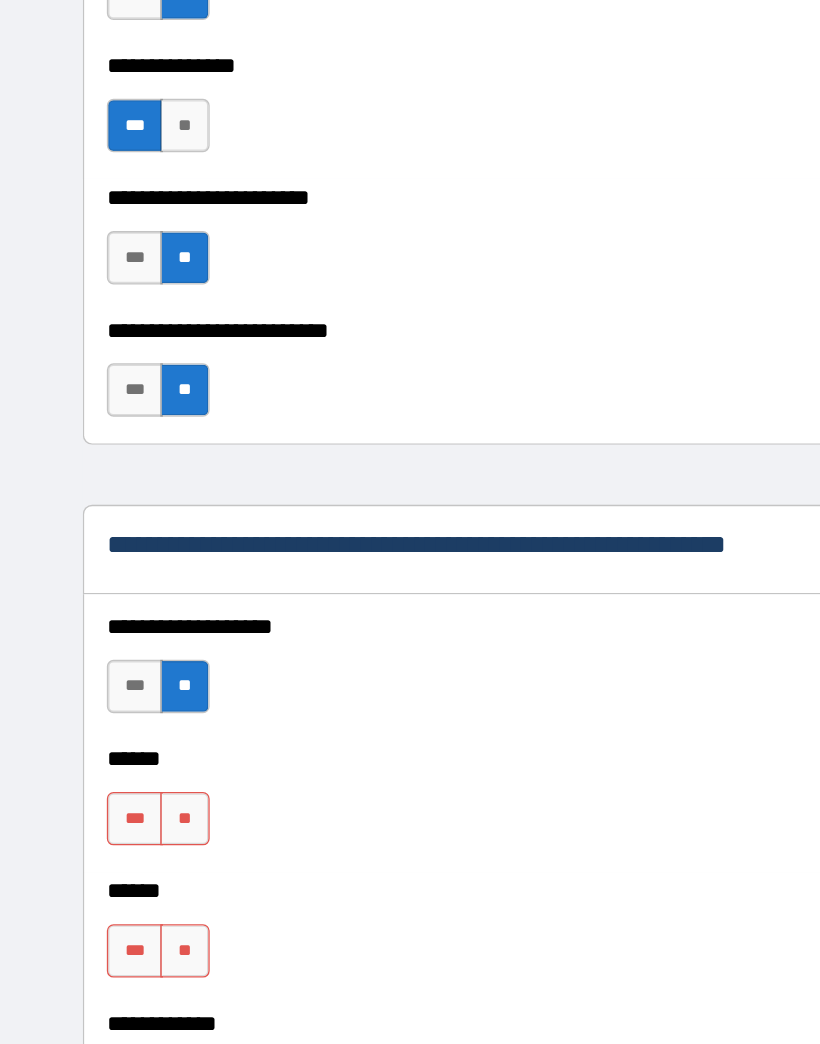 click on "**" at bounding box center (138, 670) 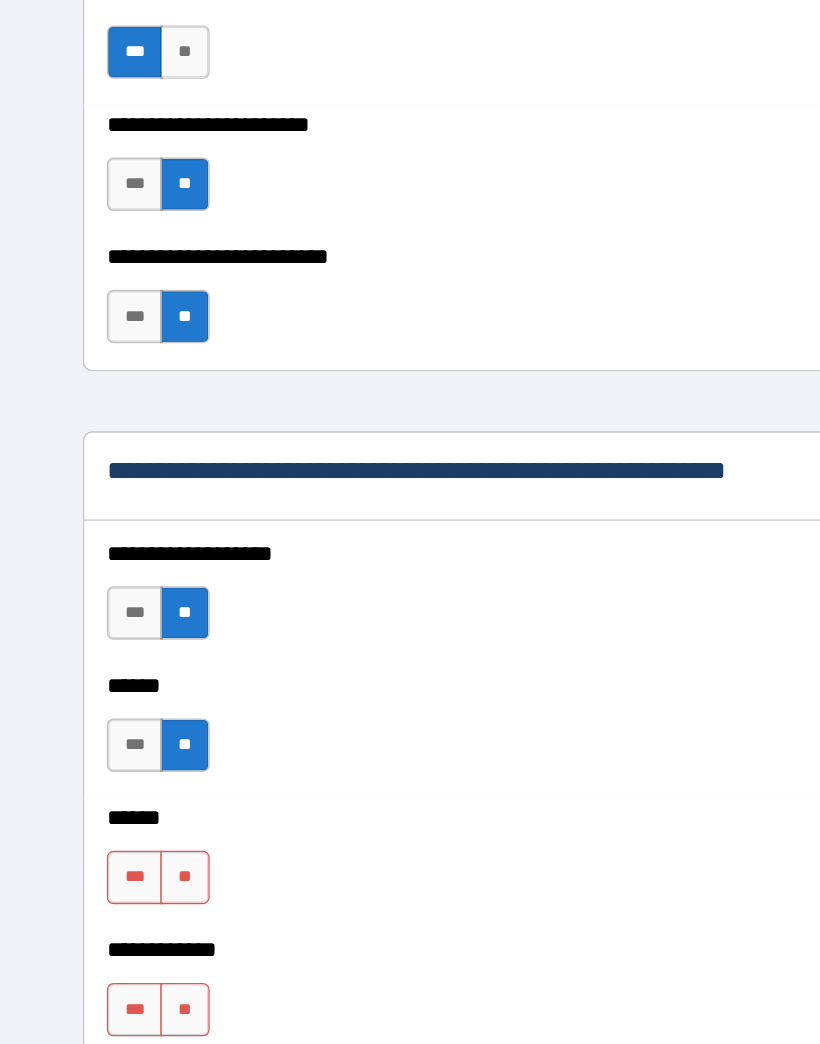 scroll, scrollTop: 3679, scrollLeft: 0, axis: vertical 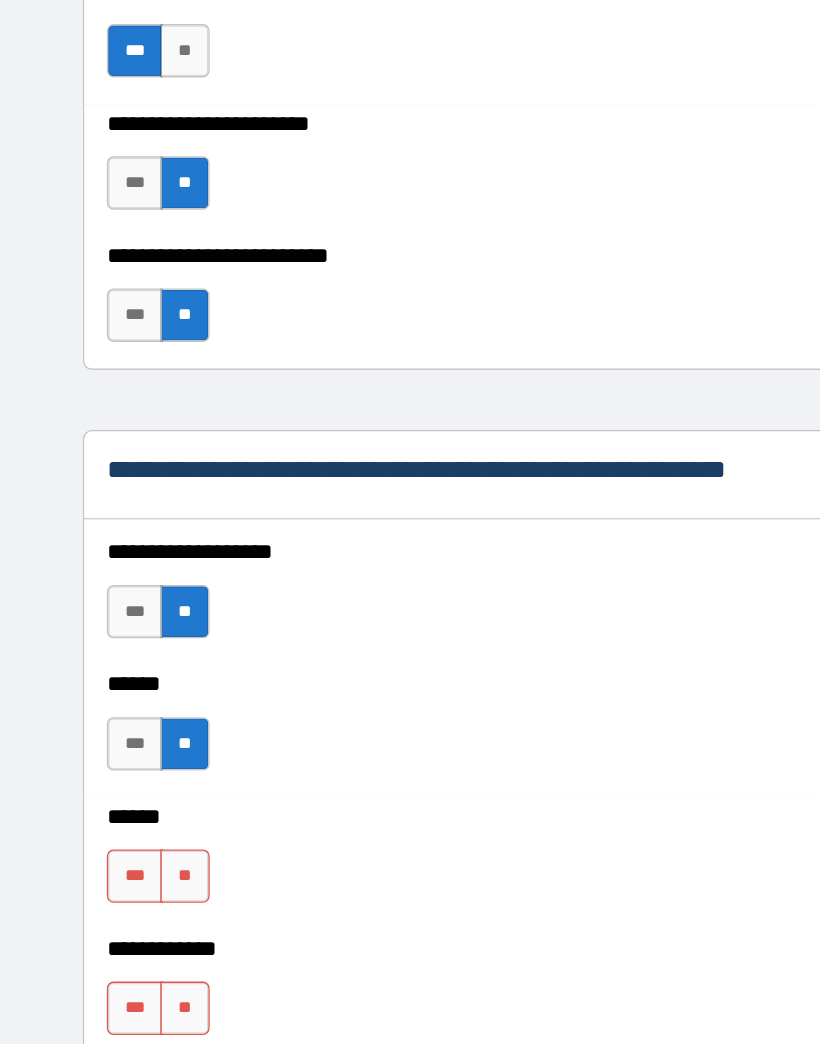 click on "**" at bounding box center [138, 713] 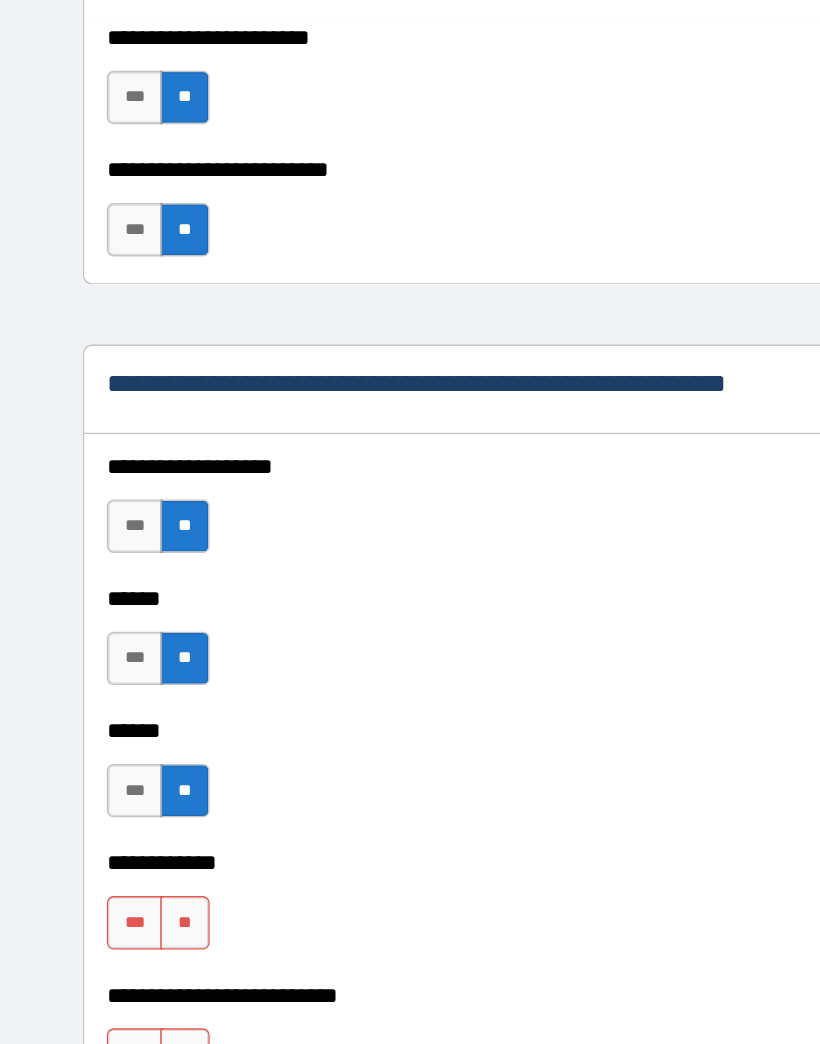 scroll, scrollTop: 3755, scrollLeft: 0, axis: vertical 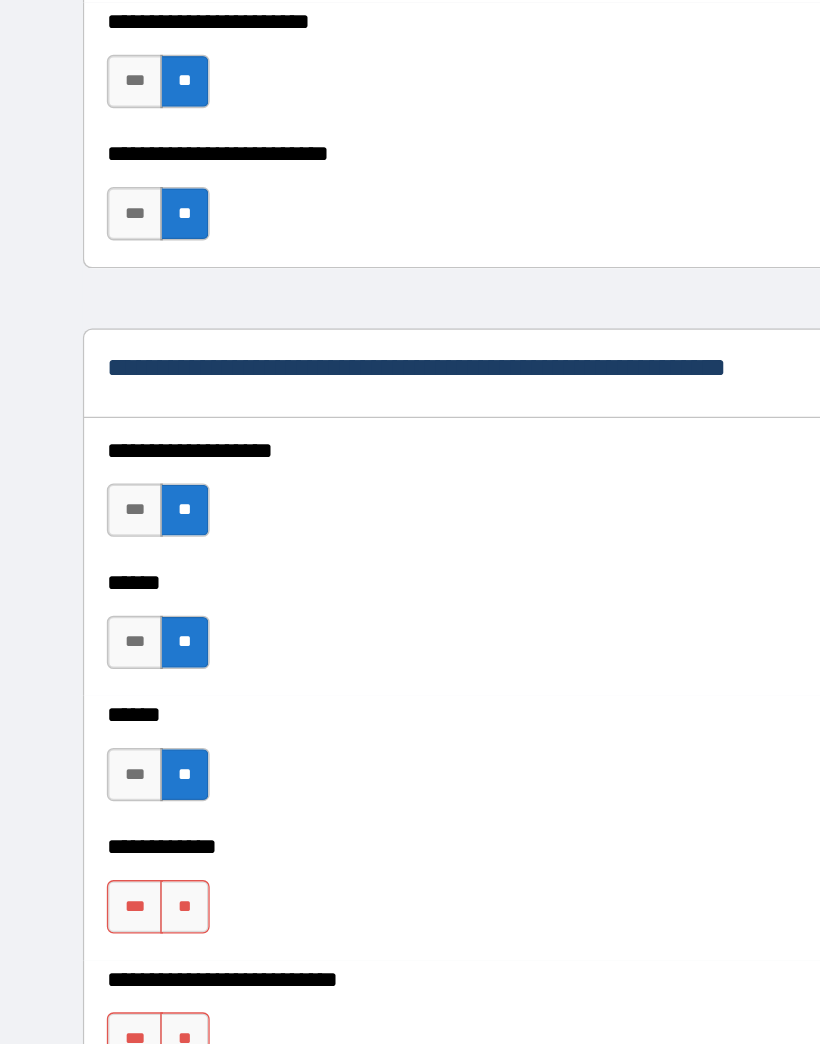 click on "**" at bounding box center (138, 736) 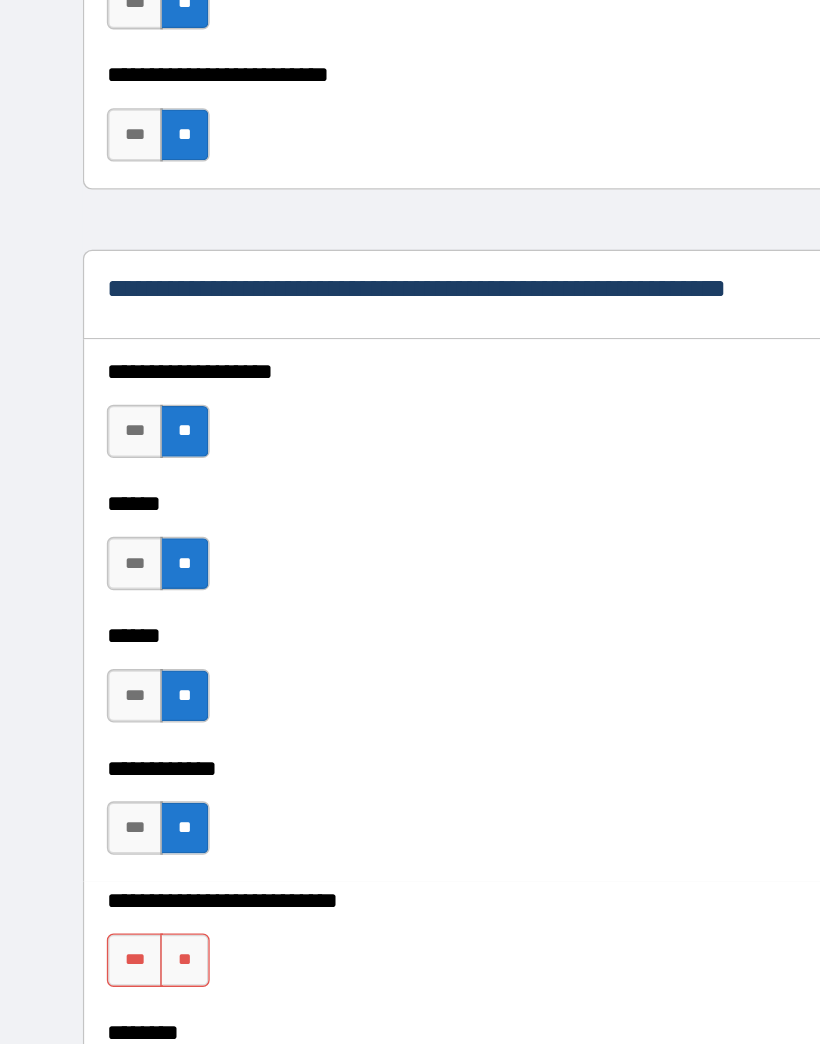 scroll, scrollTop: 3836, scrollLeft: 0, axis: vertical 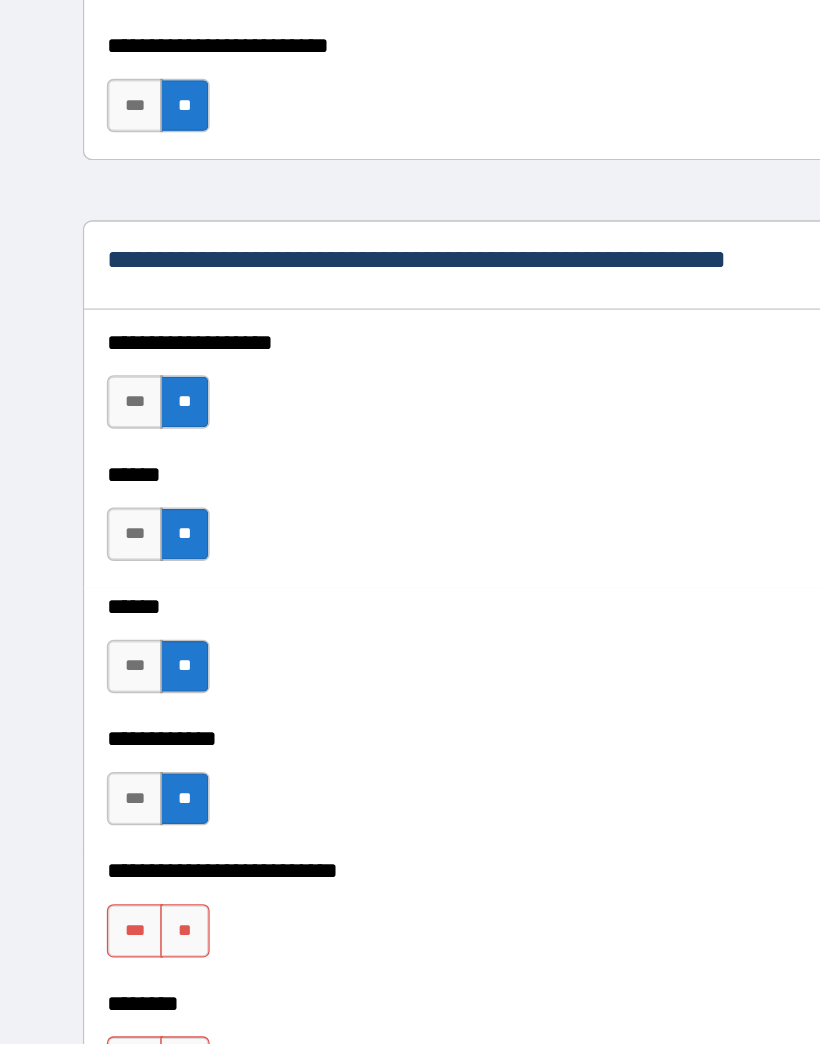 click on "**" at bounding box center (138, 754) 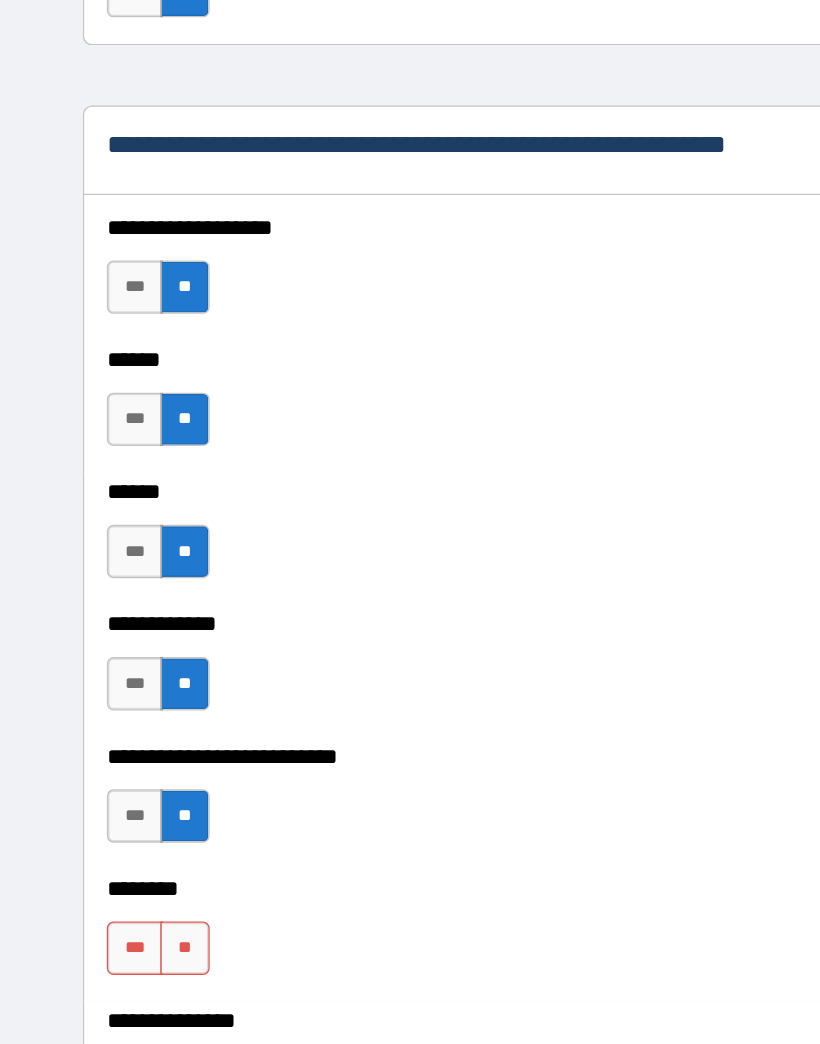 scroll, scrollTop: 3923, scrollLeft: 0, axis: vertical 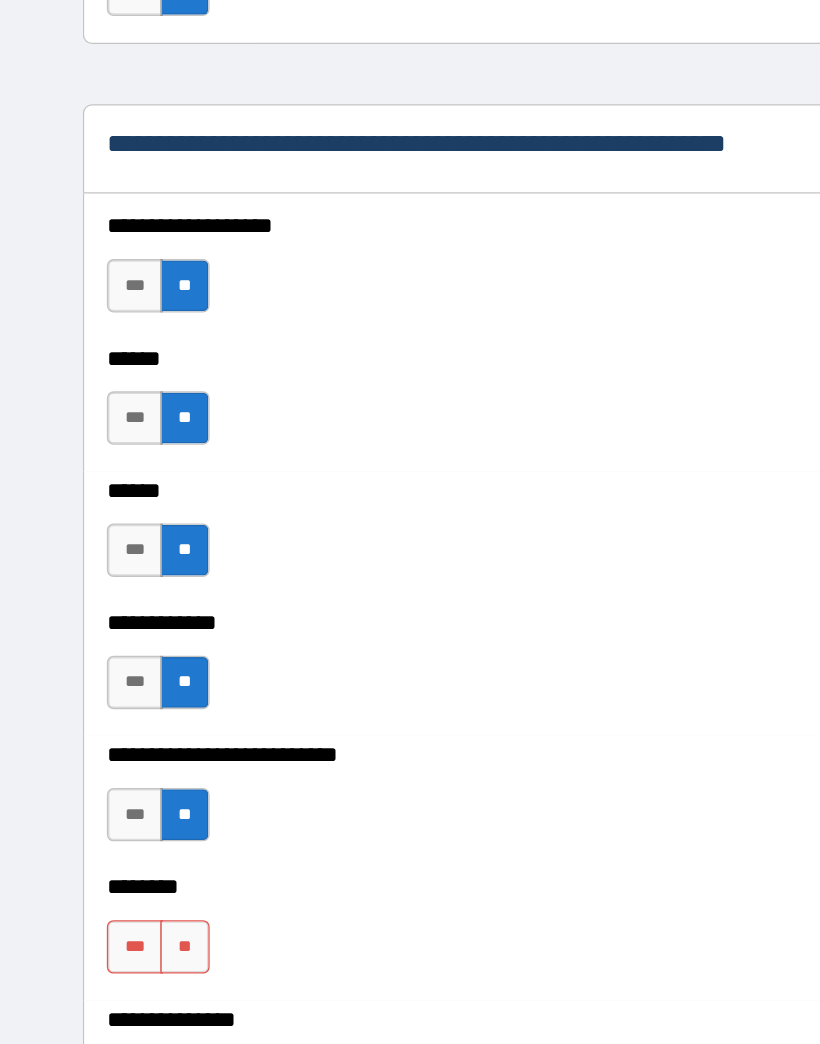 click on "**" at bounding box center (138, 766) 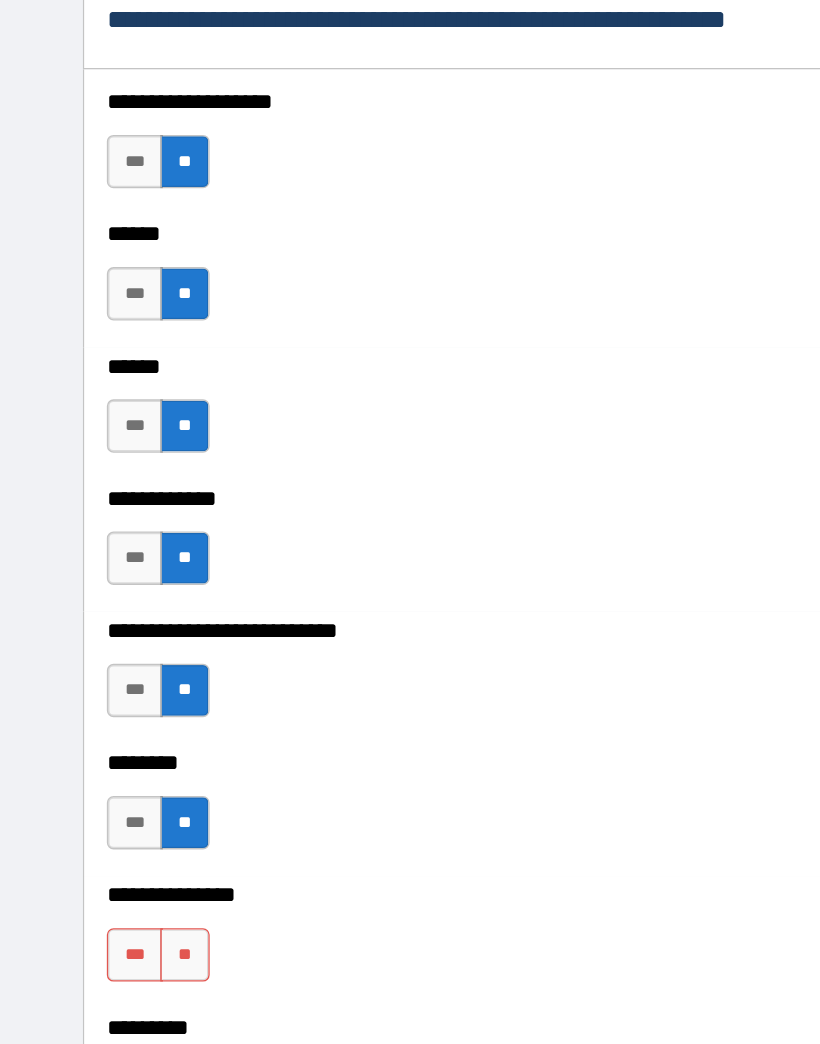 scroll, scrollTop: 4026, scrollLeft: 0, axis: vertical 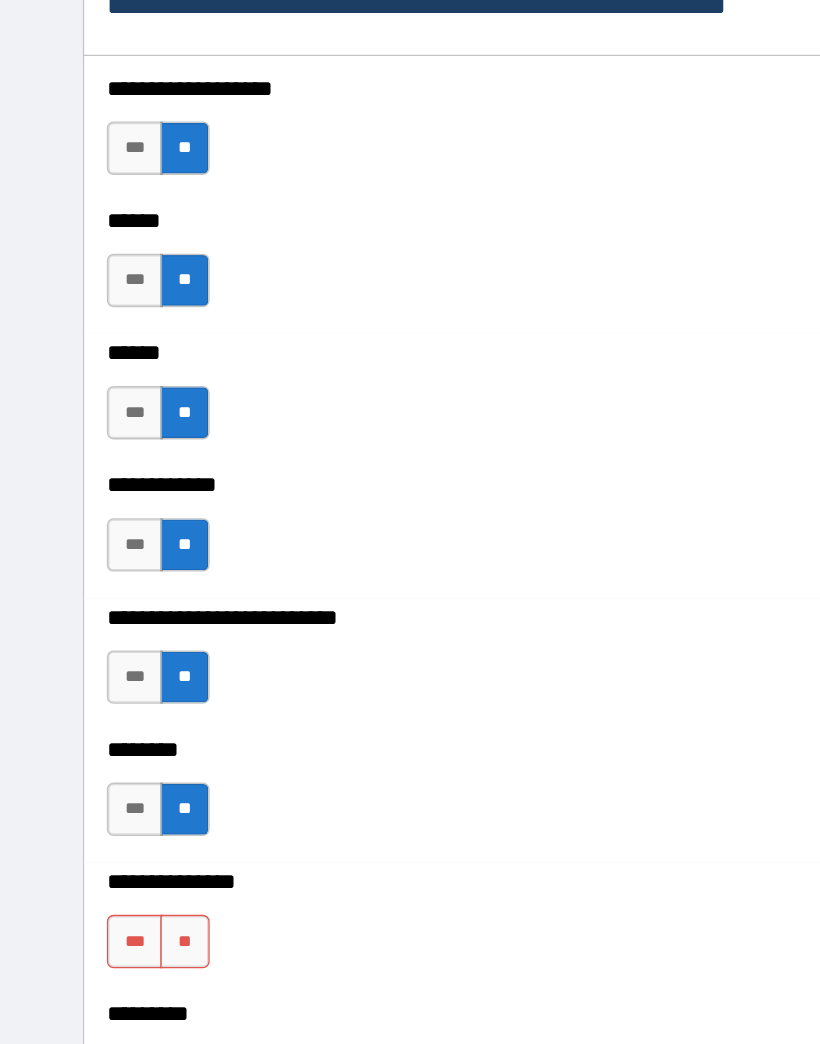 click on "**" at bounding box center [138, 762] 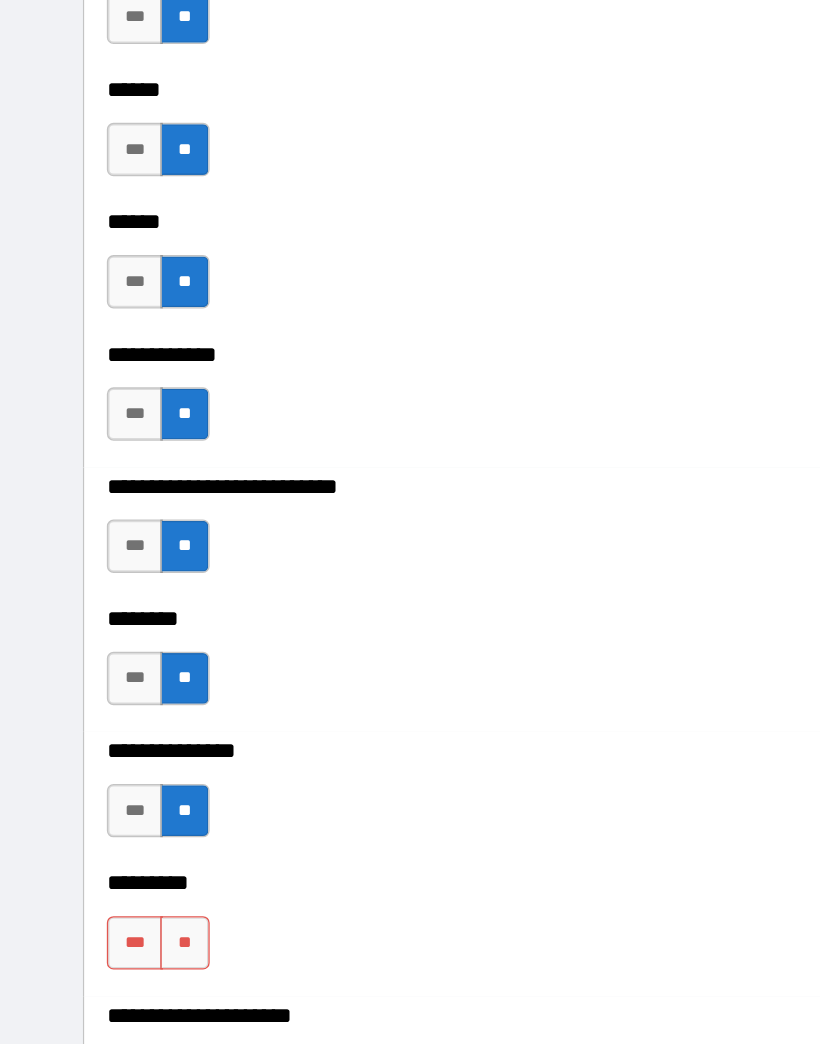 scroll, scrollTop: 4134, scrollLeft: 0, axis: vertical 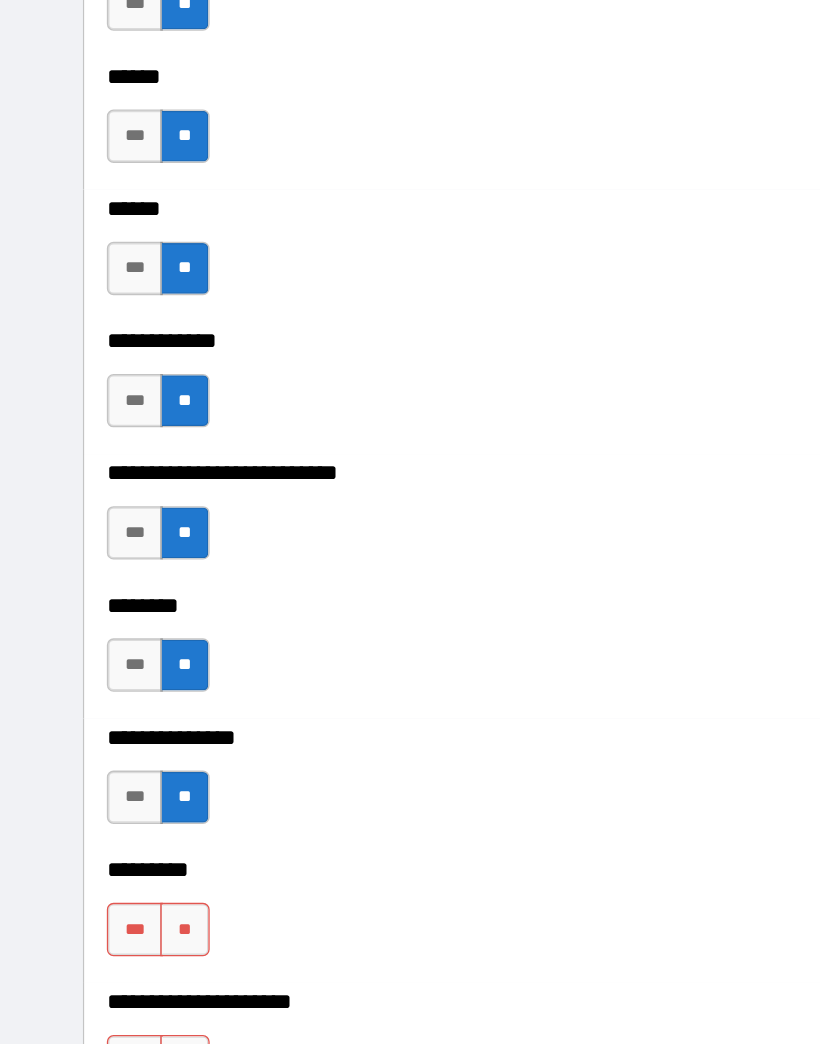 click on "**" at bounding box center (138, 753) 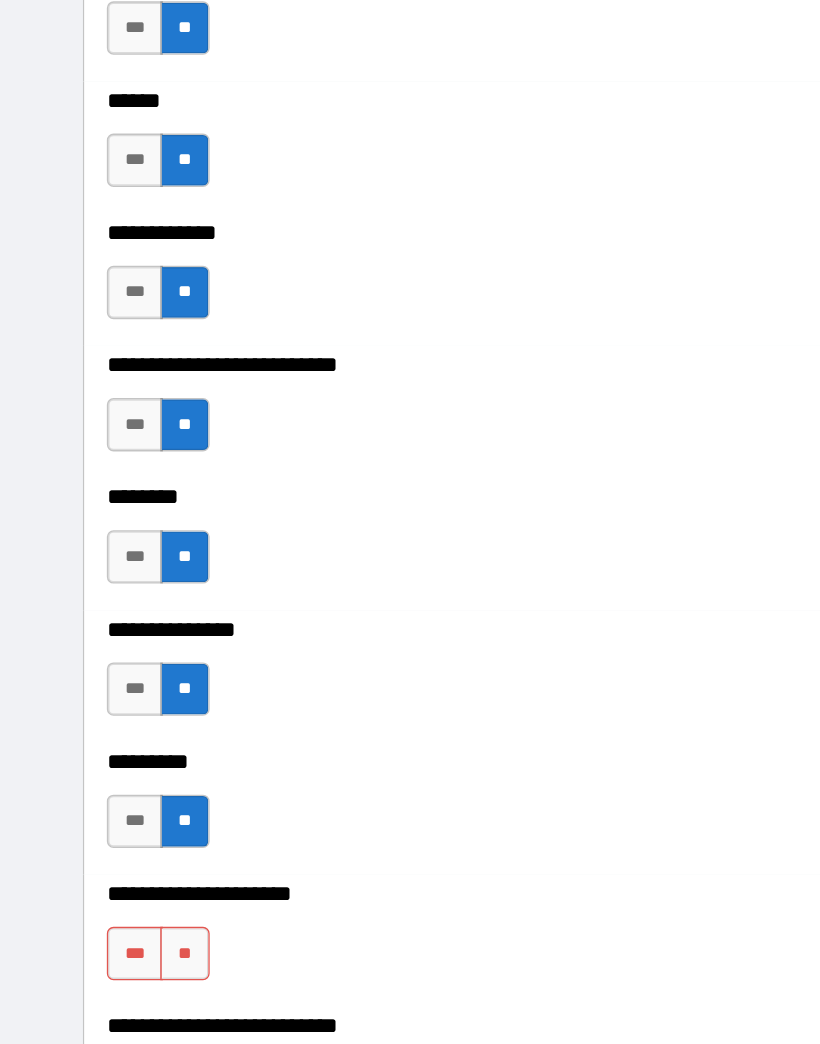 scroll, scrollTop: 4238, scrollLeft: 0, axis: vertical 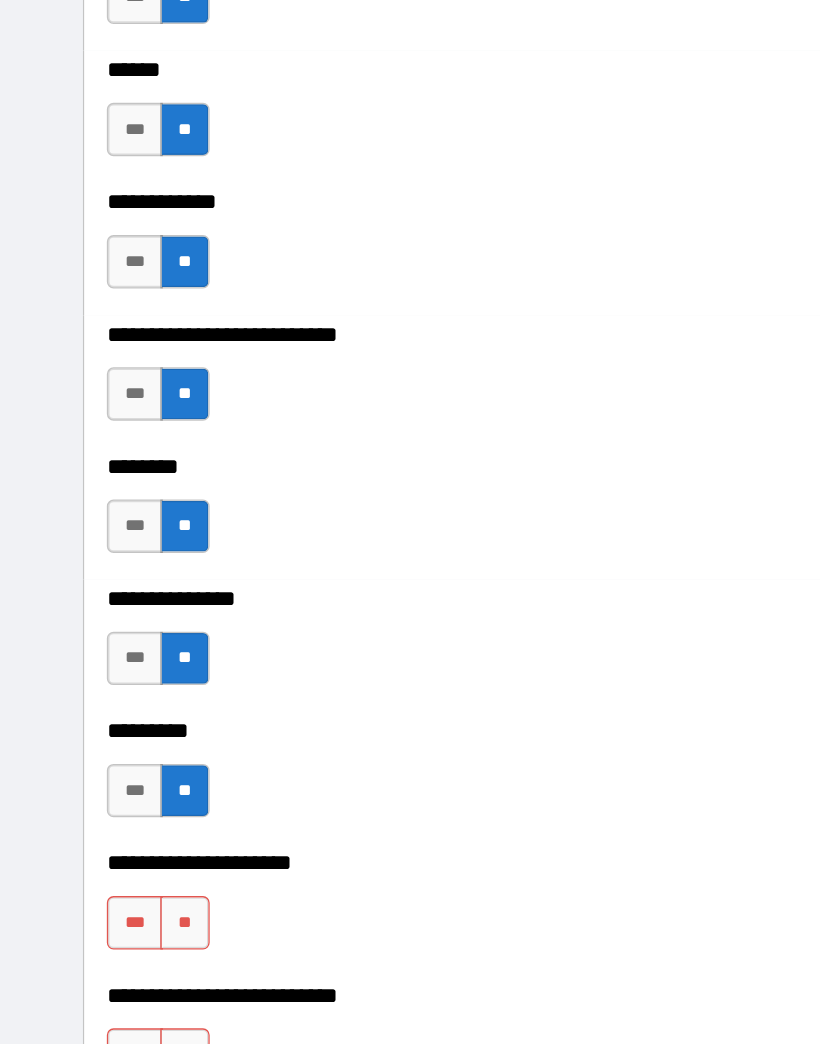 click on "**" at bounding box center [138, 748] 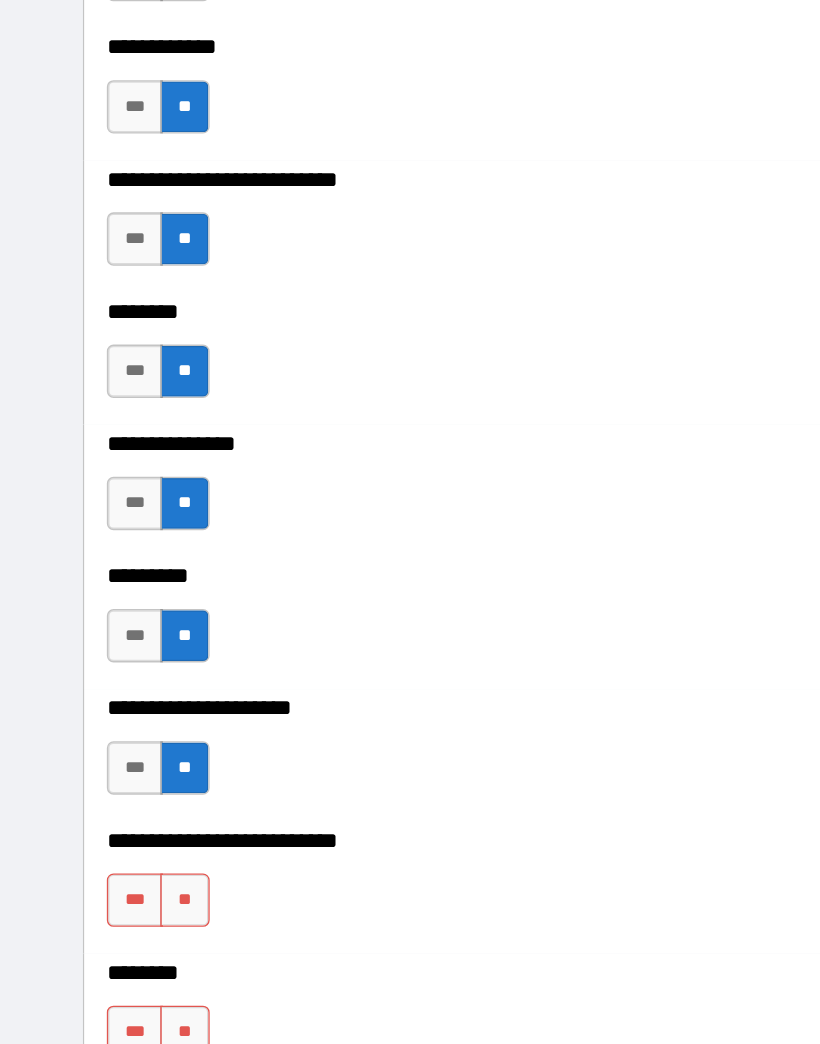 scroll, scrollTop: 4357, scrollLeft: 0, axis: vertical 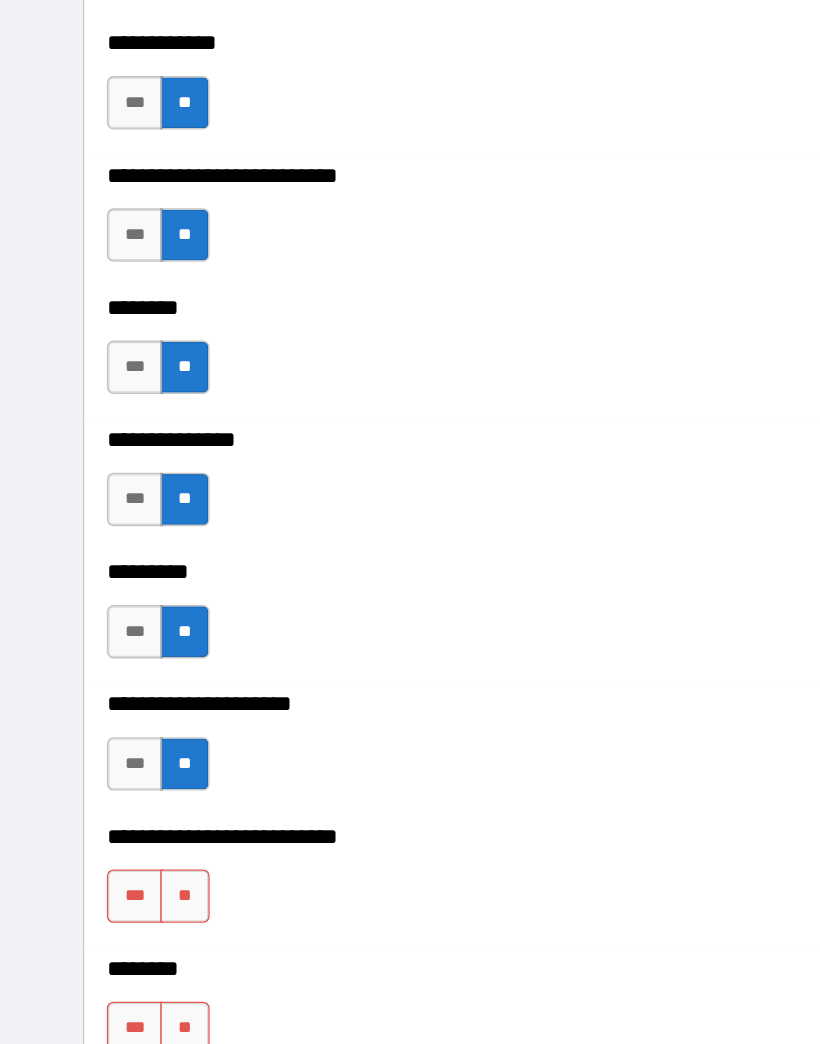 click on "**" at bounding box center [138, 728] 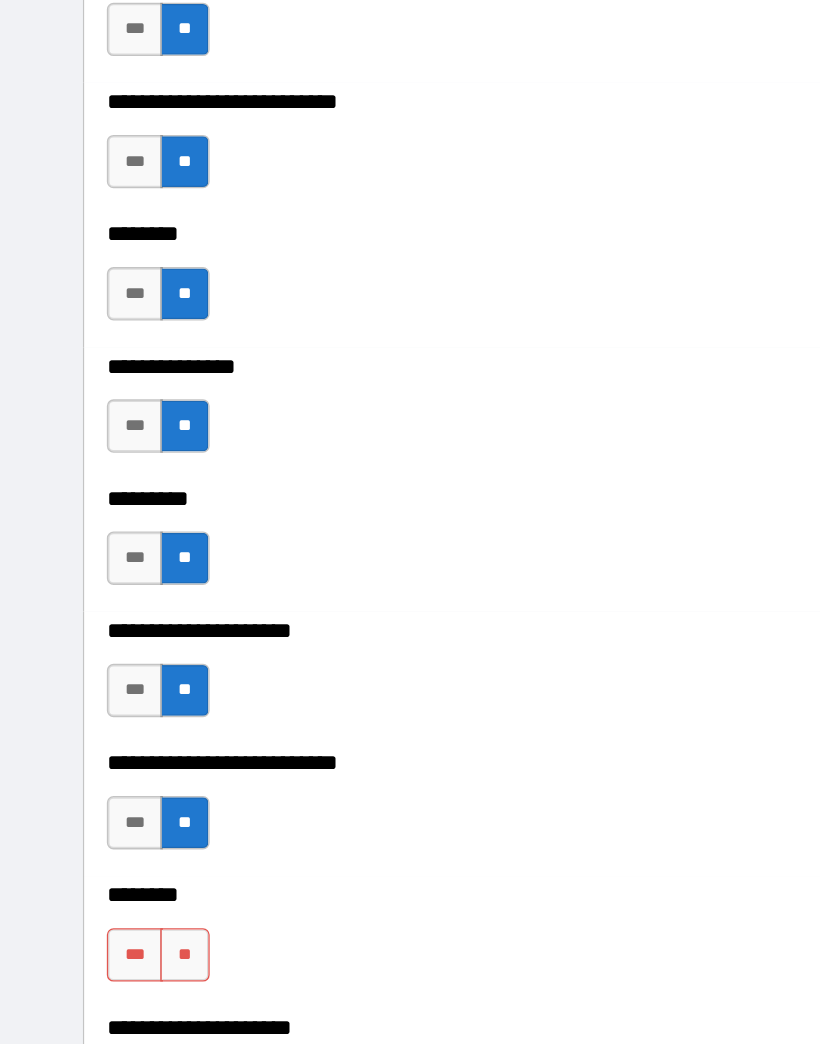 scroll, scrollTop: 4416, scrollLeft: 0, axis: vertical 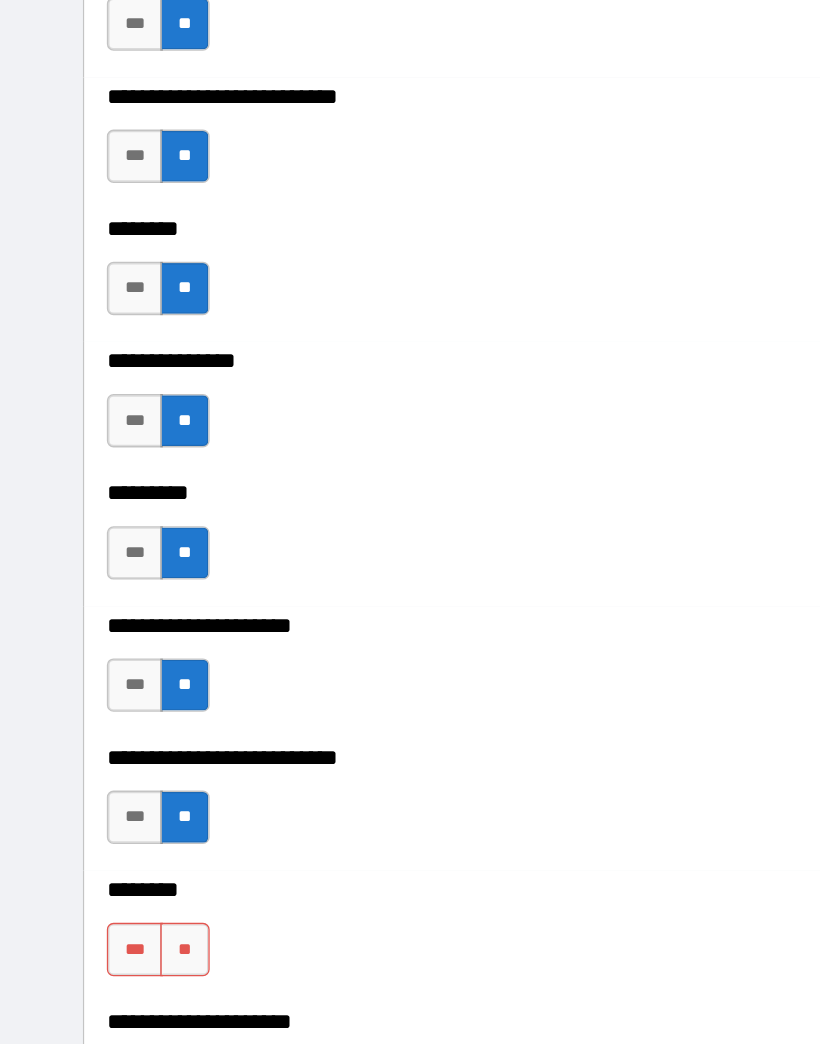 click on "**" at bounding box center [138, 768] 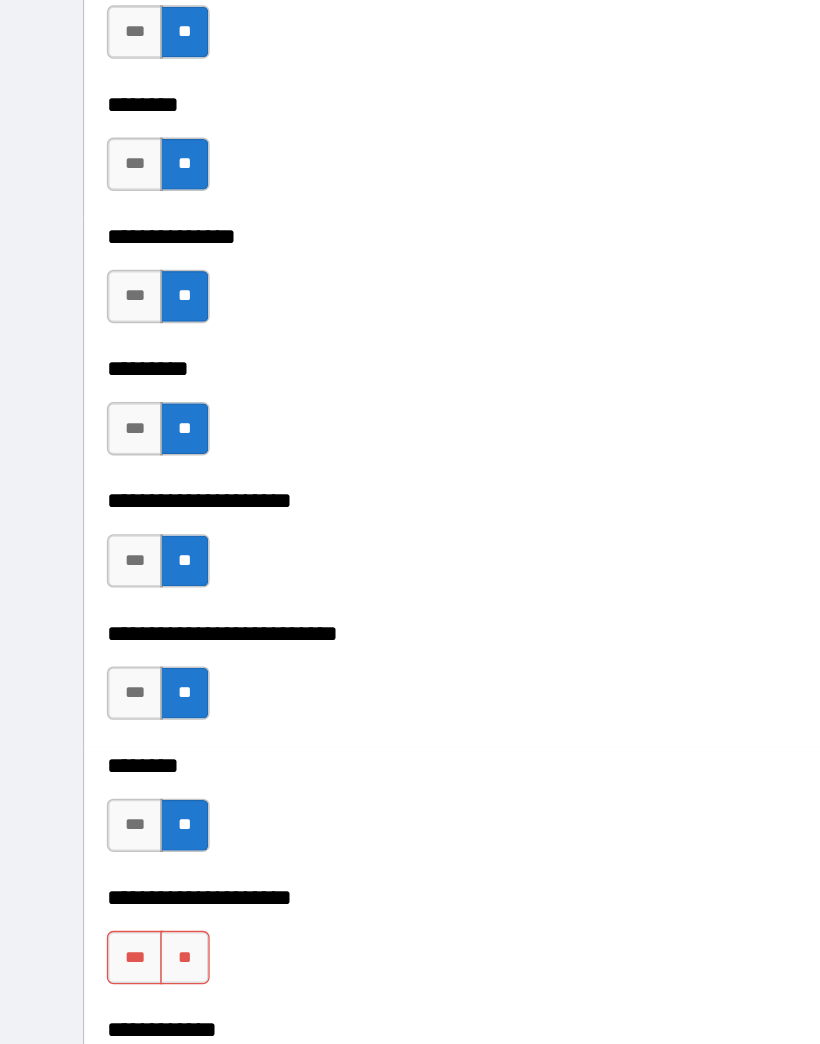 scroll, scrollTop: 4513, scrollLeft: 0, axis: vertical 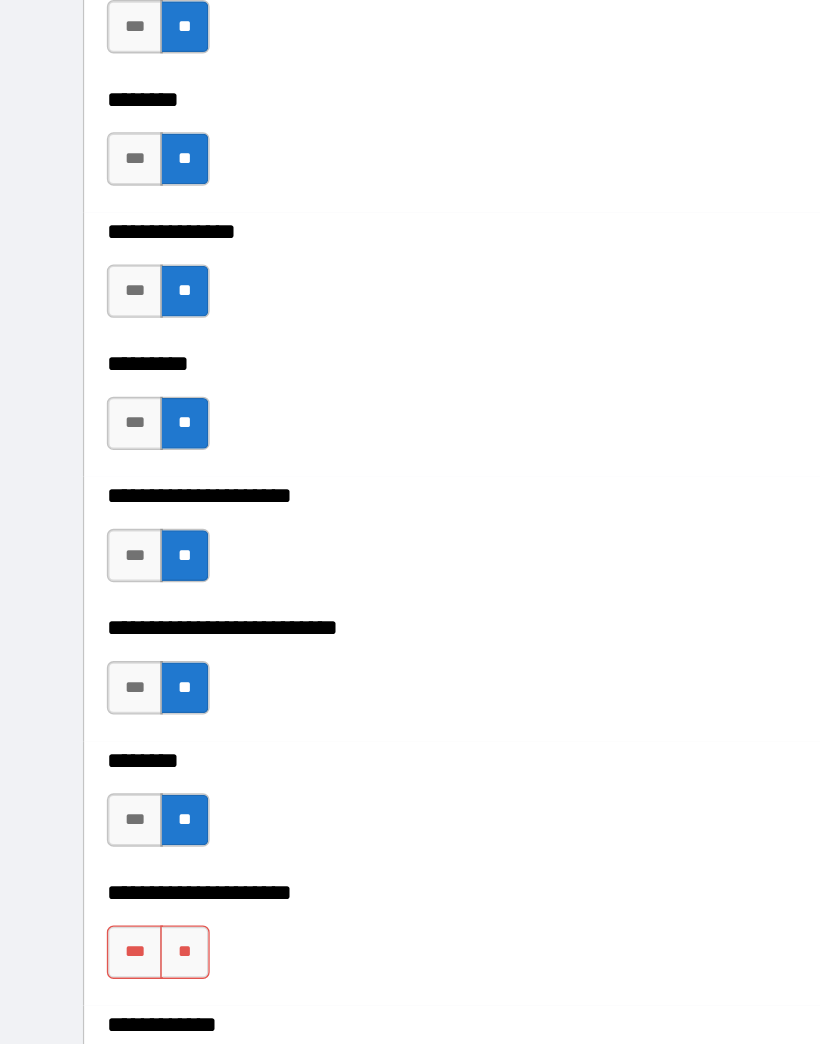 click on "**" at bounding box center [138, 770] 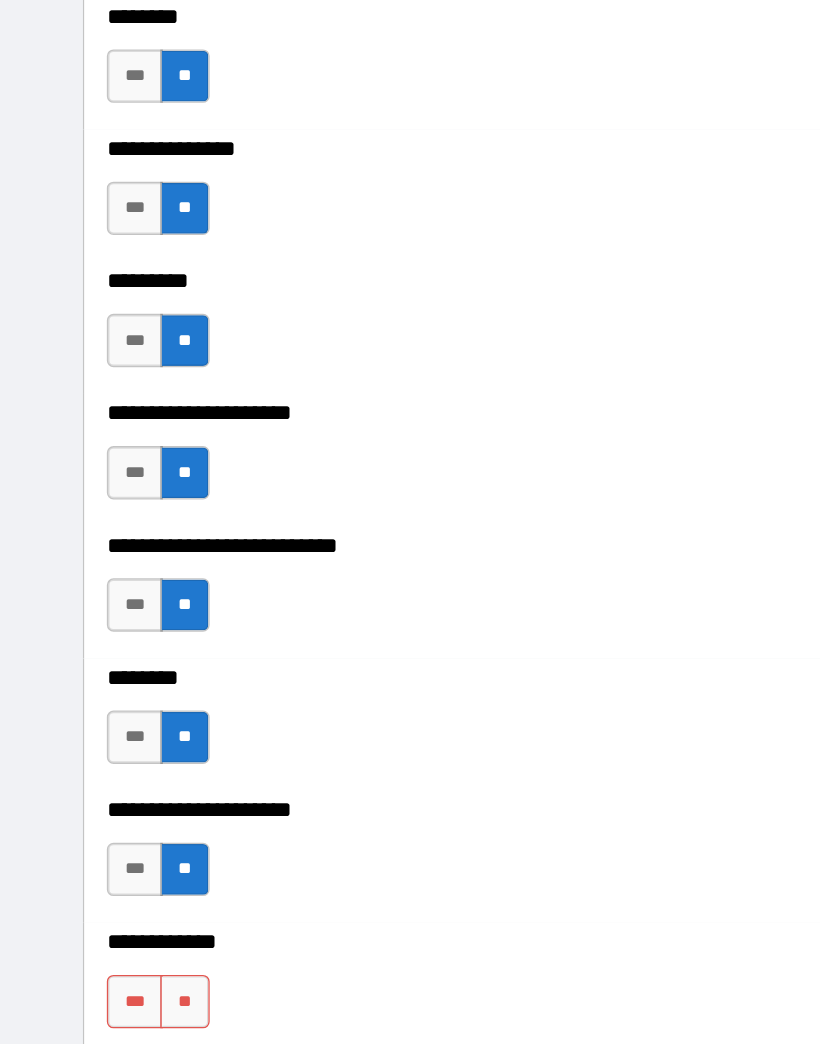 scroll, scrollTop: 4595, scrollLeft: 0, axis: vertical 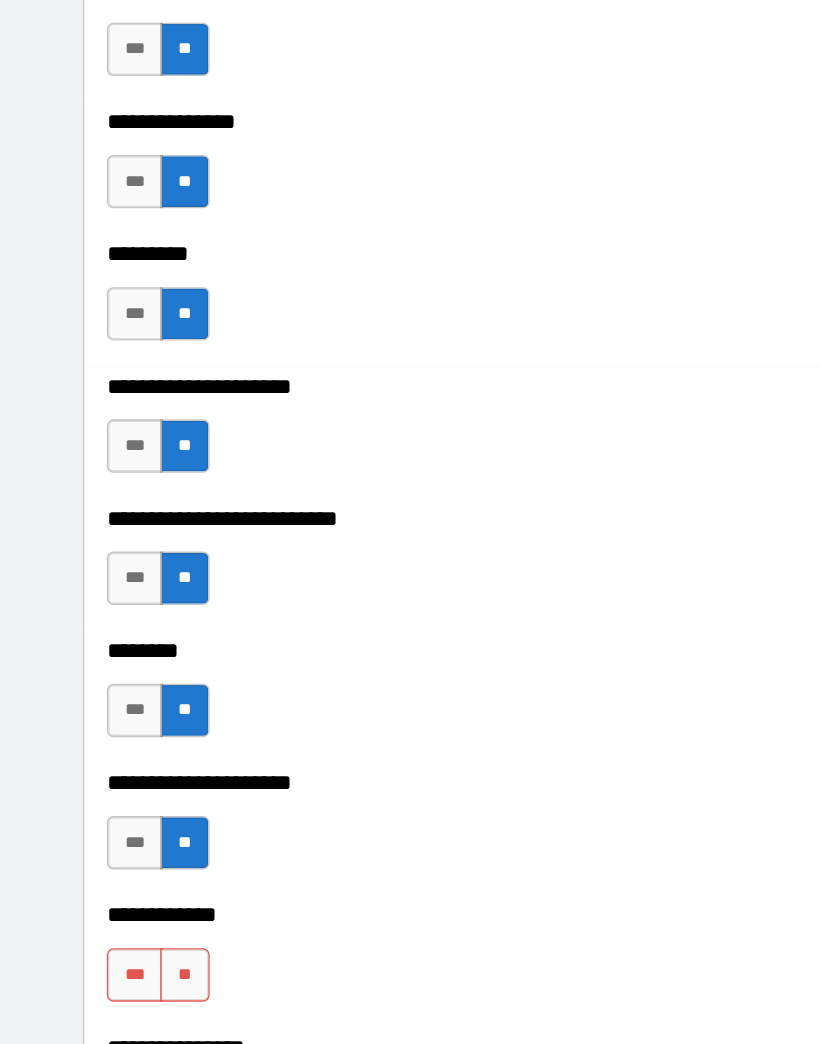 click on "**" at bounding box center [138, 787] 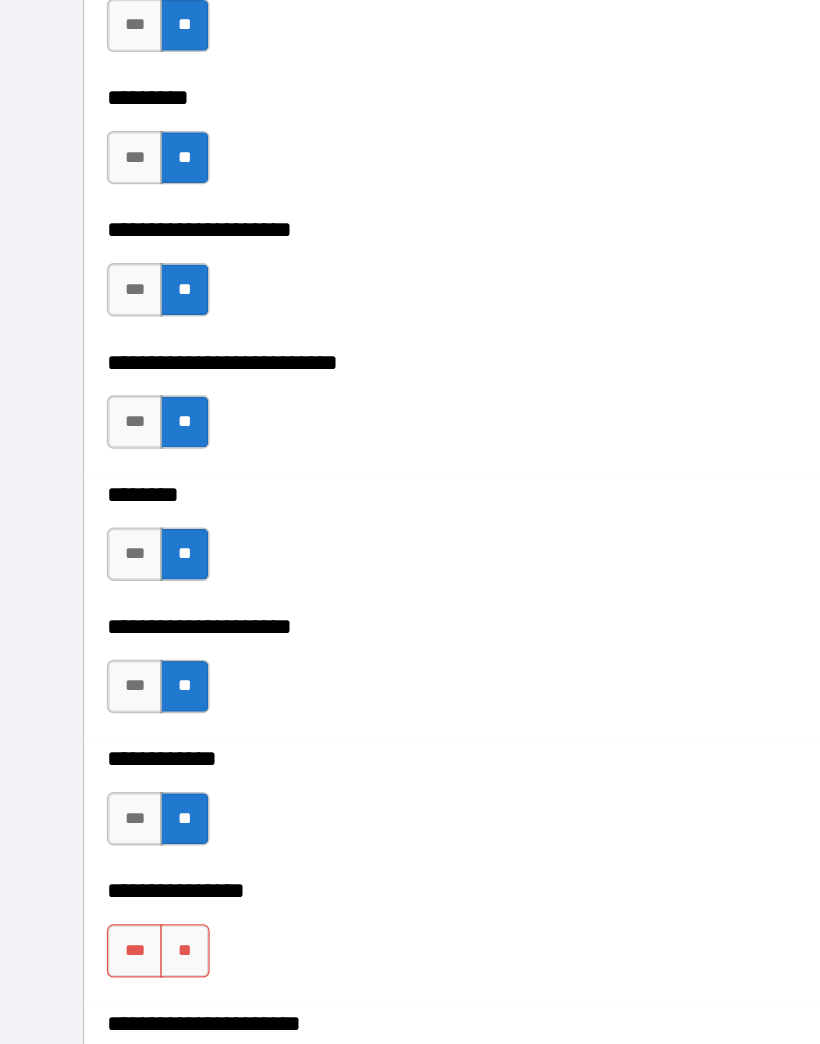scroll, scrollTop: 4713, scrollLeft: 0, axis: vertical 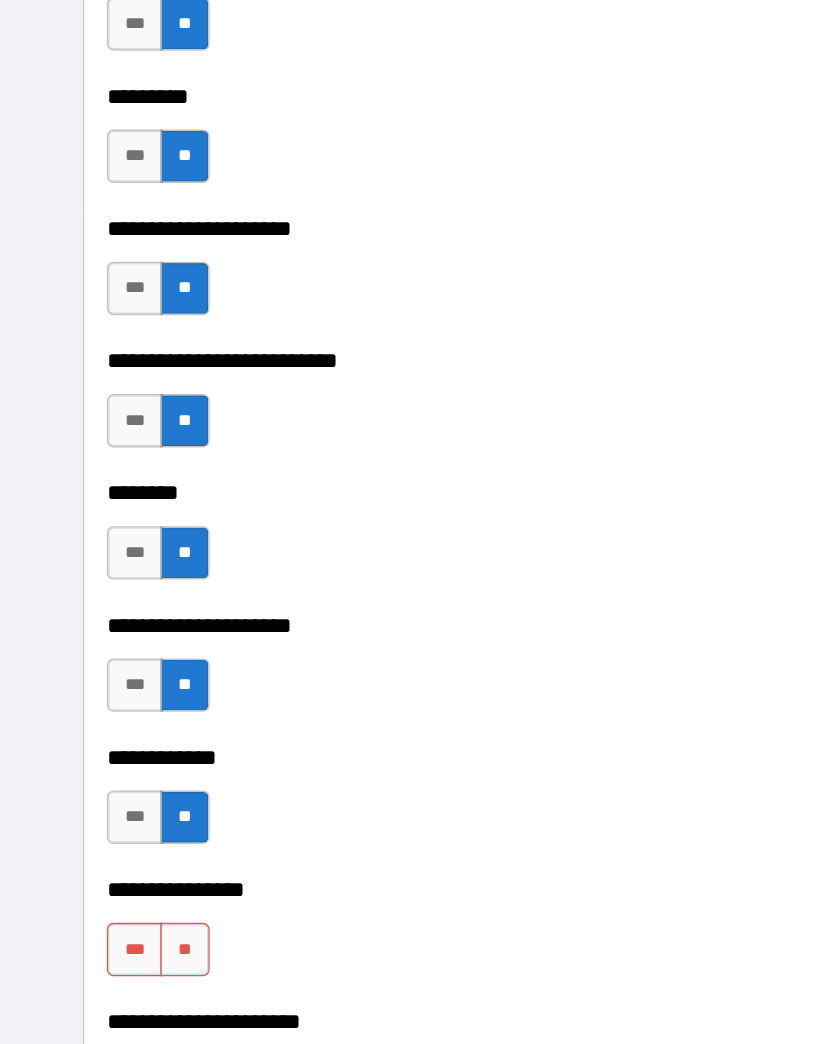 click on "***" at bounding box center [101, 768] 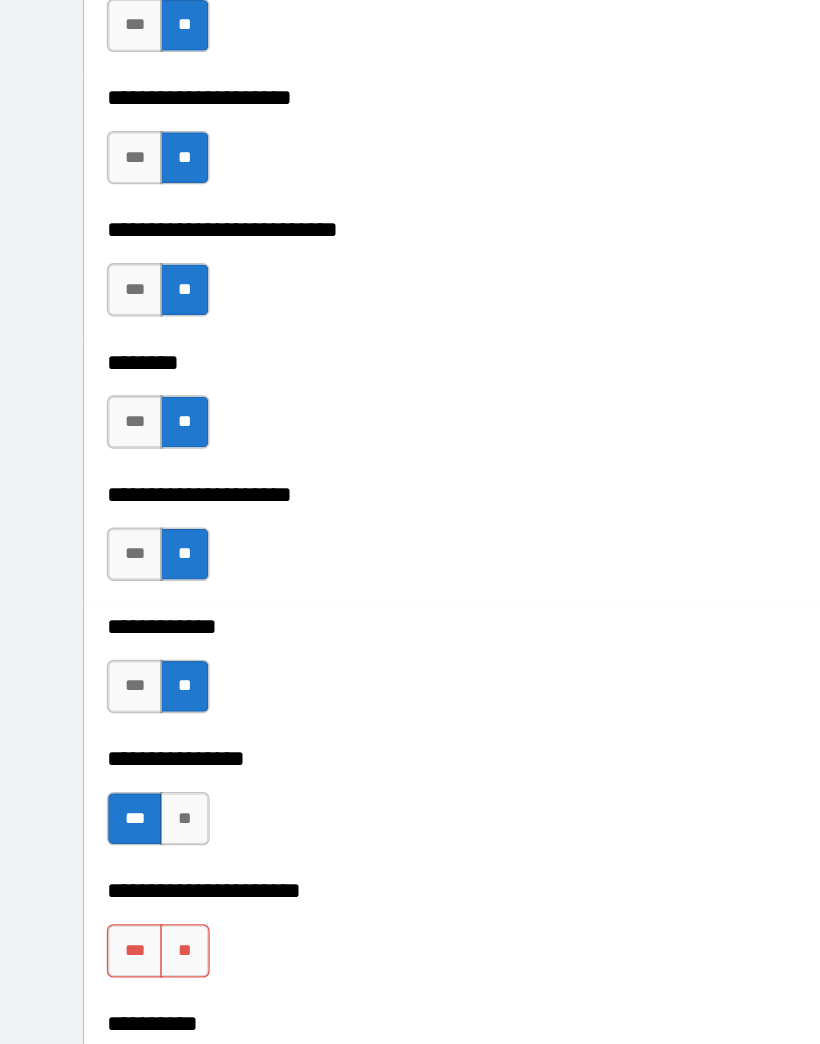 scroll, scrollTop: 4813, scrollLeft: 0, axis: vertical 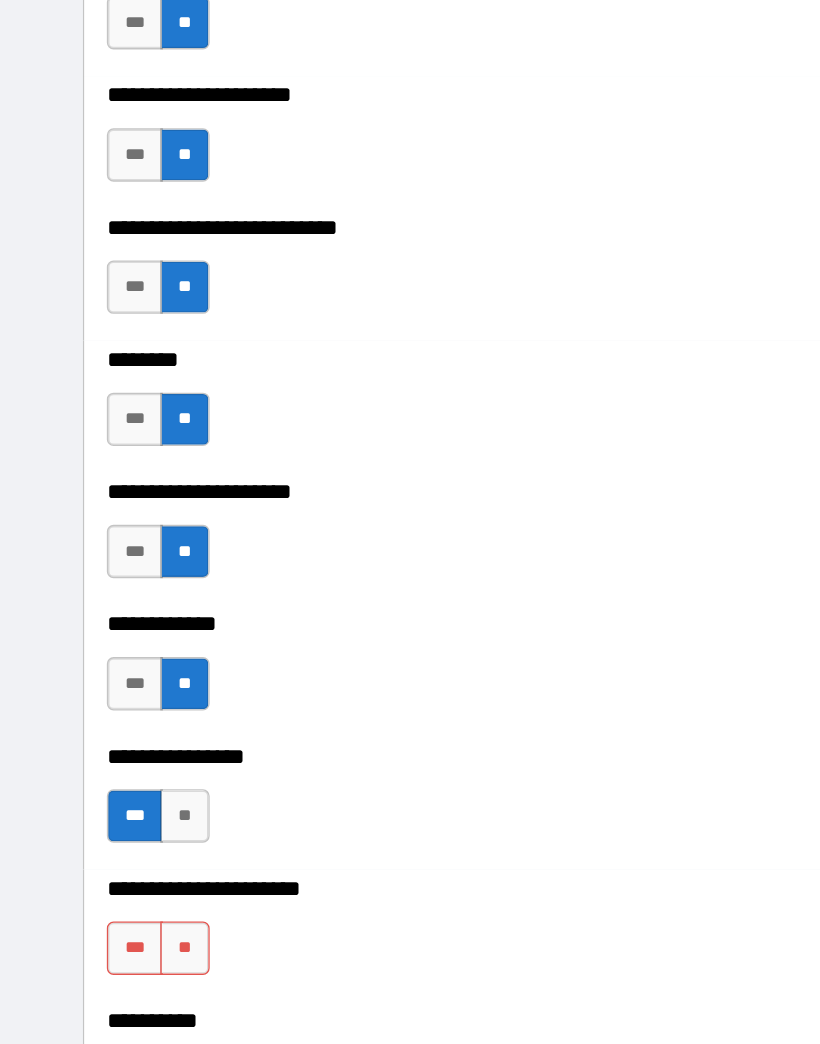 click on "**" at bounding box center [138, 767] 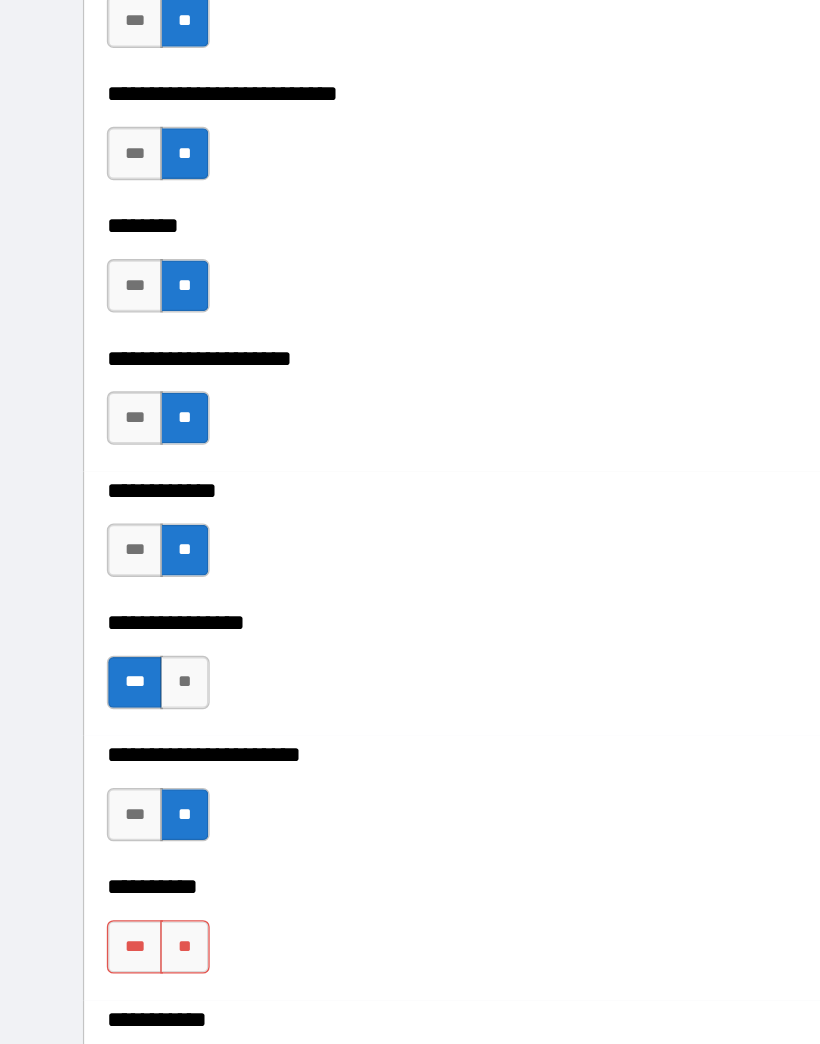 scroll, scrollTop: 4914, scrollLeft: 0, axis: vertical 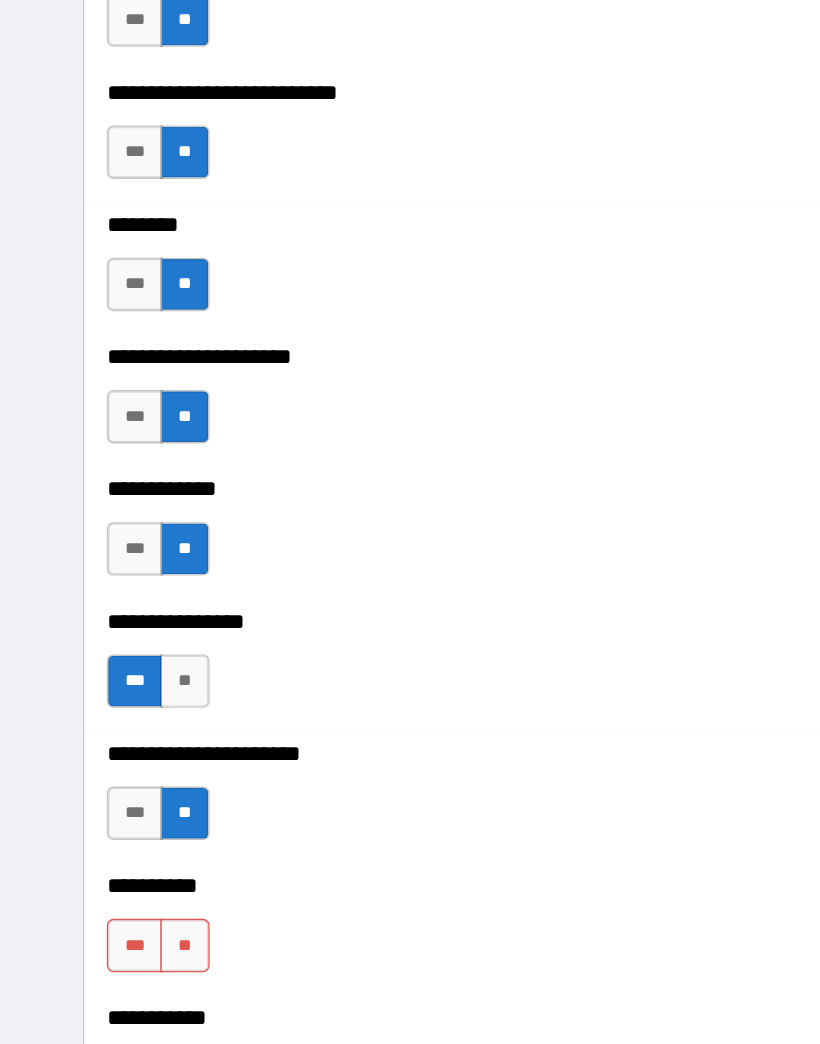 click on "**" at bounding box center (138, 765) 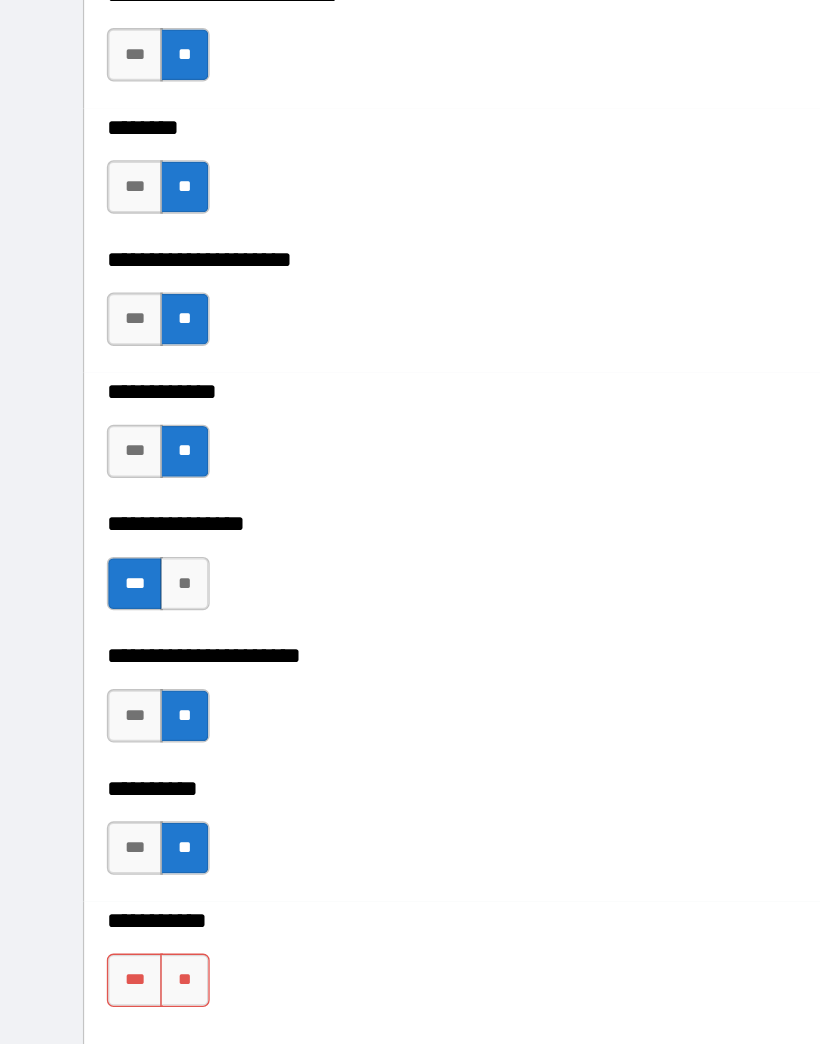 scroll, scrollTop: 4996, scrollLeft: 0, axis: vertical 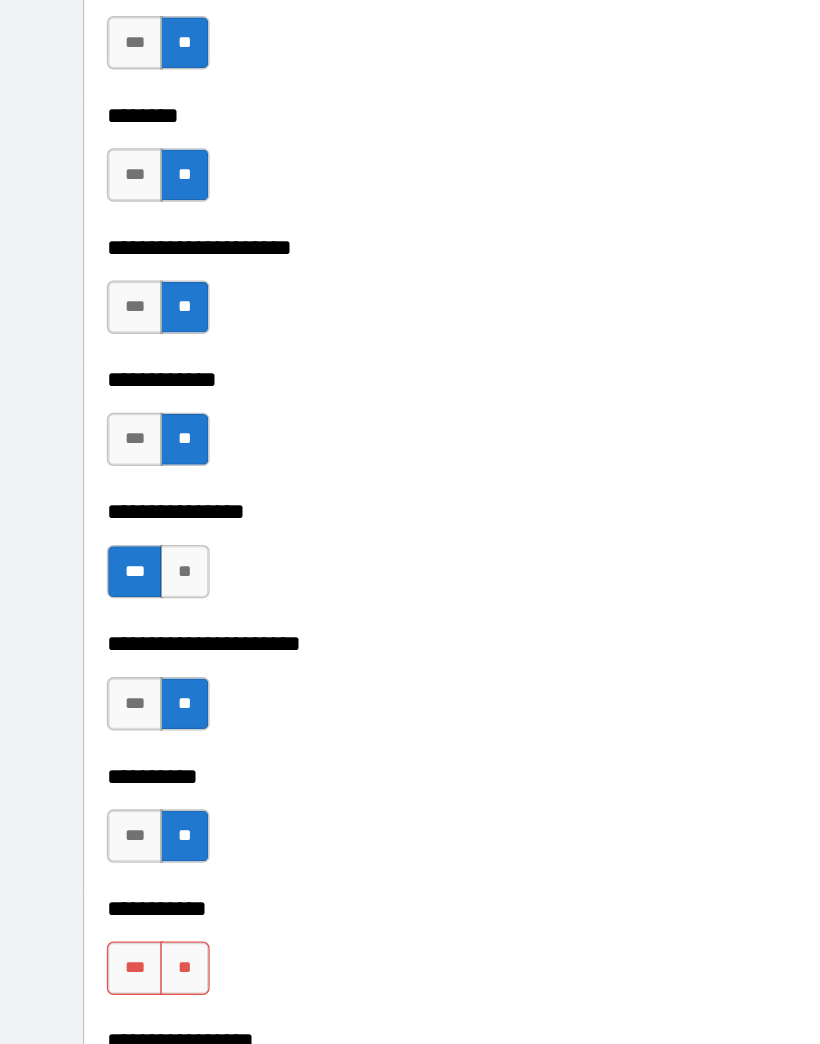 click on "**" at bounding box center (138, 782) 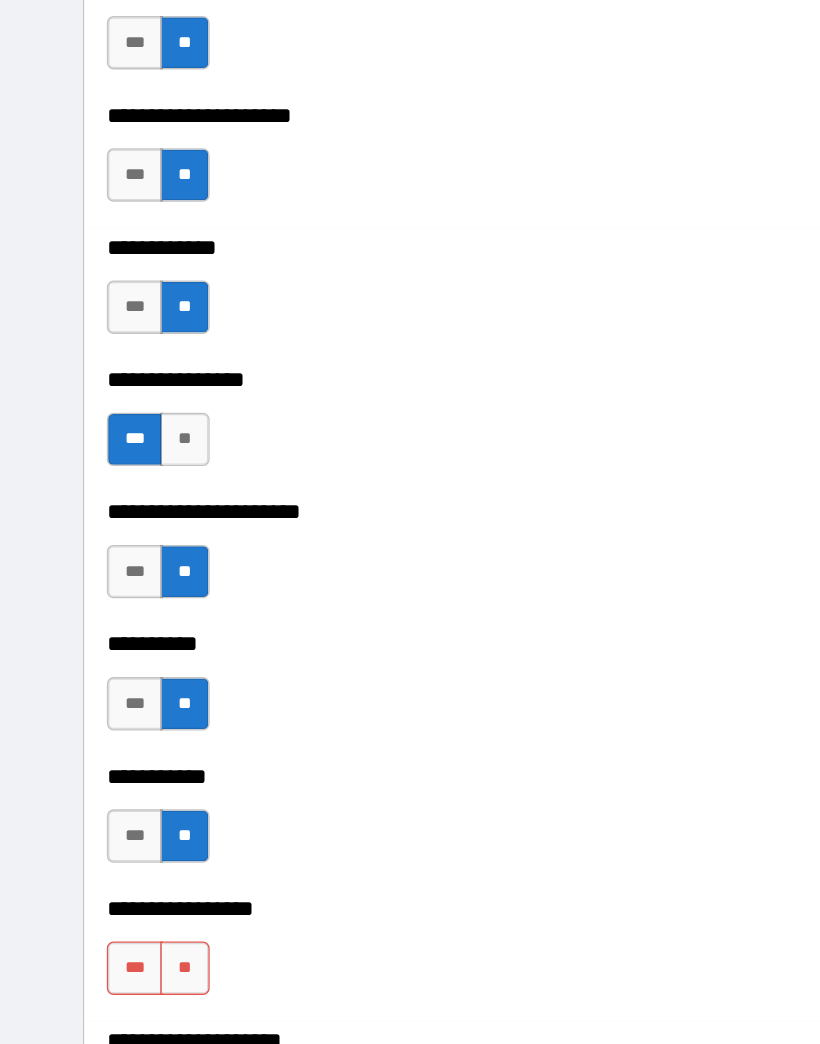 scroll, scrollTop: 5108, scrollLeft: 0, axis: vertical 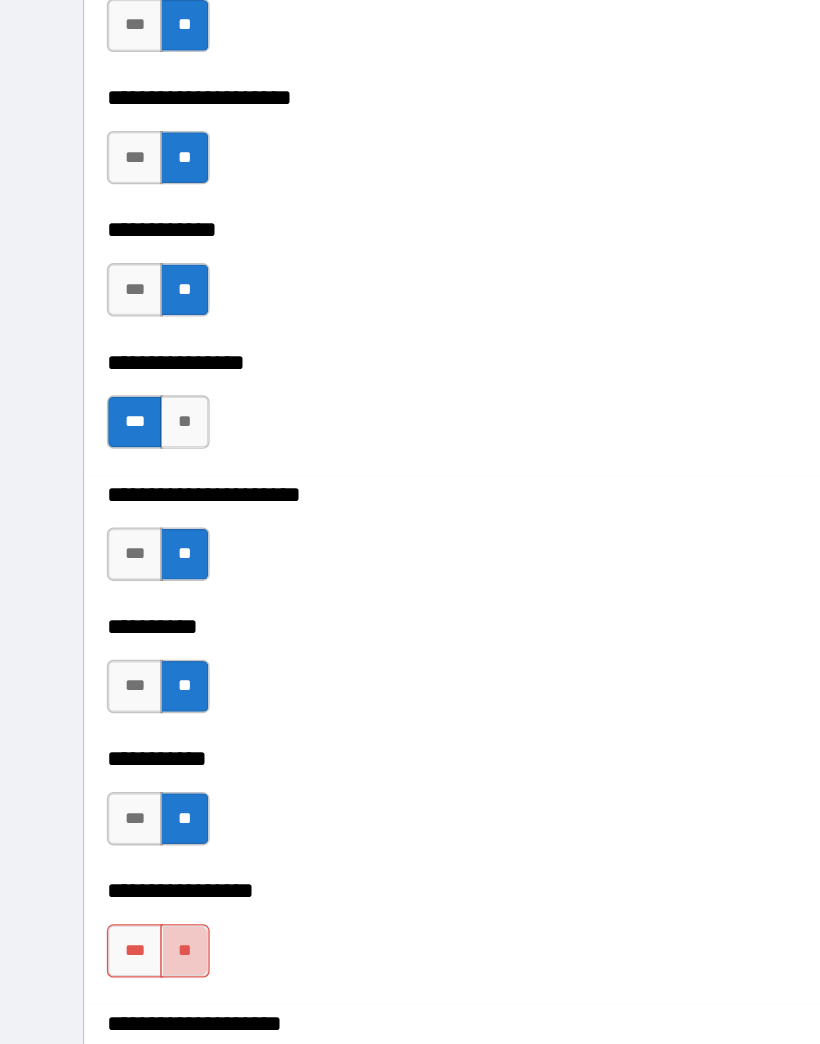 click on "**" at bounding box center [138, 769] 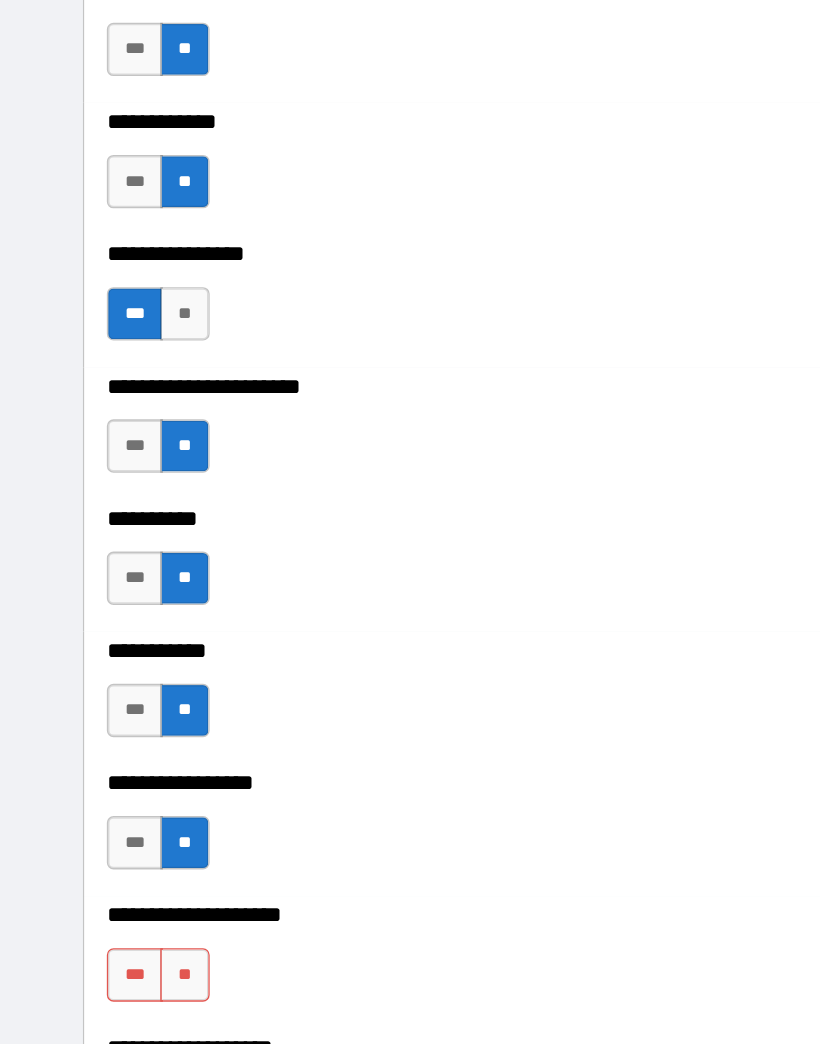 scroll, scrollTop: 5191, scrollLeft: 0, axis: vertical 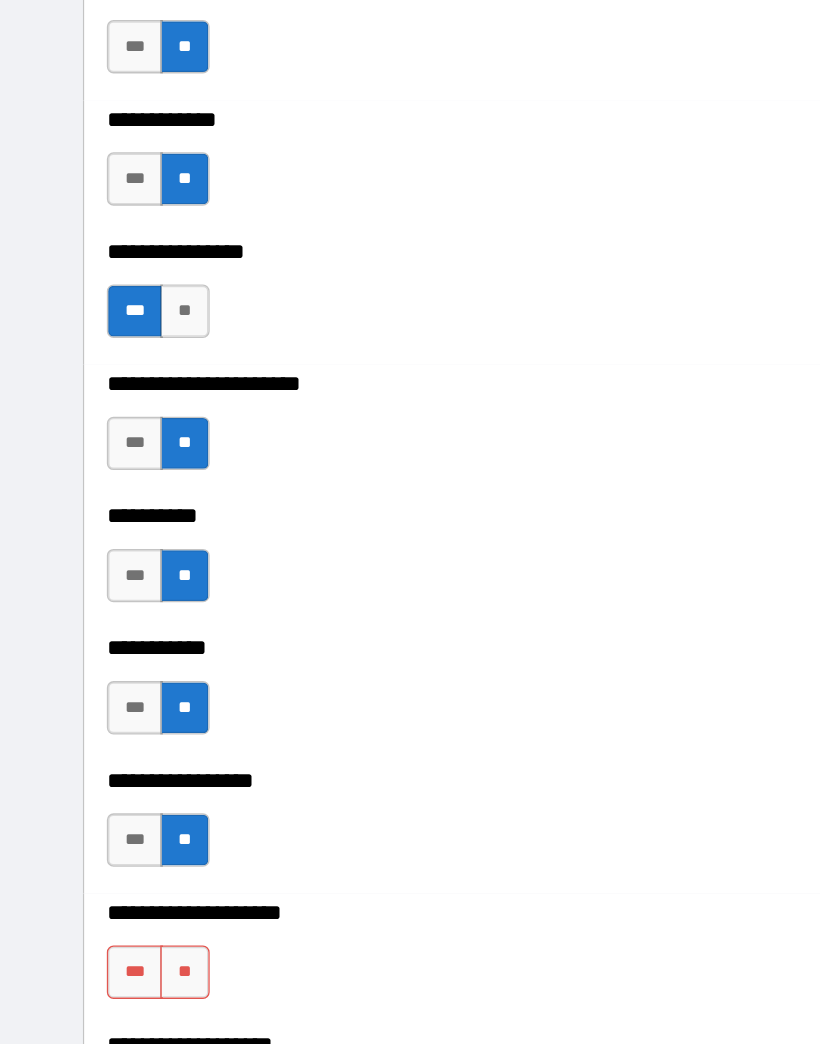 click on "**" at bounding box center (138, 785) 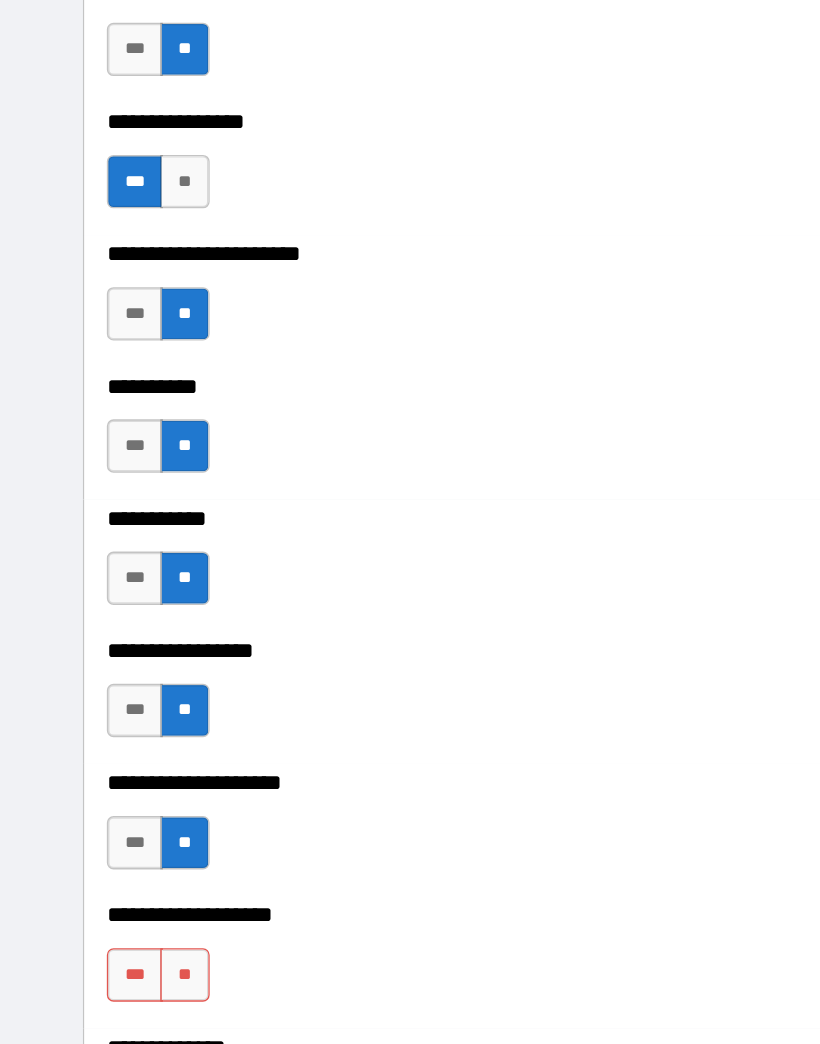 scroll, scrollTop: 5301, scrollLeft: 0, axis: vertical 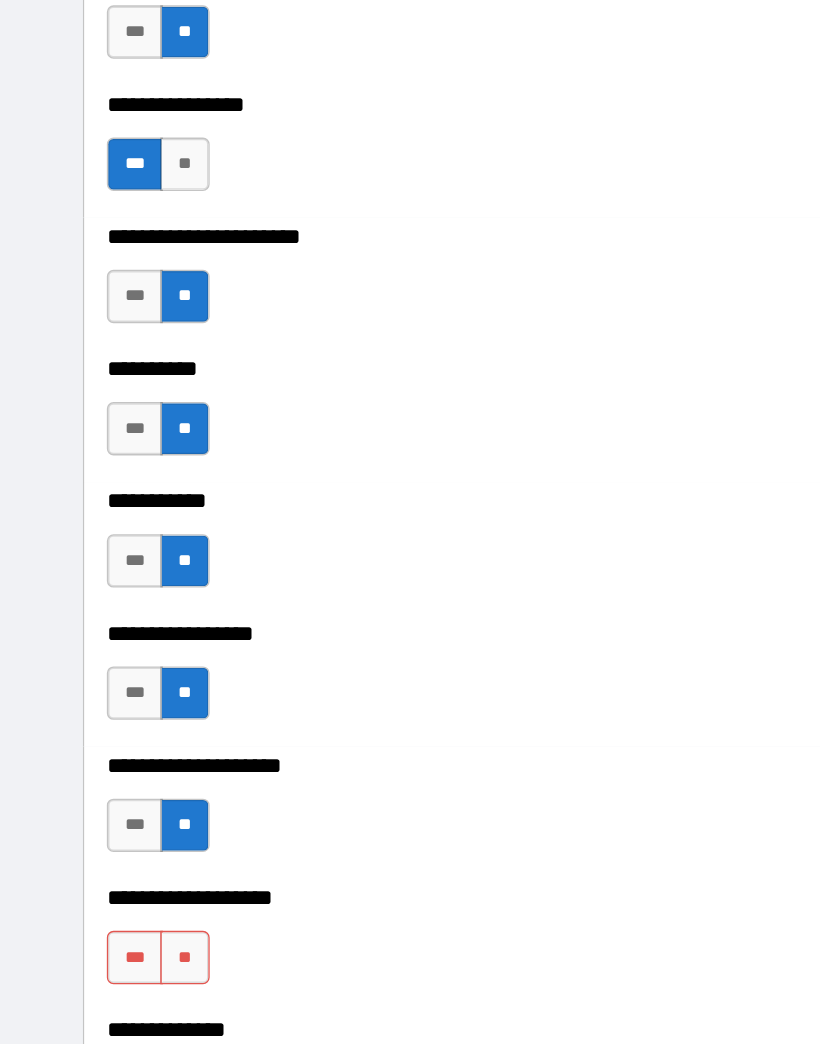 click on "**" at bounding box center (138, 774) 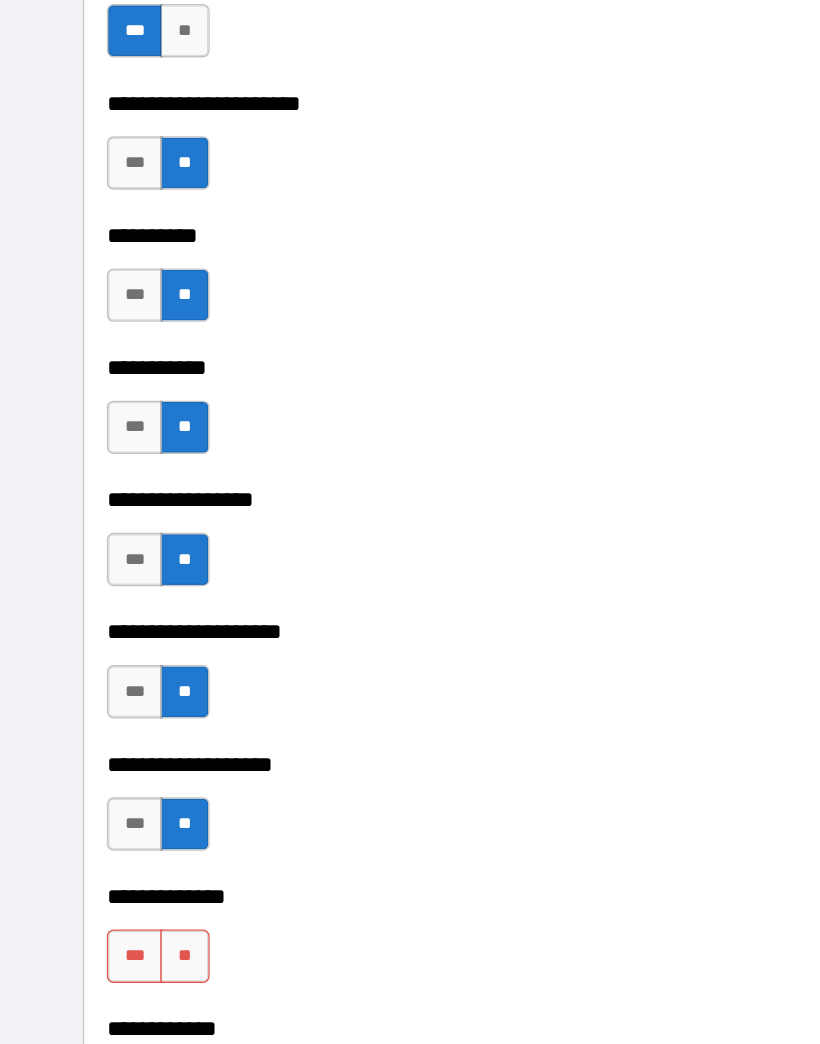 scroll, scrollTop: 5406, scrollLeft: 0, axis: vertical 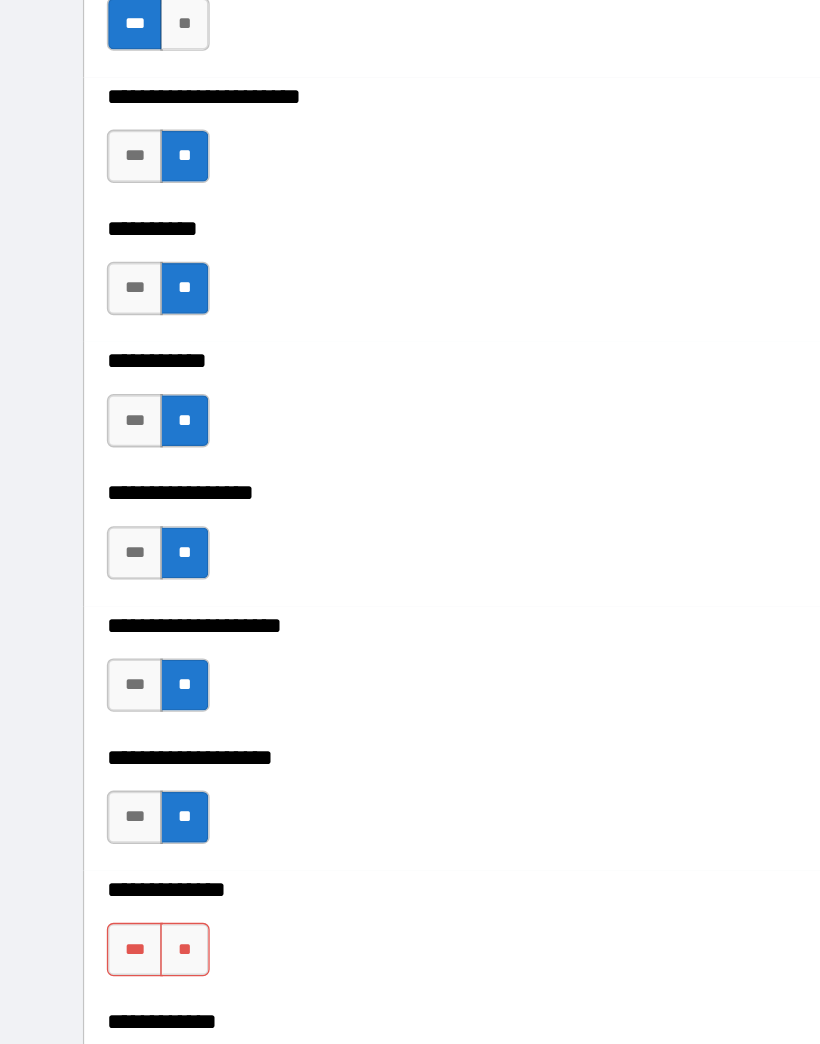 click on "**" at bounding box center [138, 768] 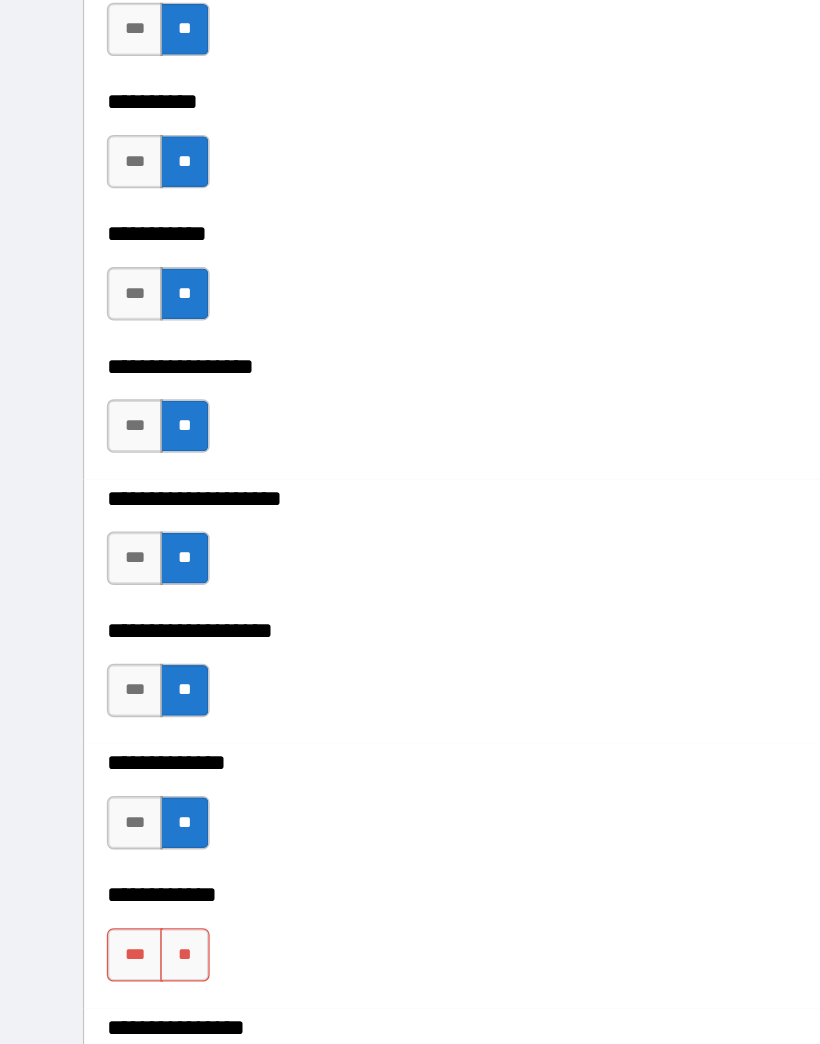 scroll, scrollTop: 5502, scrollLeft: 0, axis: vertical 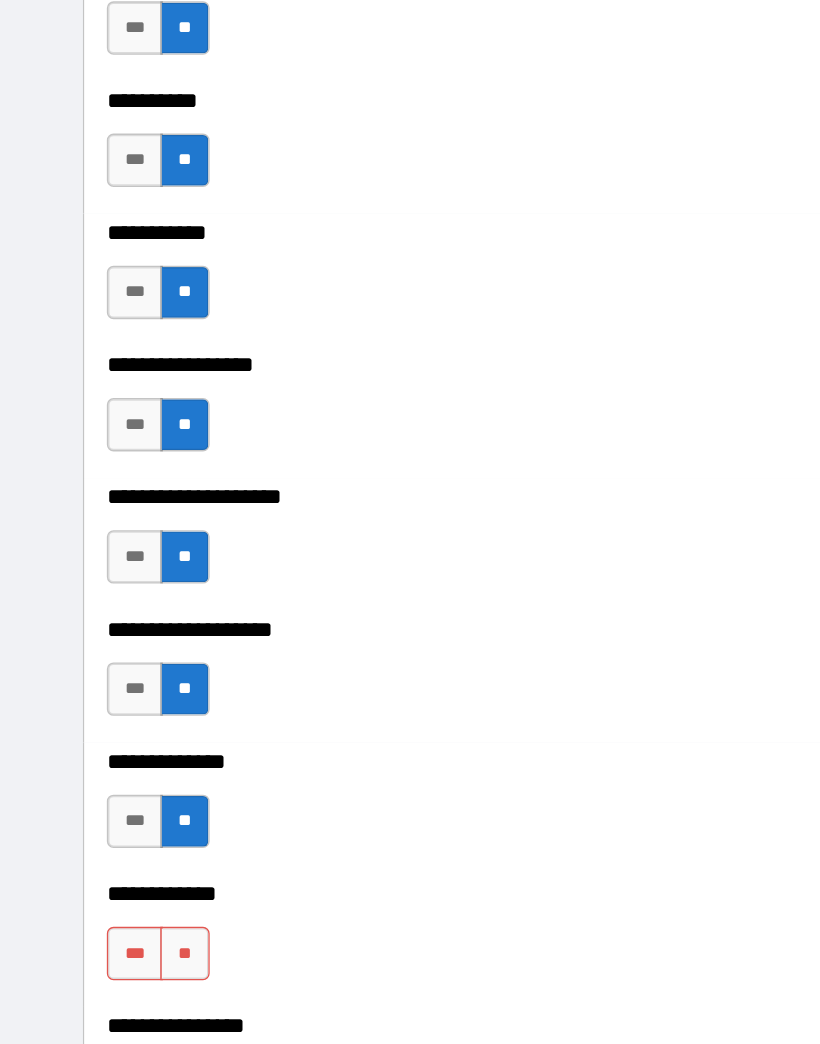 click on "**" at bounding box center (138, 771) 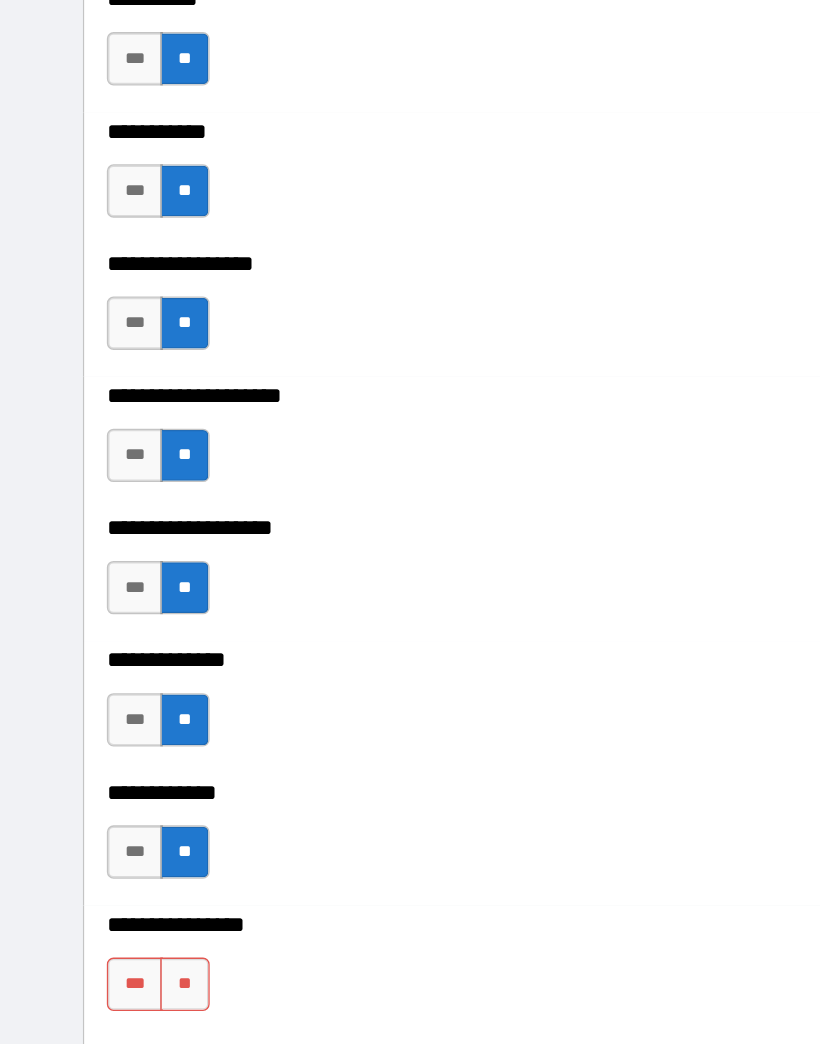 scroll, scrollTop: 5581, scrollLeft: 0, axis: vertical 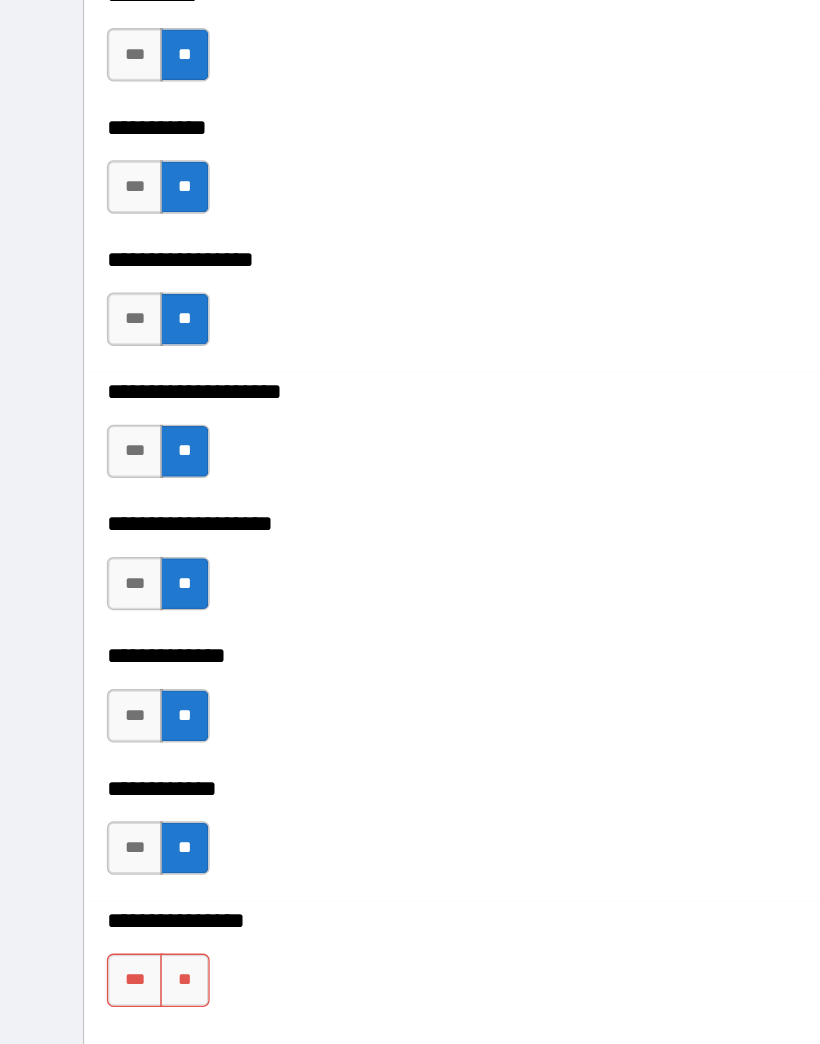 click on "**" at bounding box center [138, 791] 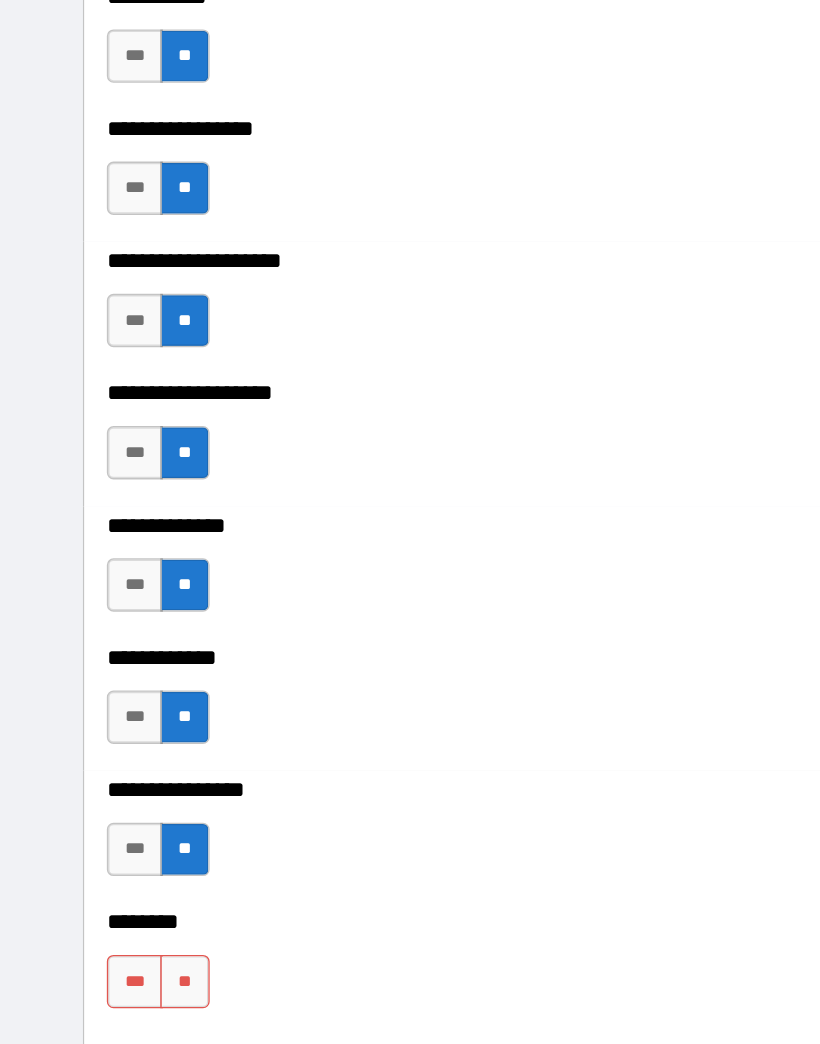 scroll, scrollTop: 5682, scrollLeft: 0, axis: vertical 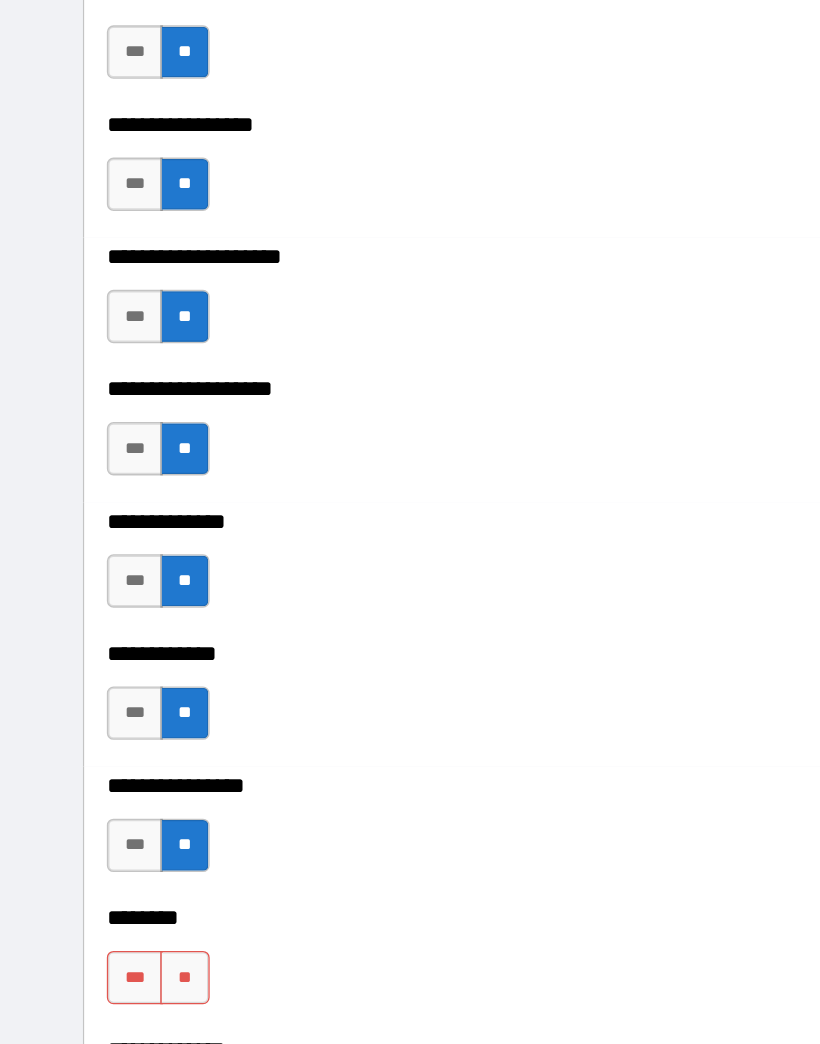 click on "**" at bounding box center (138, 789) 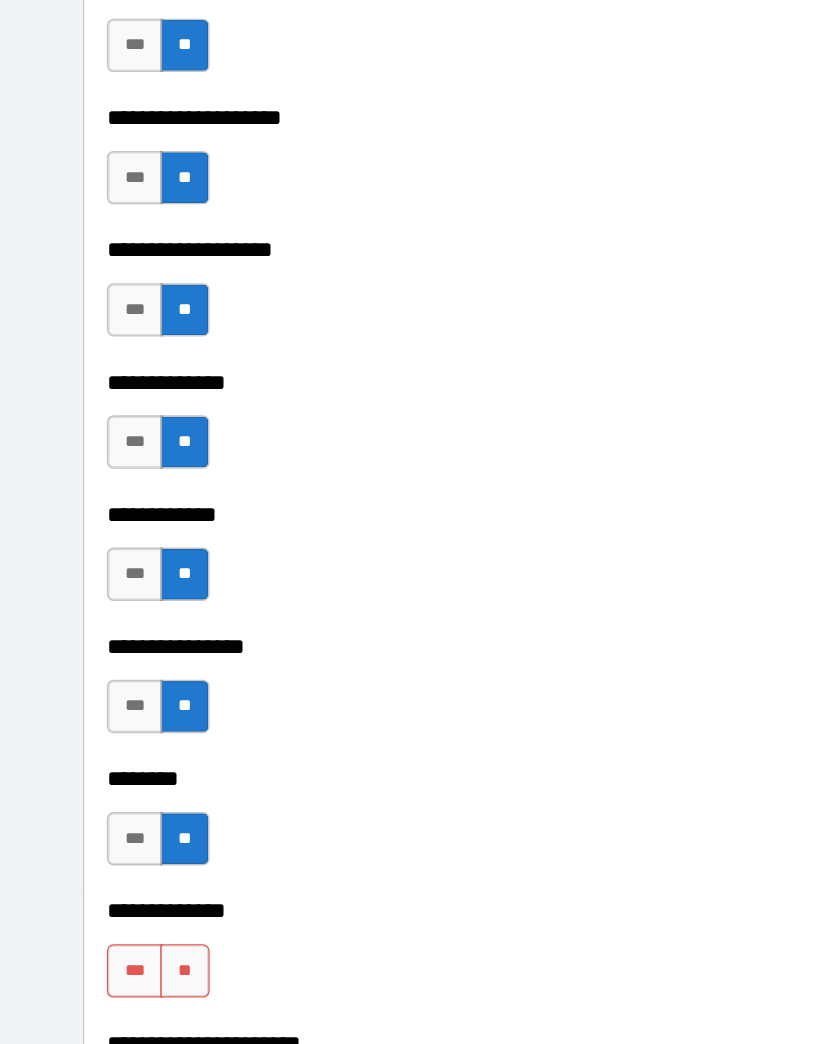 scroll, scrollTop: 5790, scrollLeft: 0, axis: vertical 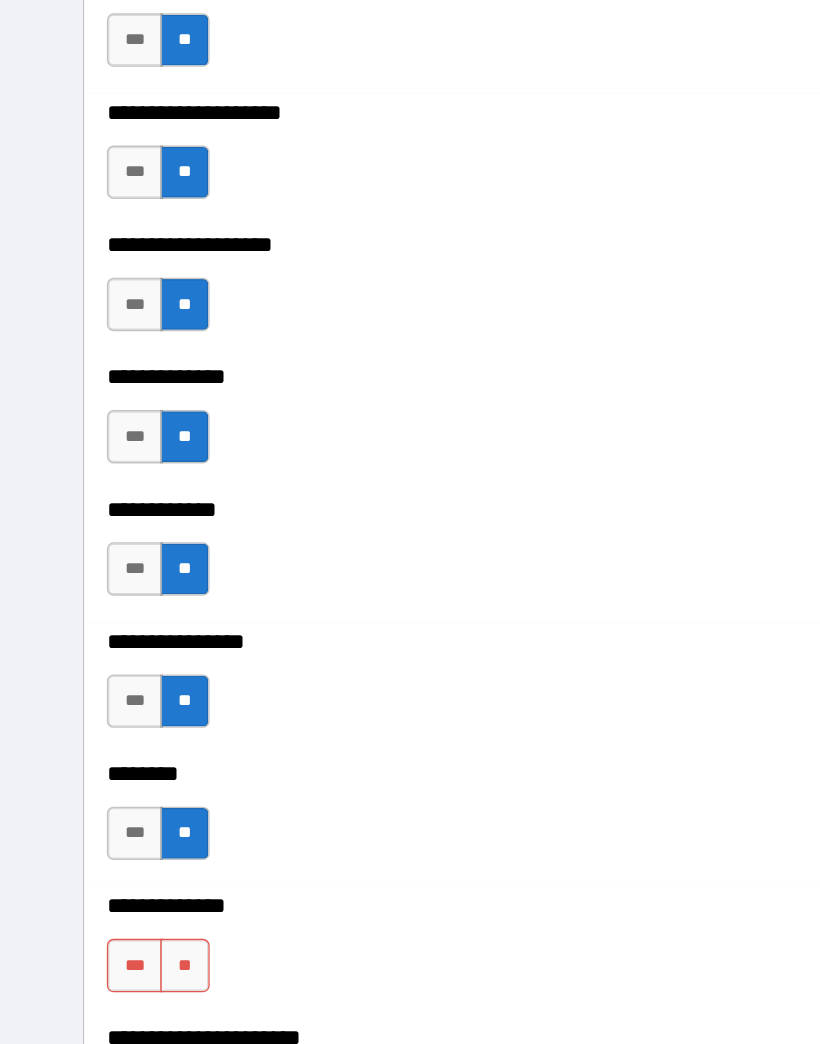 click on "**" at bounding box center (138, 780) 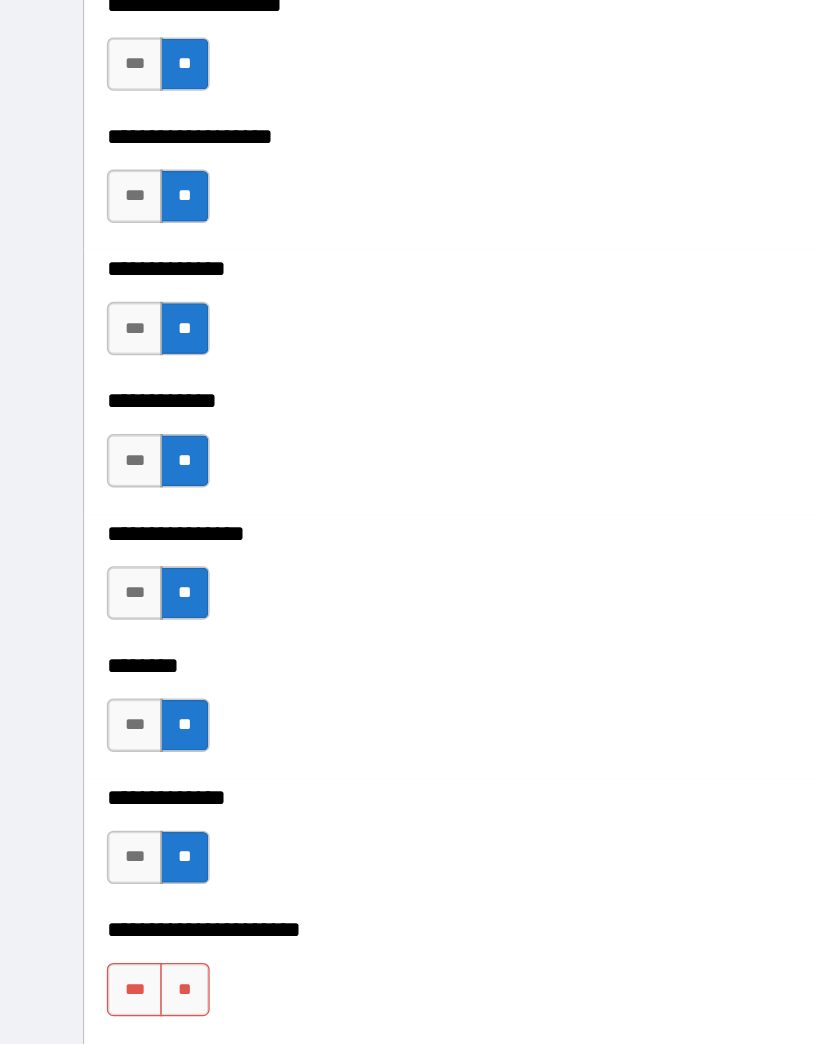 scroll, scrollTop: 5874, scrollLeft: 0, axis: vertical 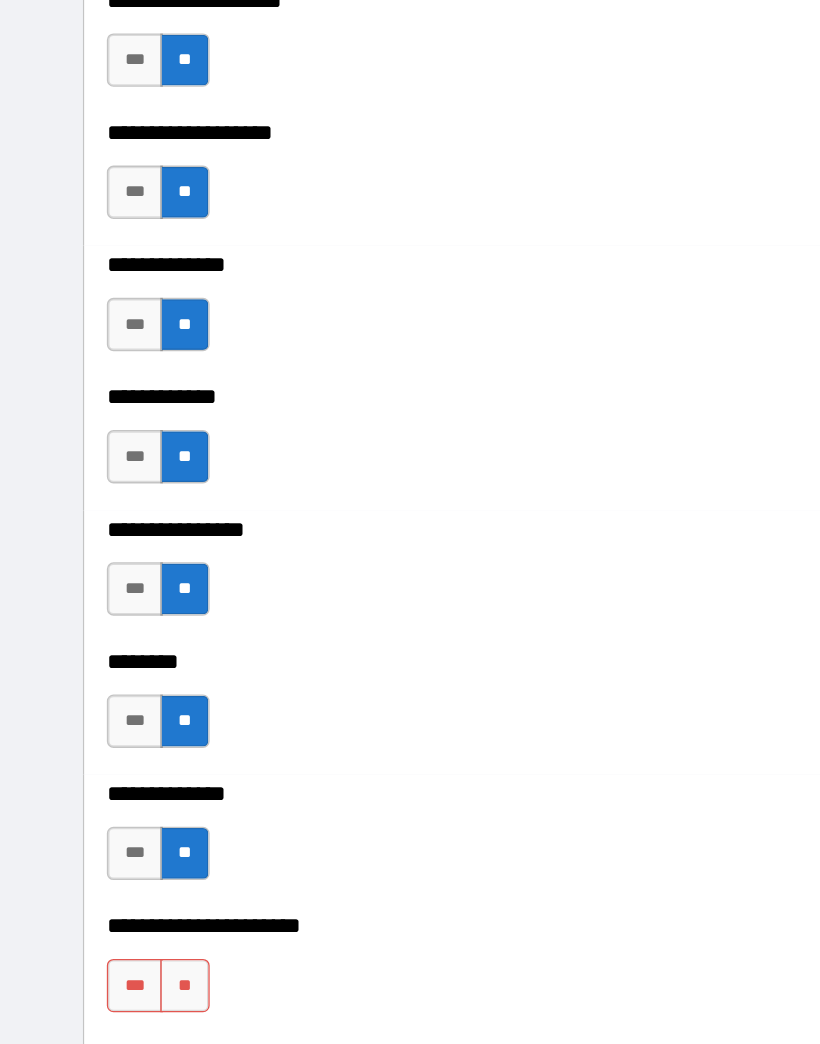 click on "**" at bounding box center (138, 795) 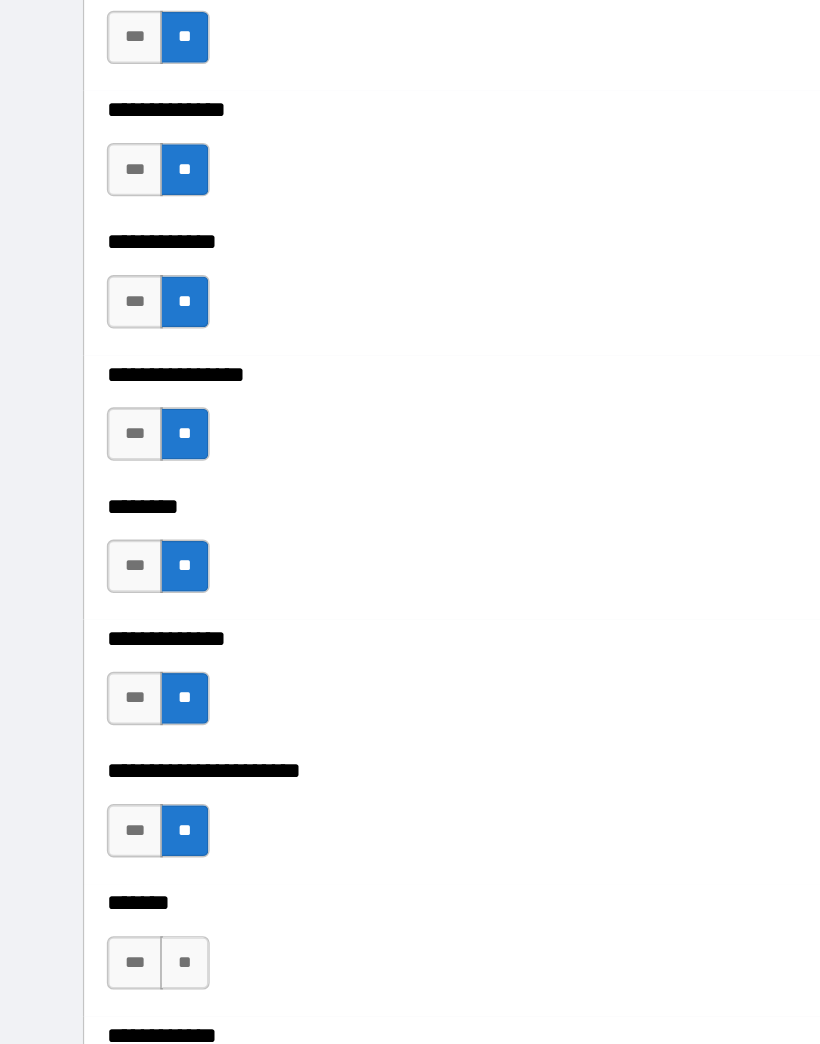 scroll, scrollTop: 5999, scrollLeft: 0, axis: vertical 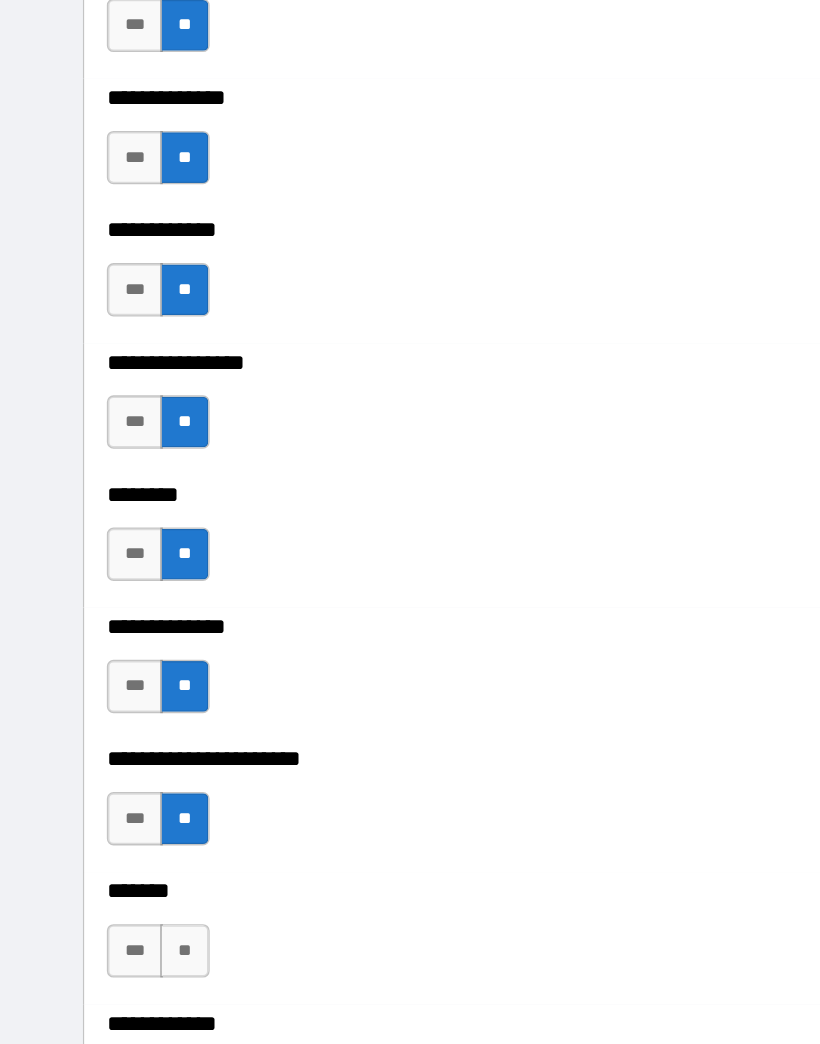click on "**" at bounding box center [138, 769] 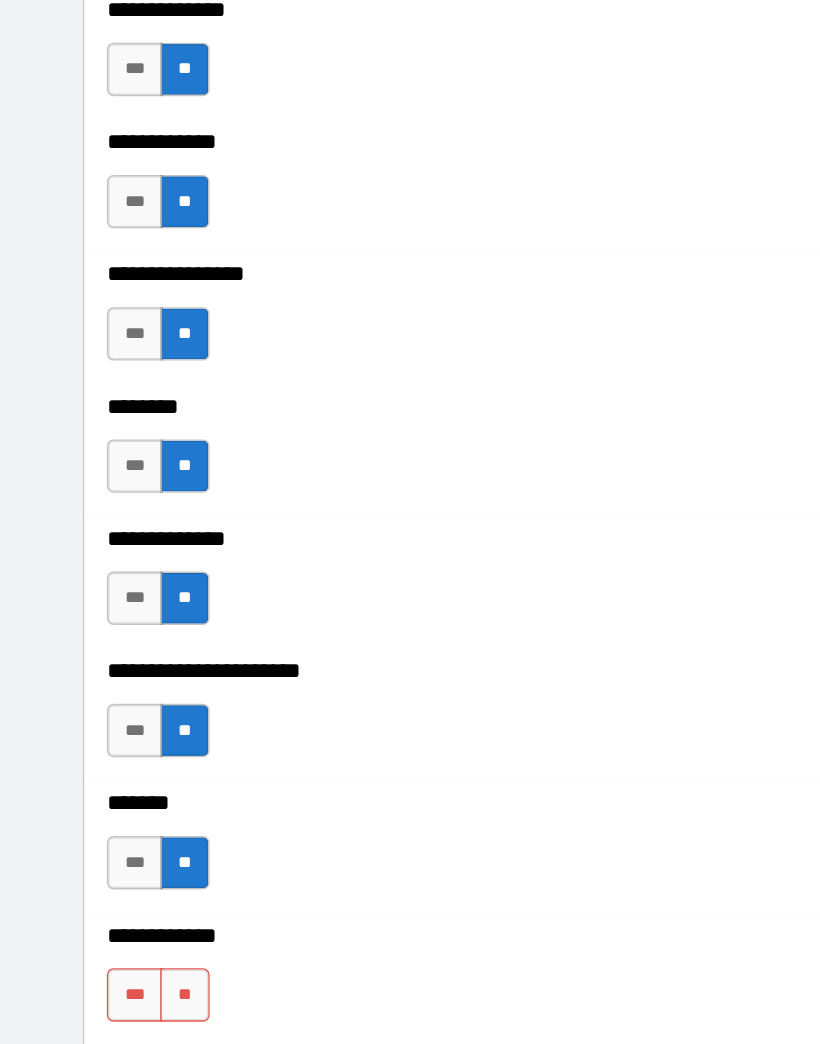 scroll, scrollTop: 6088, scrollLeft: 0, axis: vertical 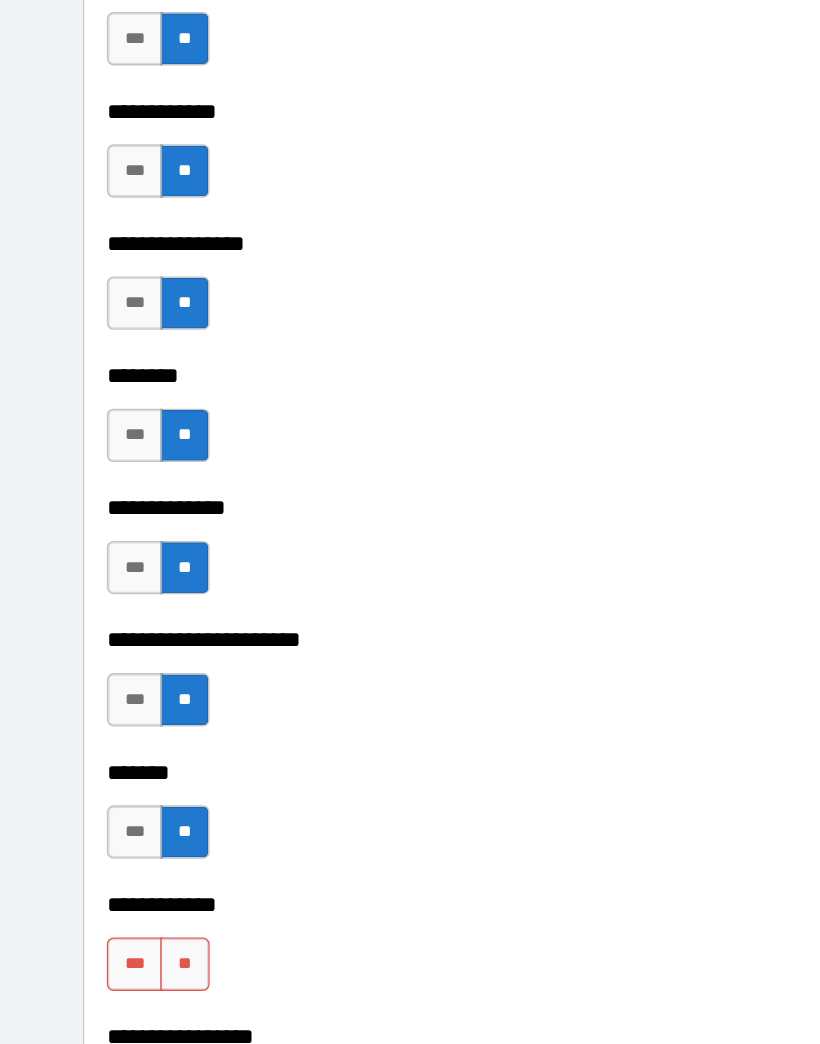 click on "**" at bounding box center [138, 779] 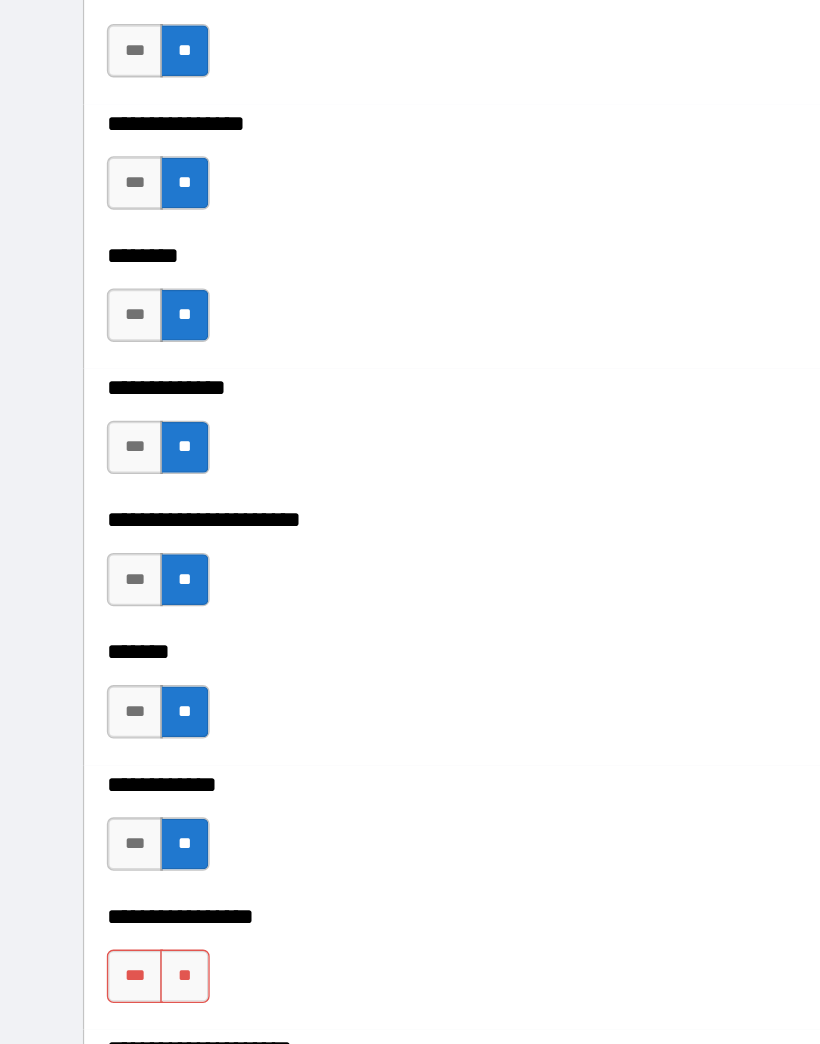 scroll, scrollTop: 6178, scrollLeft: 0, axis: vertical 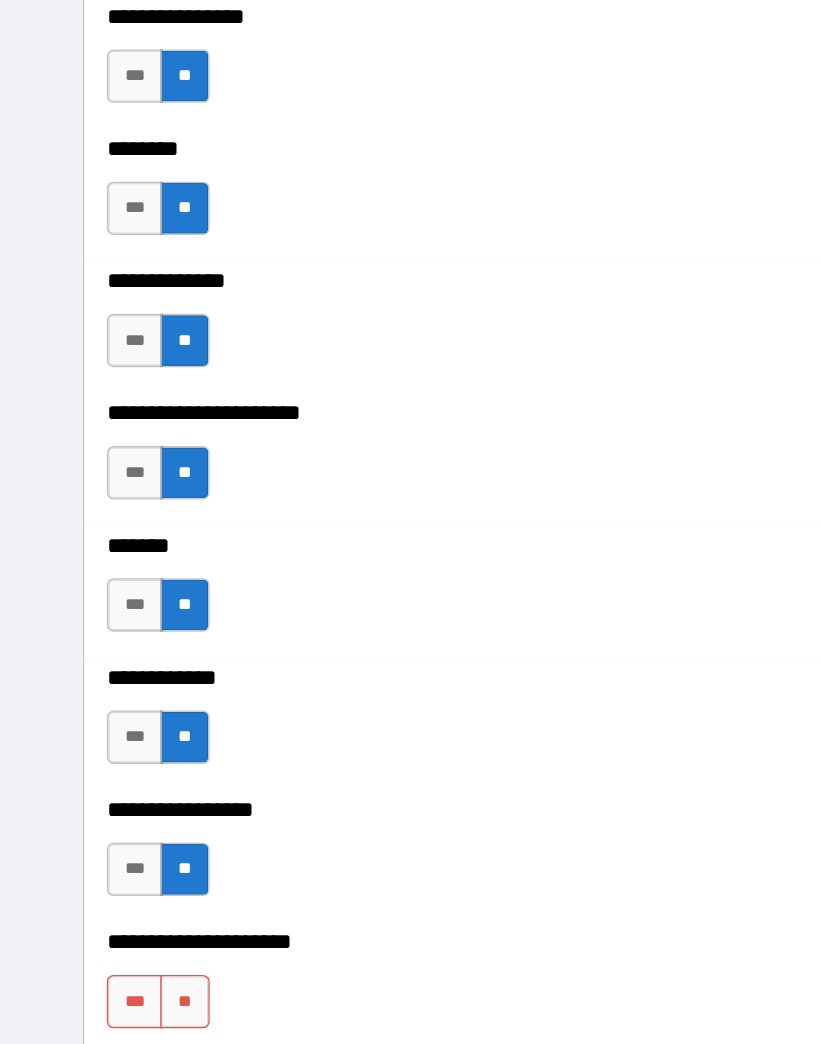 click on "**" at bounding box center (138, 807) 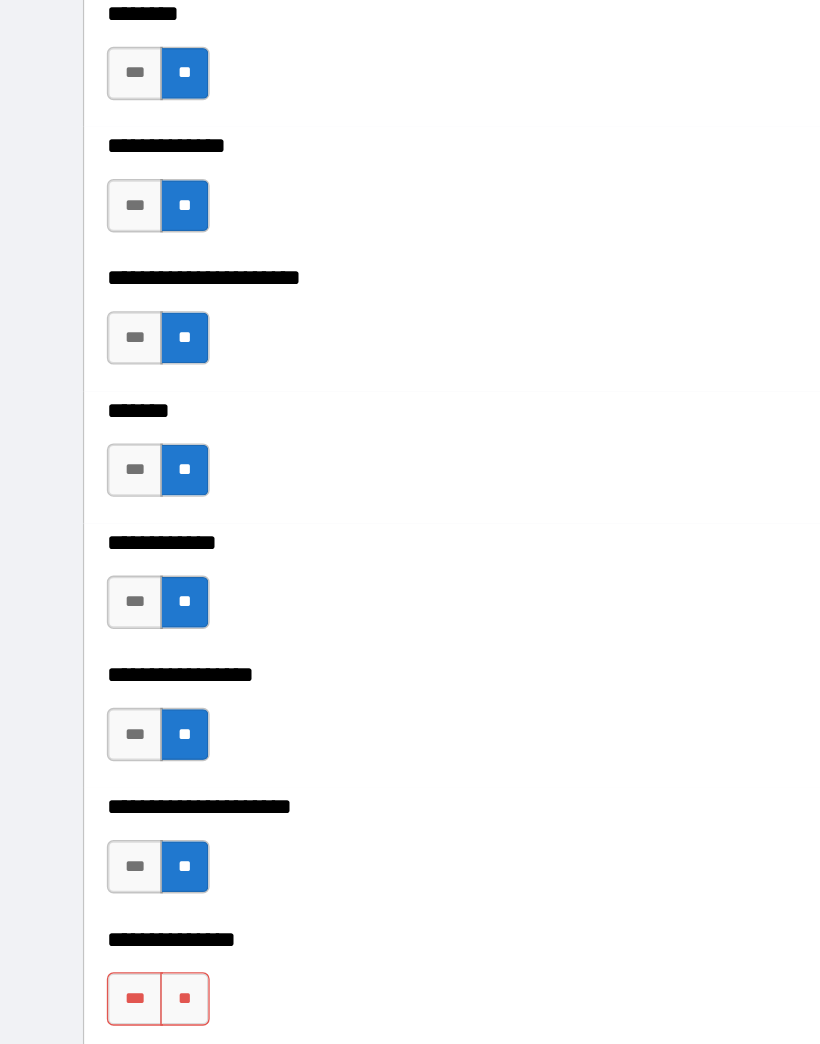 scroll, scrollTop: 6363, scrollLeft: 0, axis: vertical 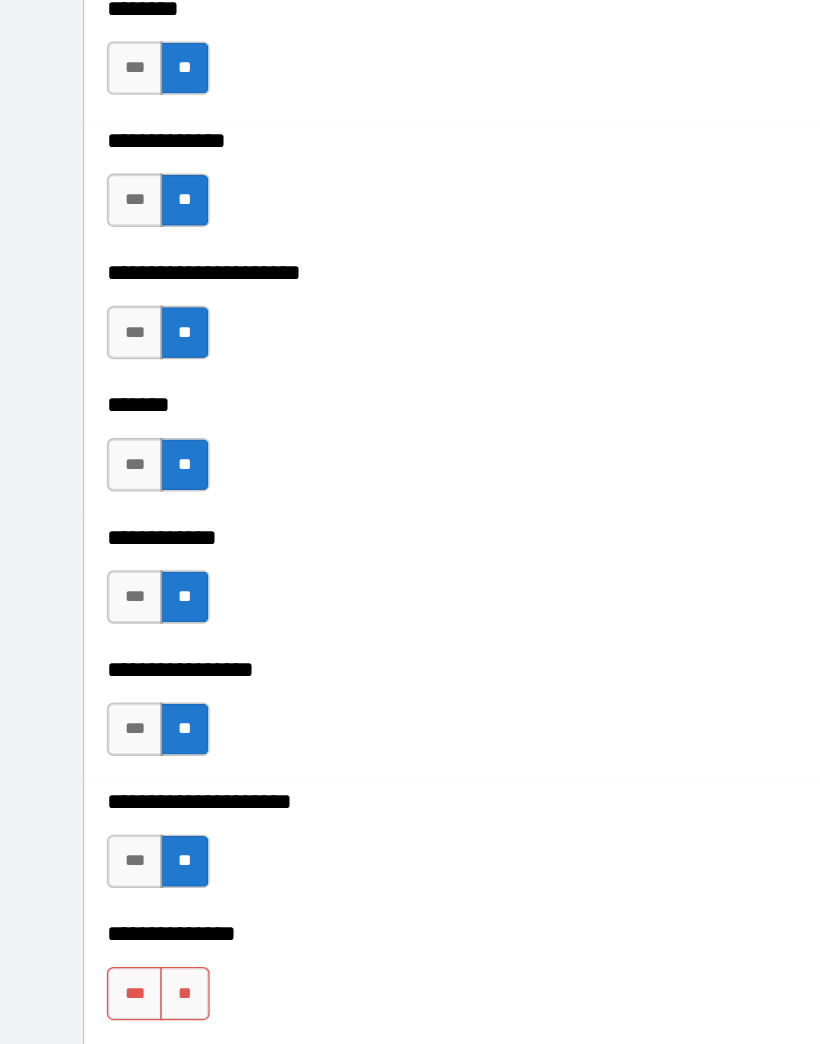click on "**" at bounding box center [138, 801] 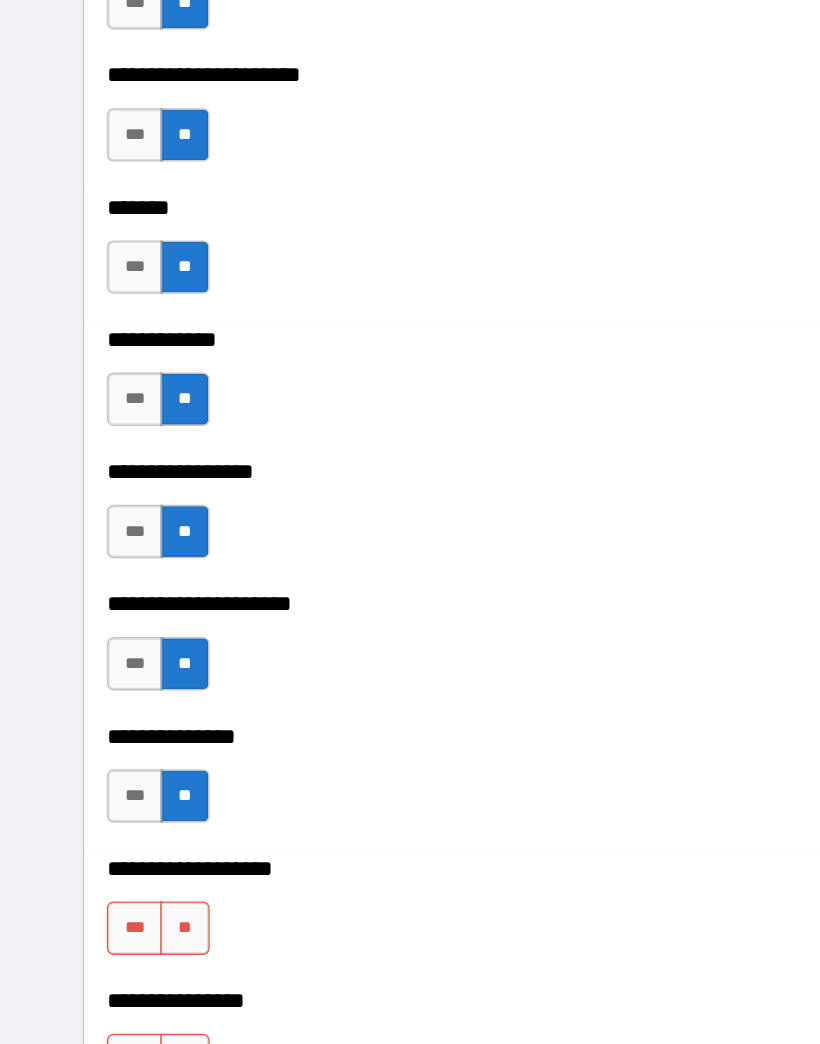 scroll, scrollTop: 6512, scrollLeft: 0, axis: vertical 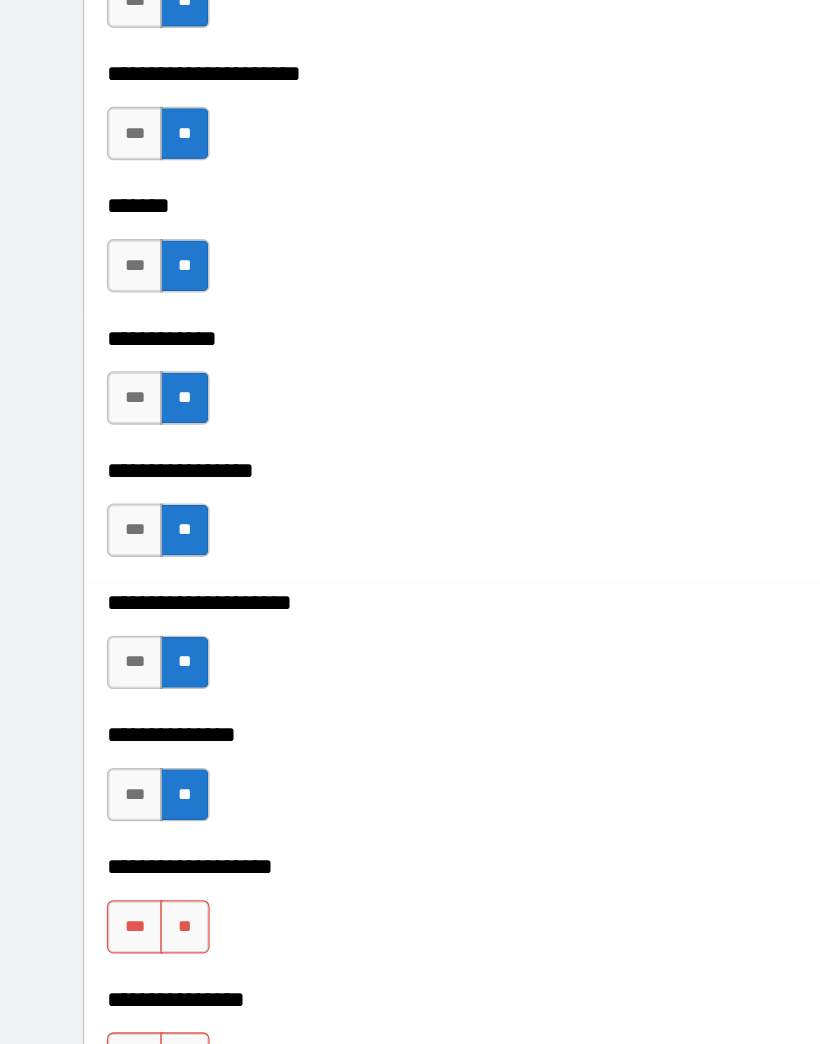 click on "**" at bounding box center [138, 751] 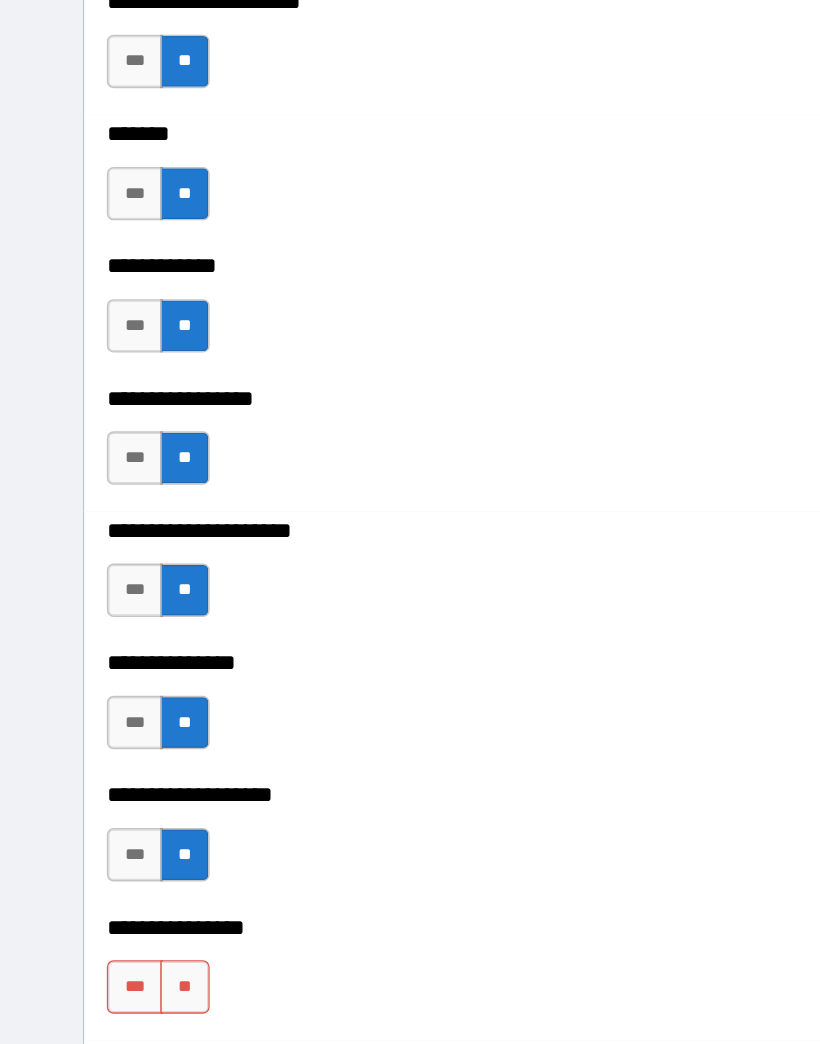 scroll, scrollTop: 6577, scrollLeft: 0, axis: vertical 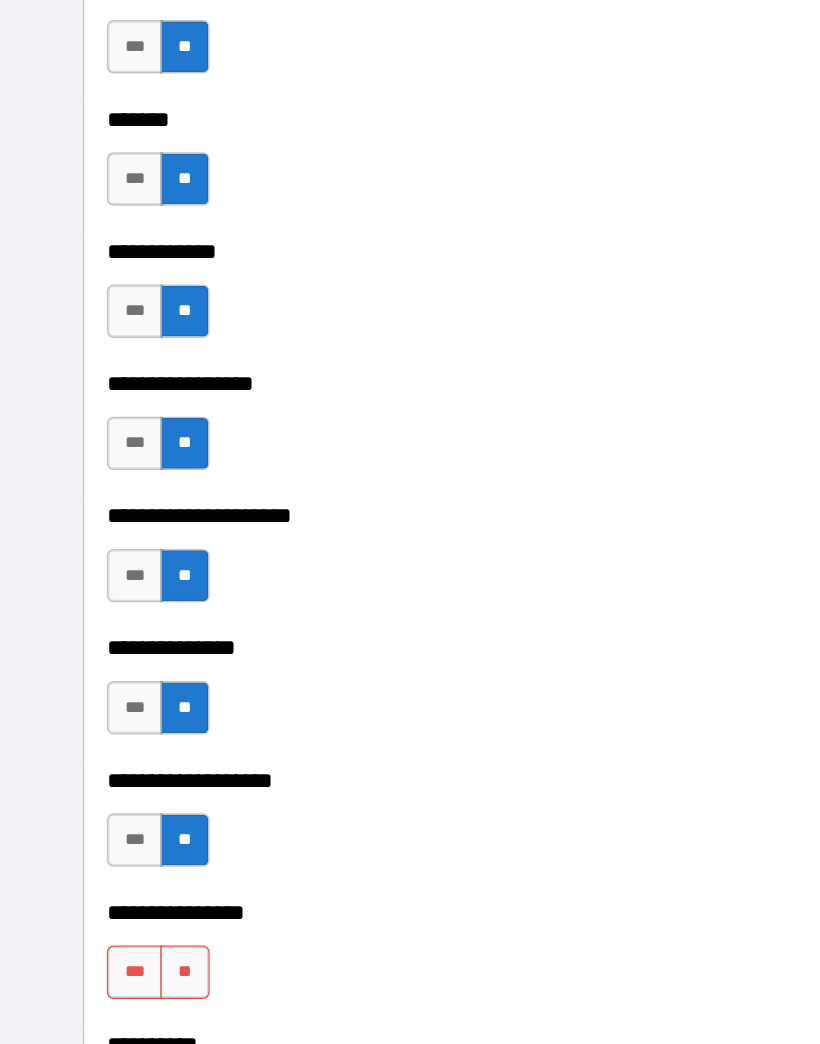 click on "**" at bounding box center (138, 785) 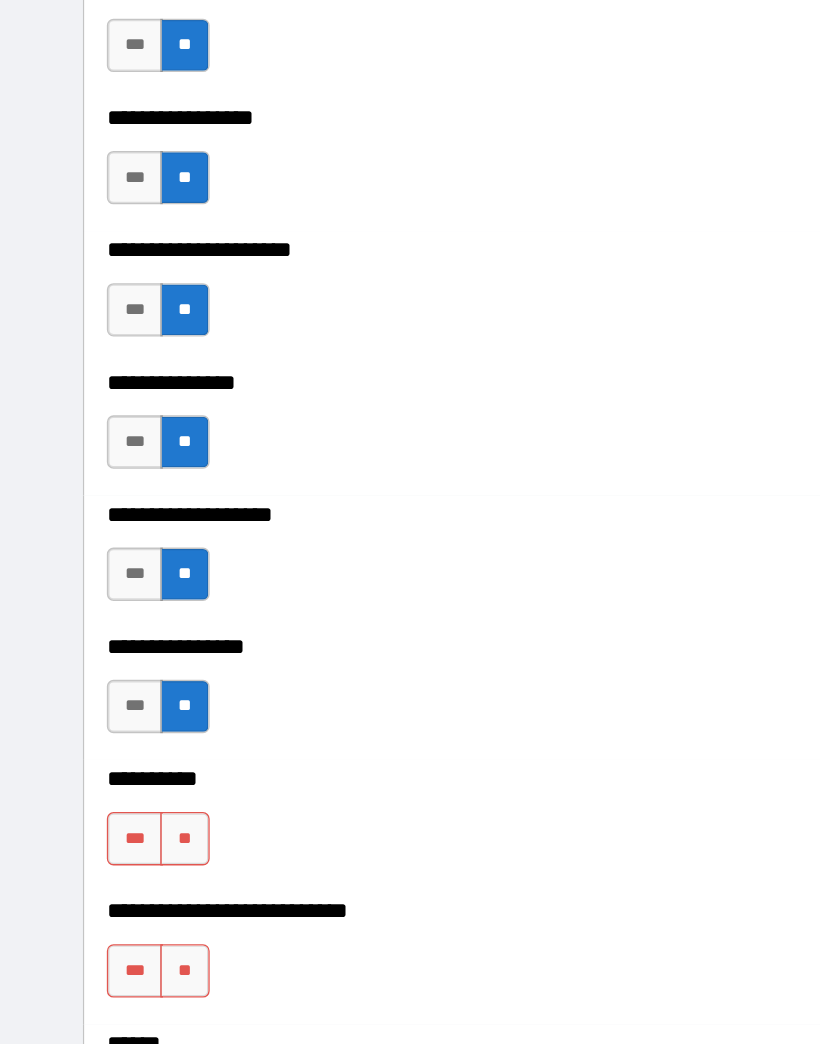 scroll, scrollTop: 6777, scrollLeft: 0, axis: vertical 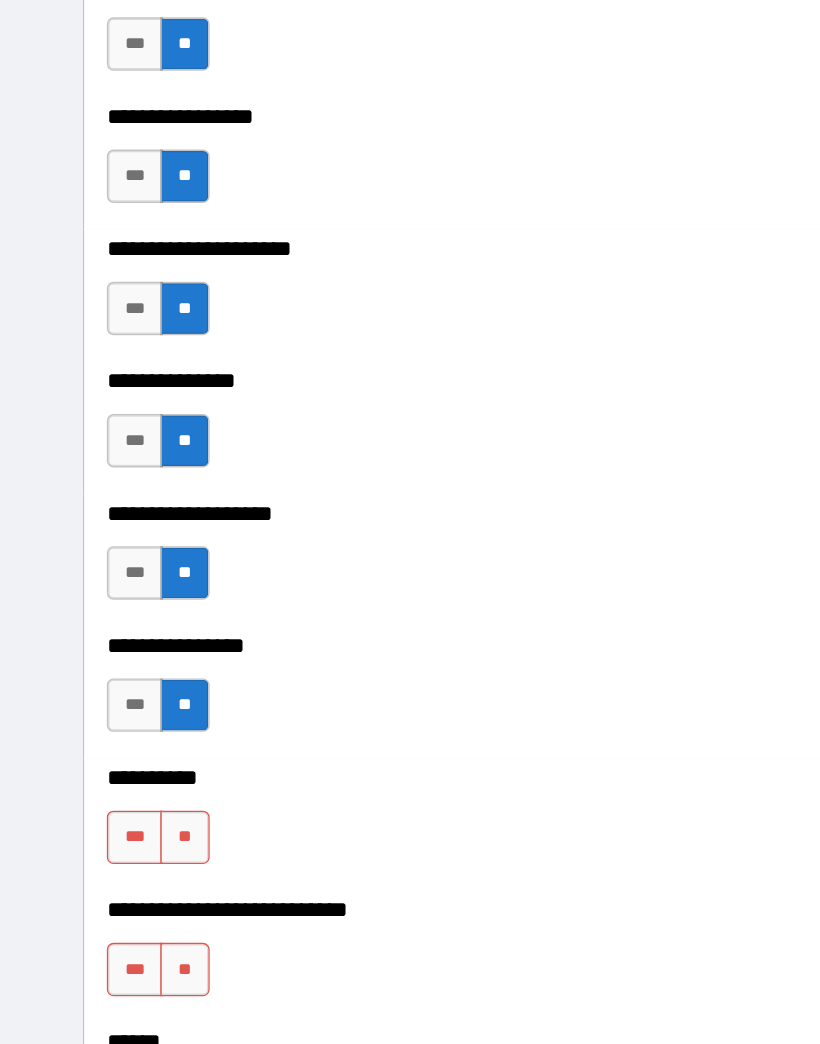 click on "**" at bounding box center (138, 684) 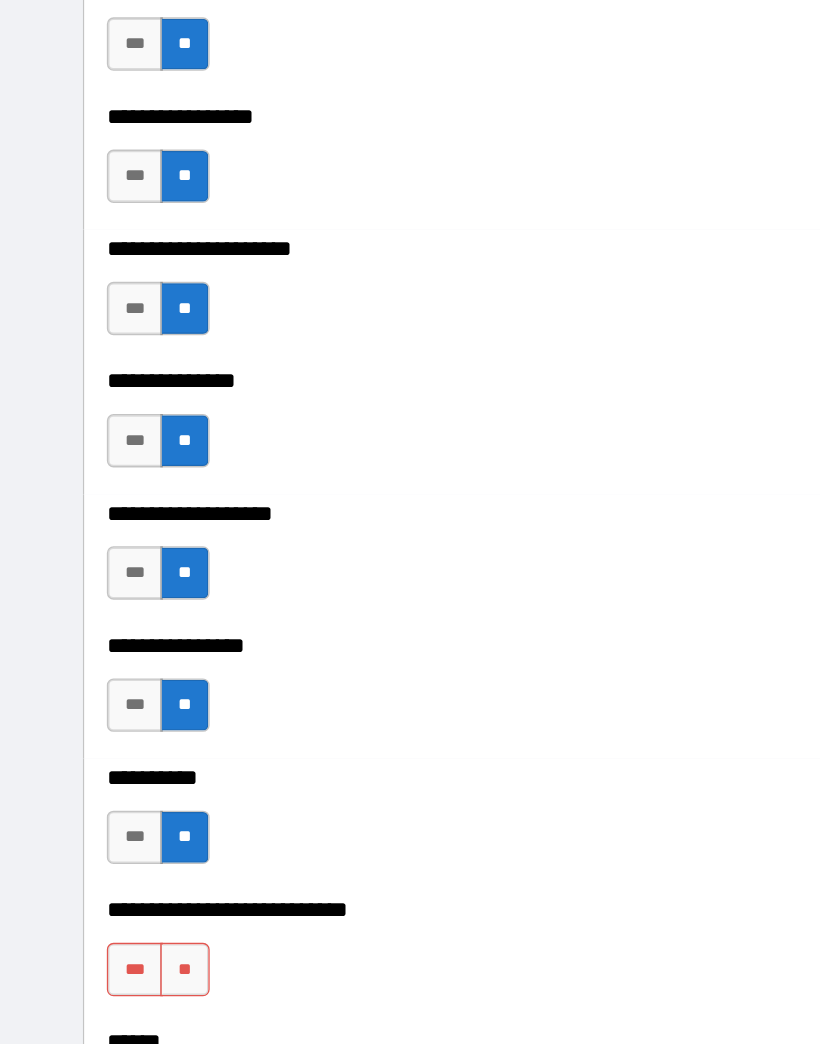 click on "**" at bounding box center (138, 783) 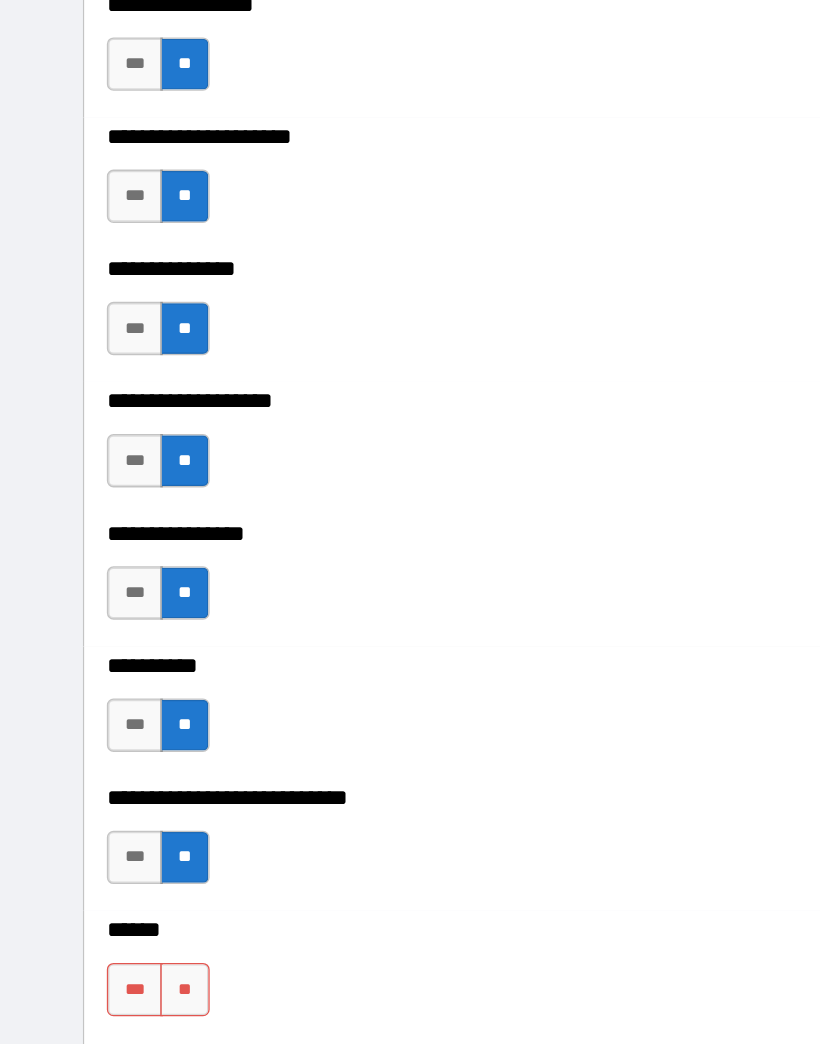scroll, scrollTop: 6877, scrollLeft: 0, axis: vertical 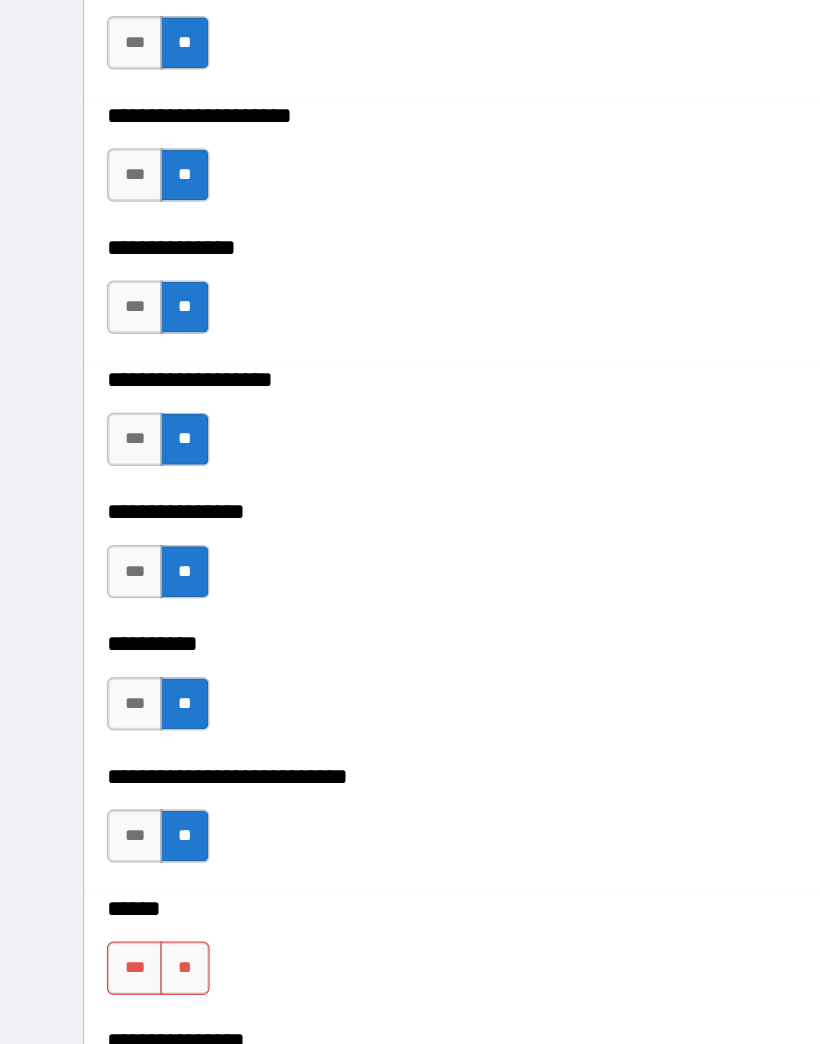 click on "**" at bounding box center (138, 782) 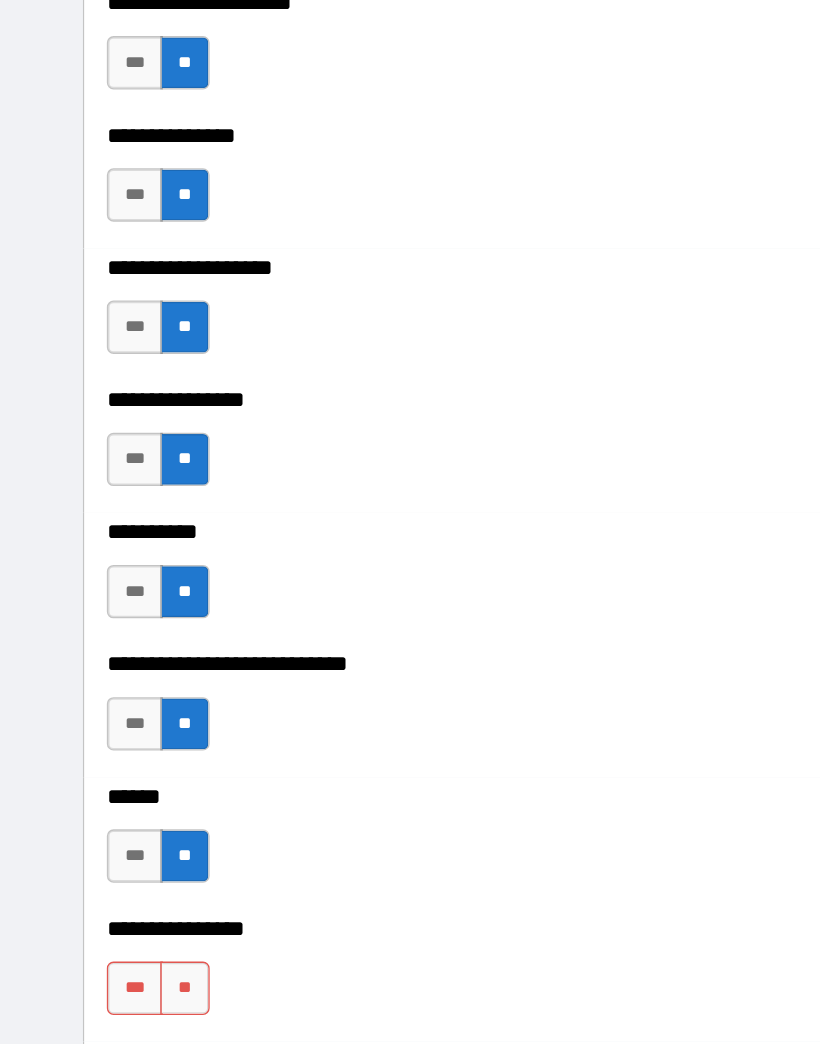scroll, scrollTop: 6971, scrollLeft: 0, axis: vertical 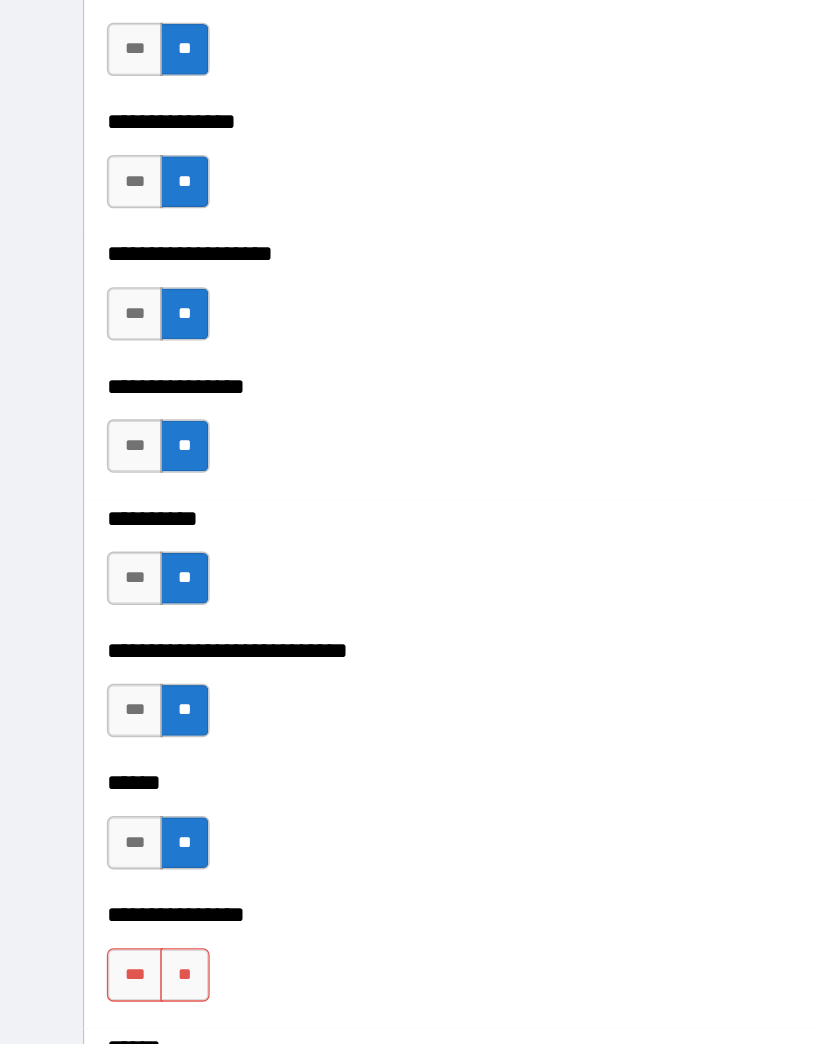 click on "**" at bounding box center (138, 787) 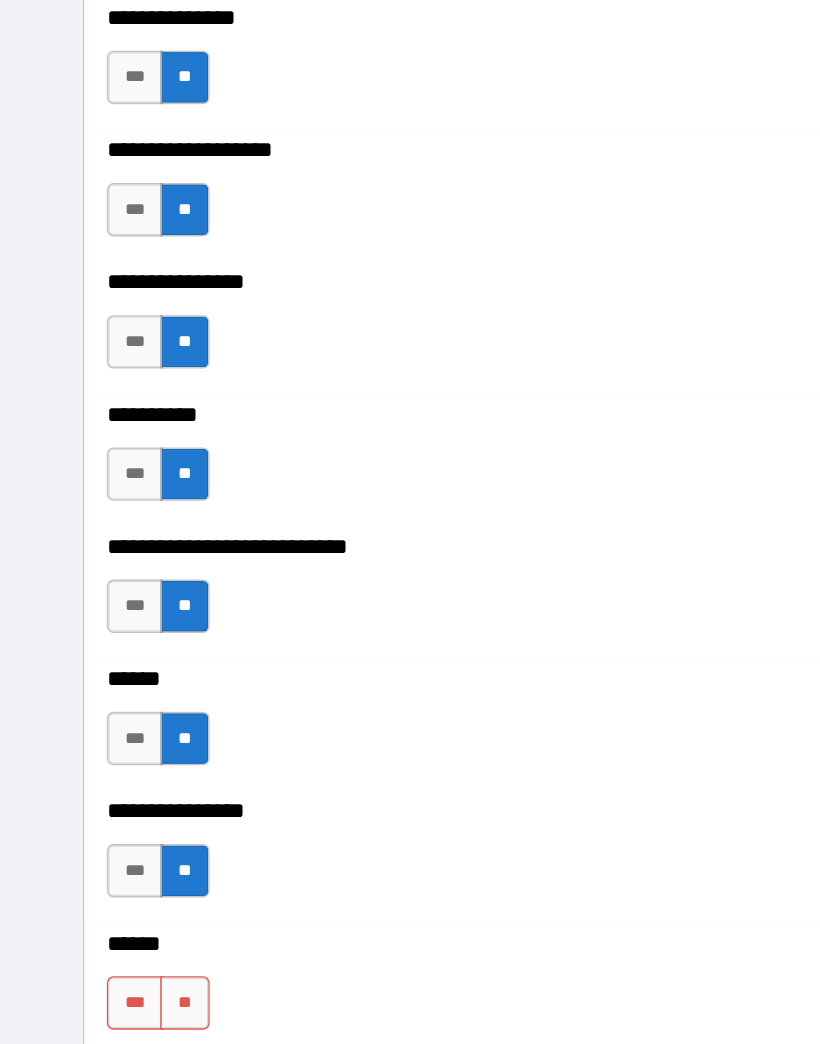 scroll, scrollTop: 7061, scrollLeft: 0, axis: vertical 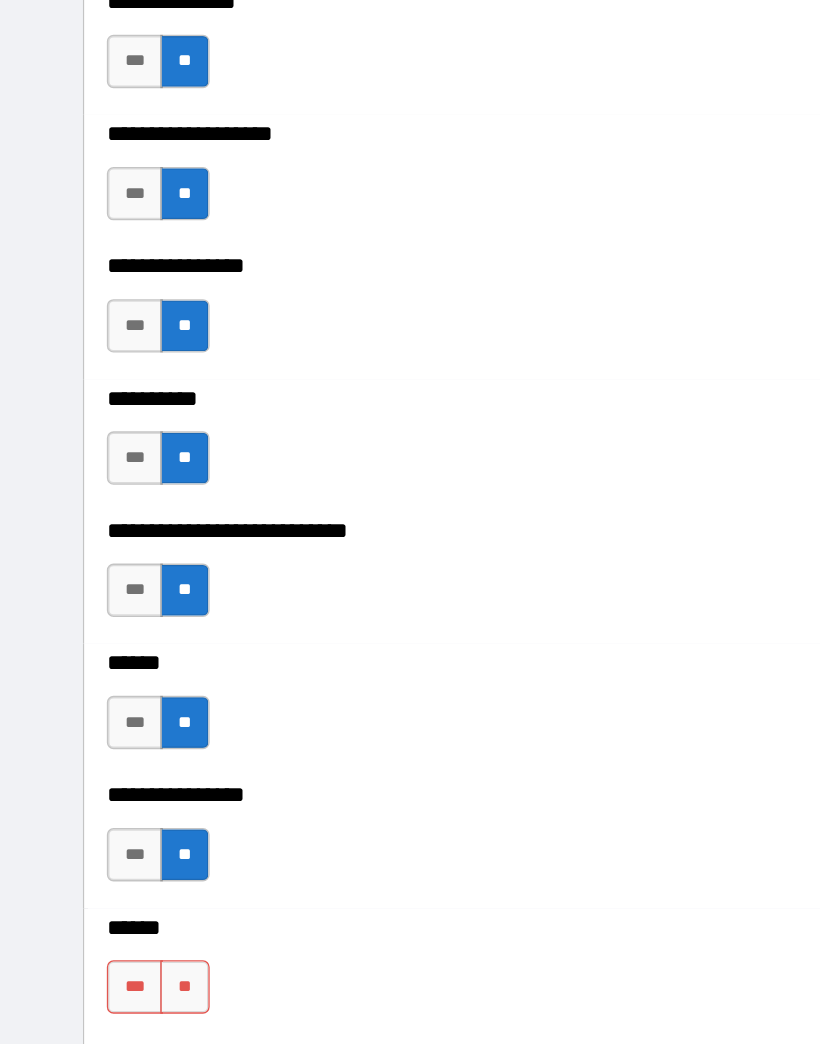 click on "**" at bounding box center (138, 796) 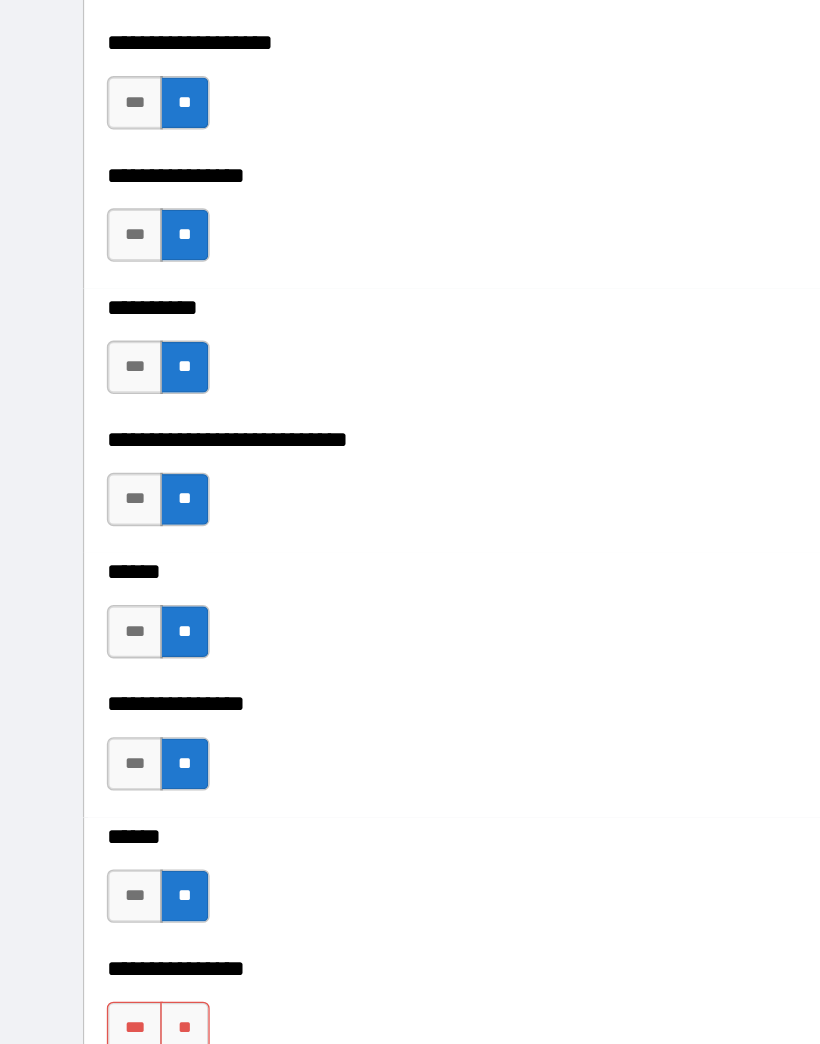 scroll, scrollTop: 7150, scrollLeft: 0, axis: vertical 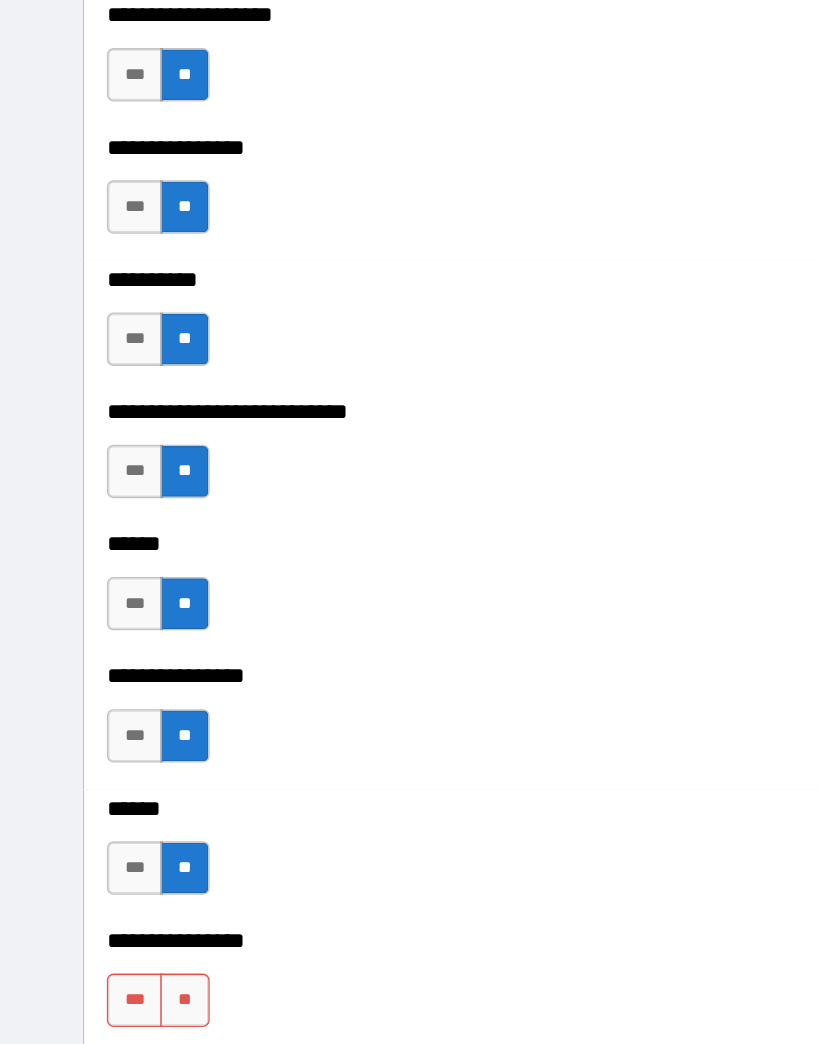 click on "**" at bounding box center (138, 806) 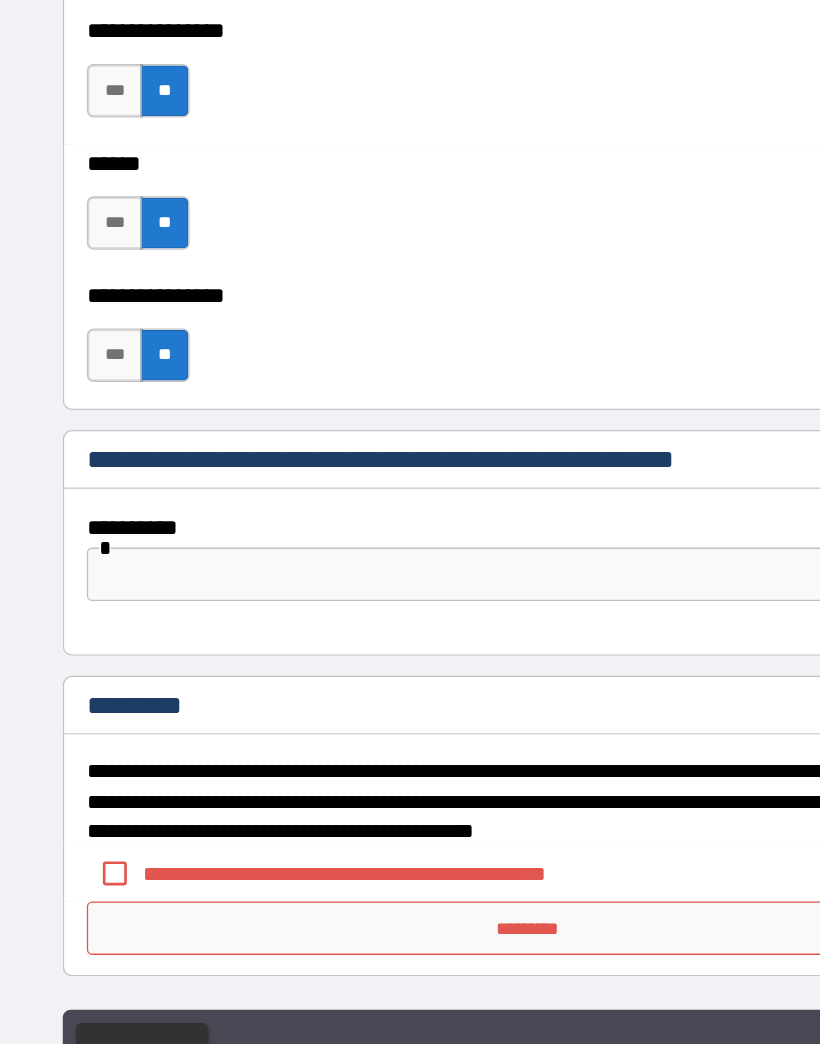 scroll, scrollTop: 7545, scrollLeft: 0, axis: vertical 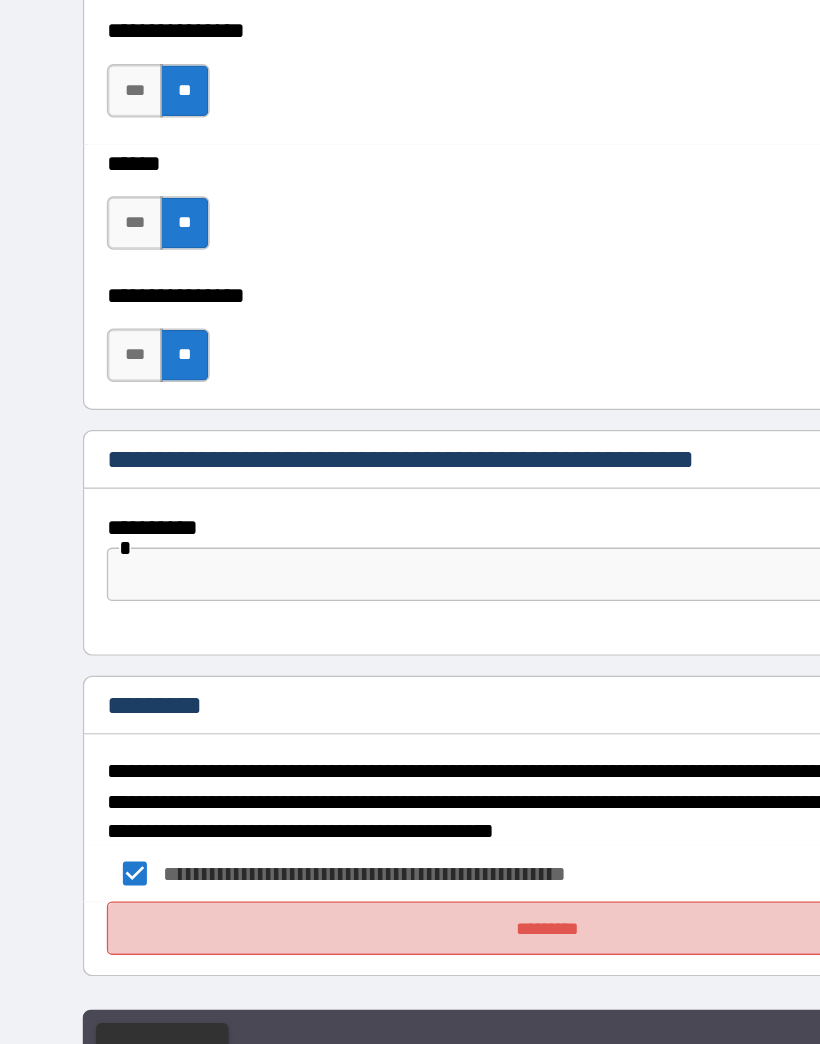 click on "*********" at bounding box center (410, 840) 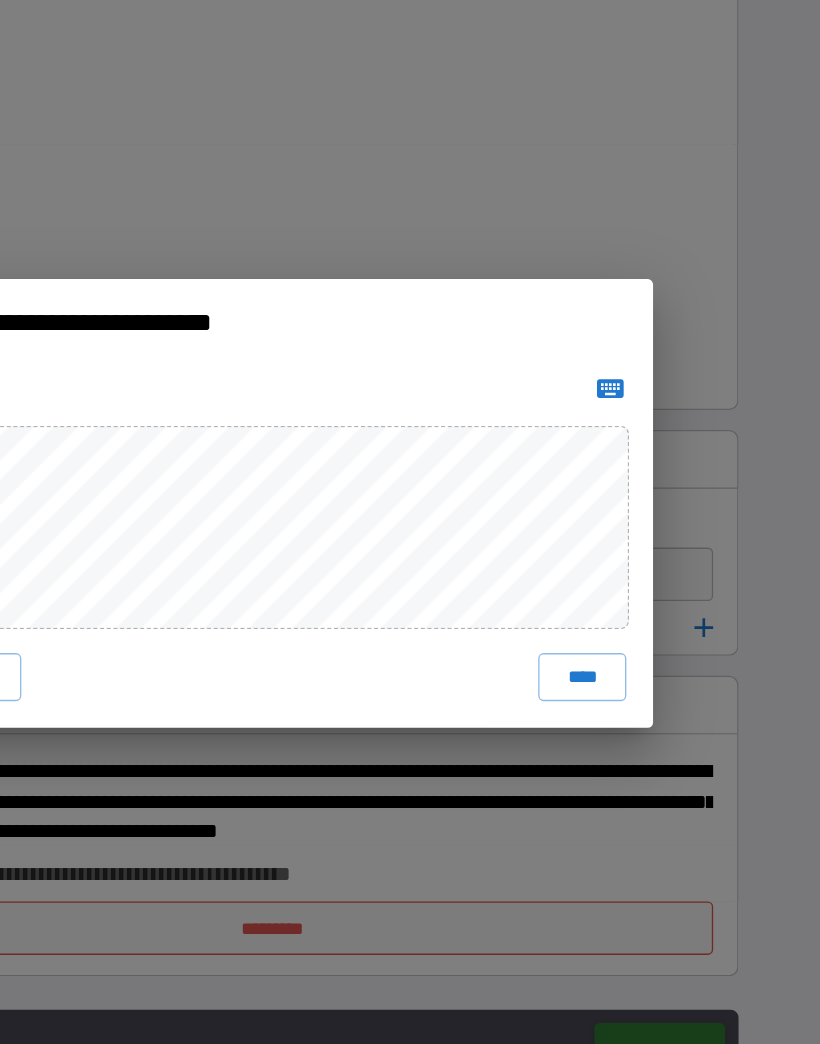 click on "****" at bounding box center [642, 652] 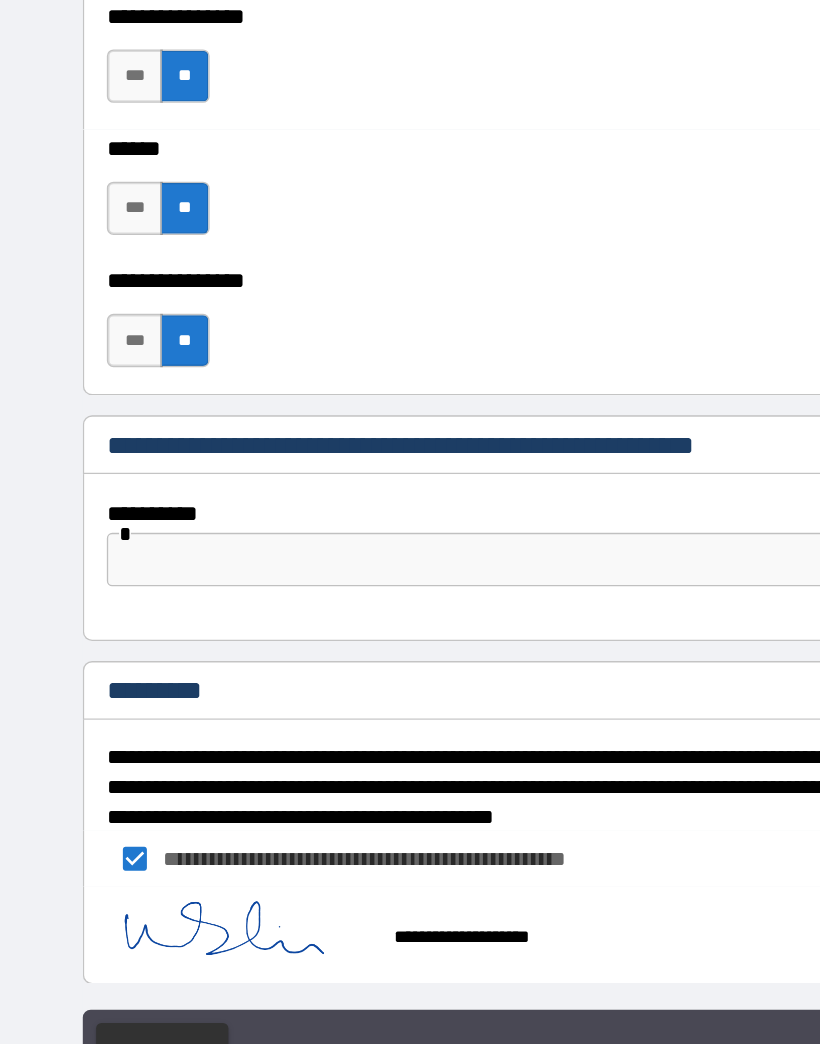 scroll, scrollTop: 7562, scrollLeft: 0, axis: vertical 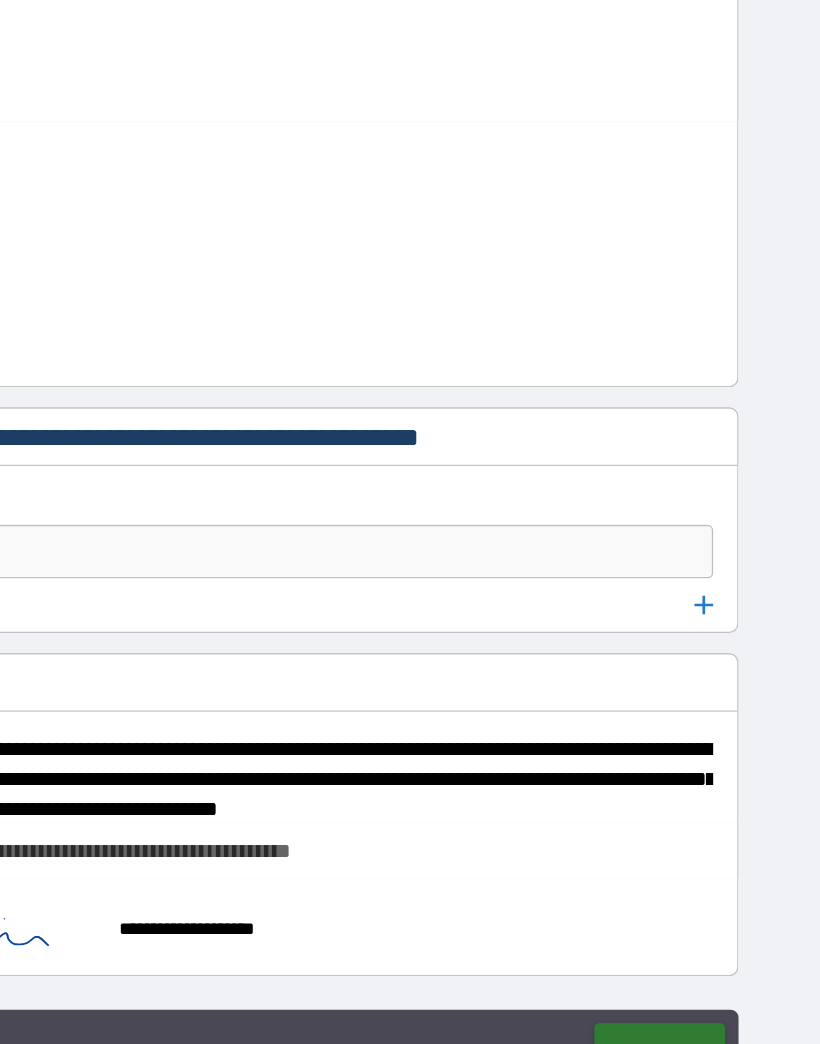 click on "******" at bounding box center [699, 931] 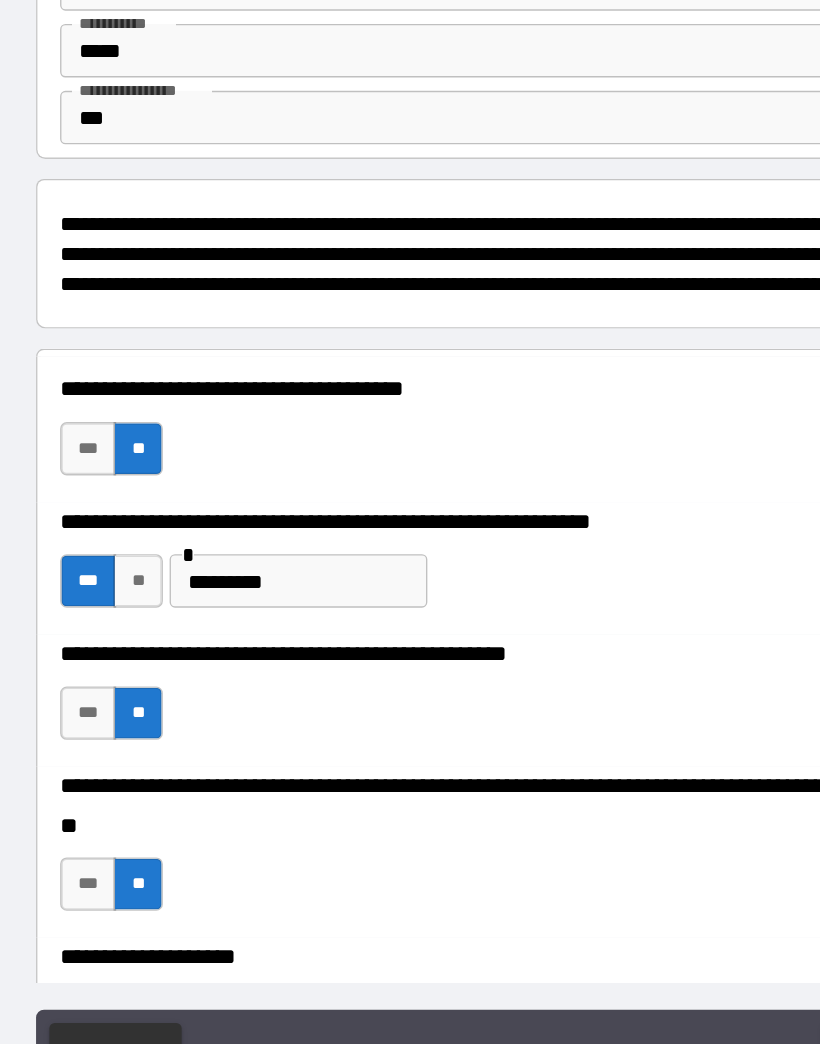 scroll, scrollTop: 0, scrollLeft: 0, axis: both 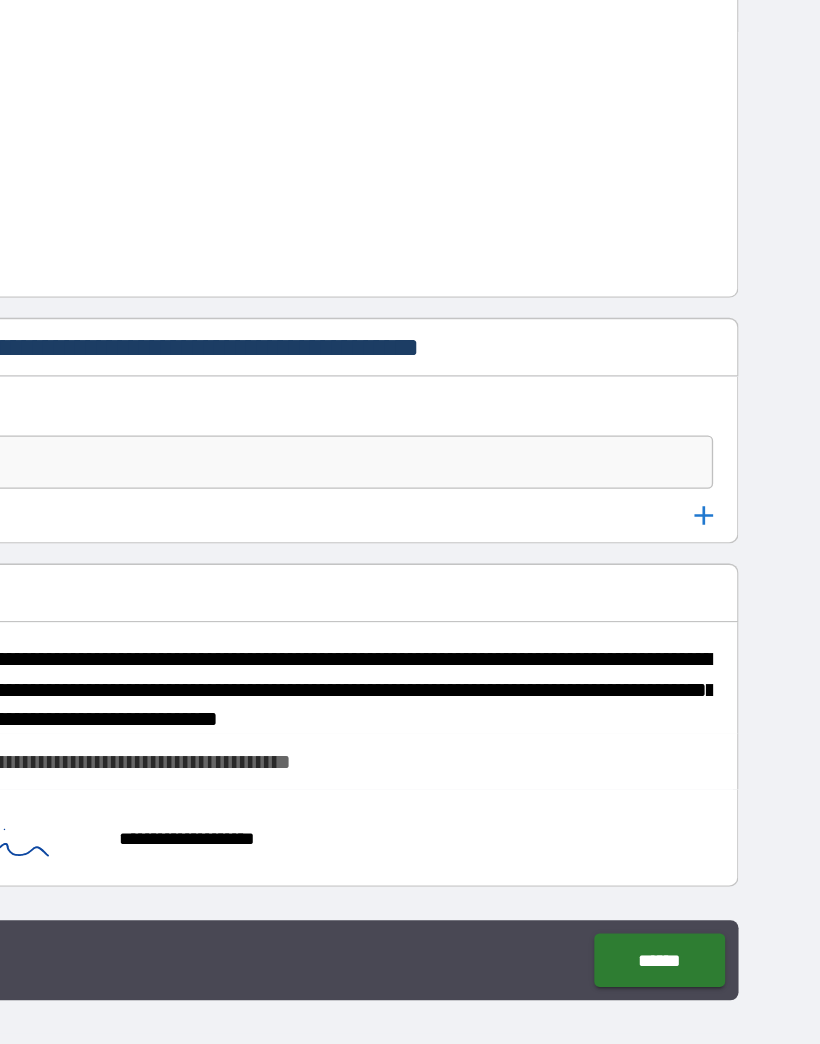 click on "******" at bounding box center (699, 923) 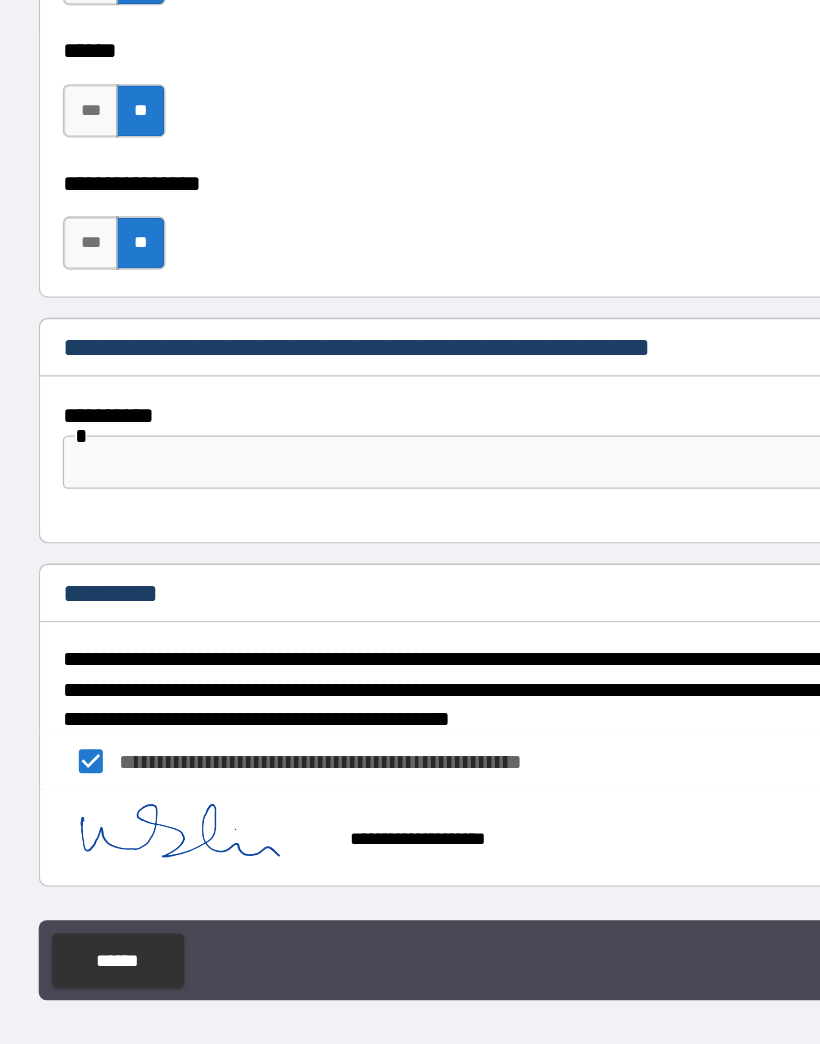 click on "**********" at bounding box center (364, 832) 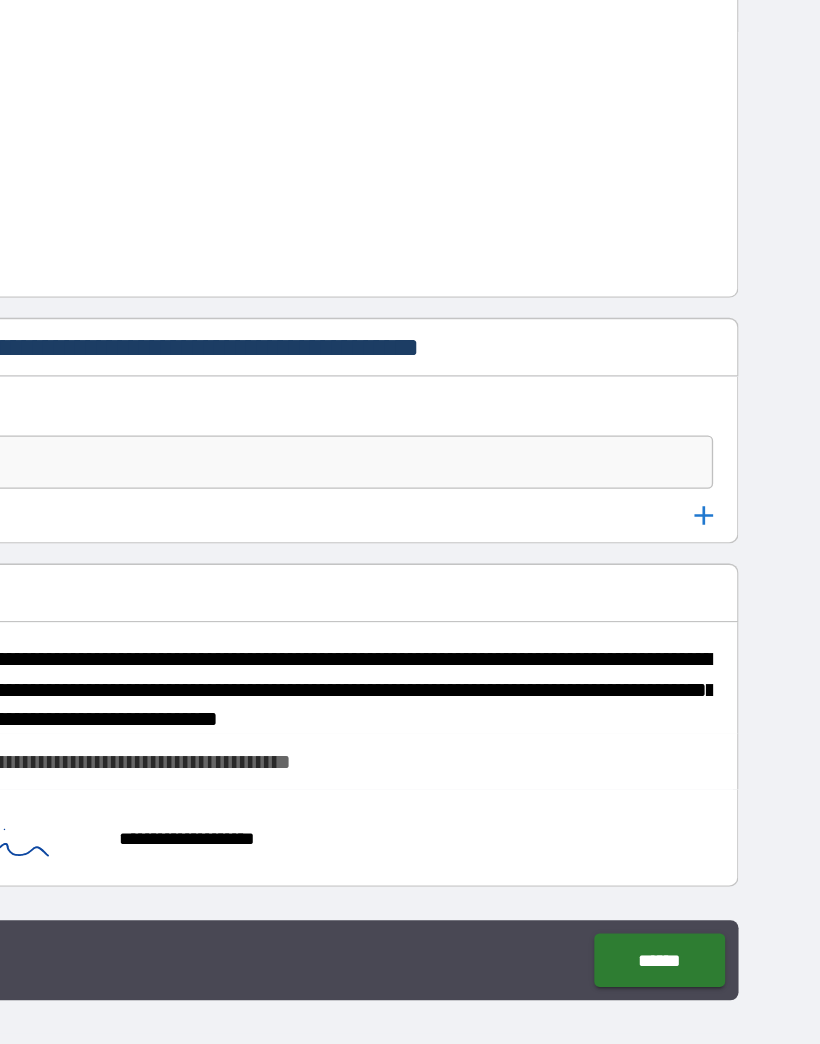 click on "******" at bounding box center (699, 923) 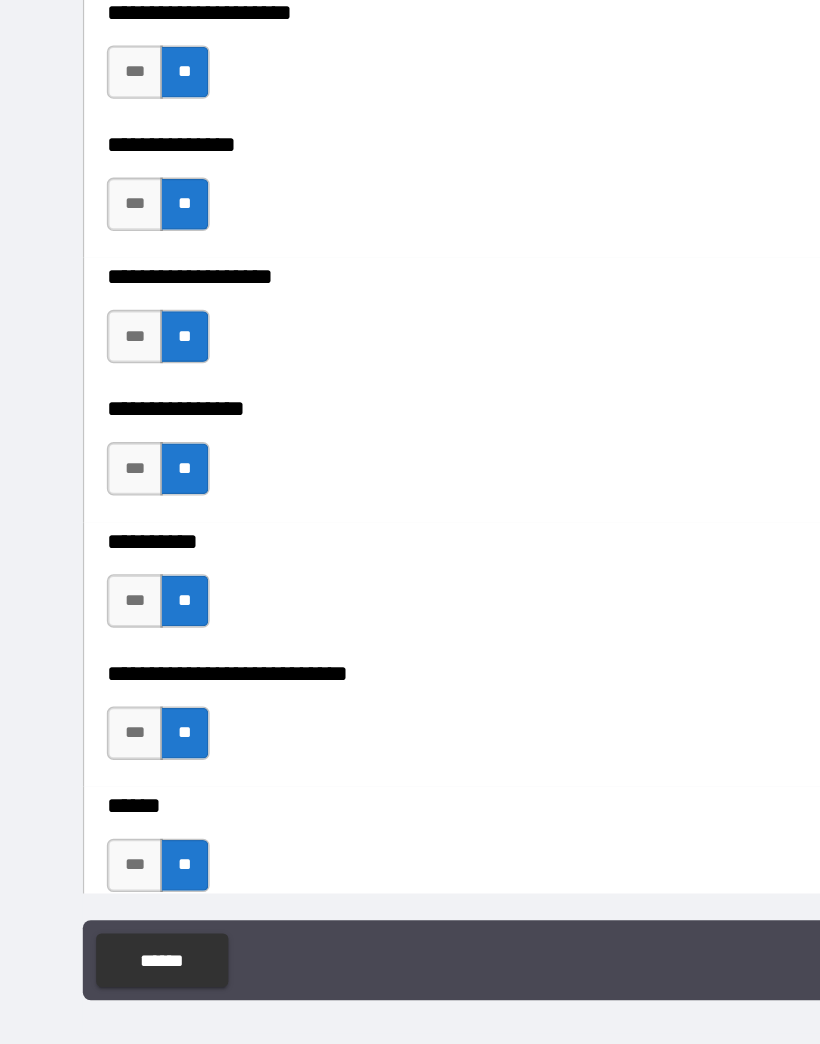 scroll, scrollTop: 6796, scrollLeft: 0, axis: vertical 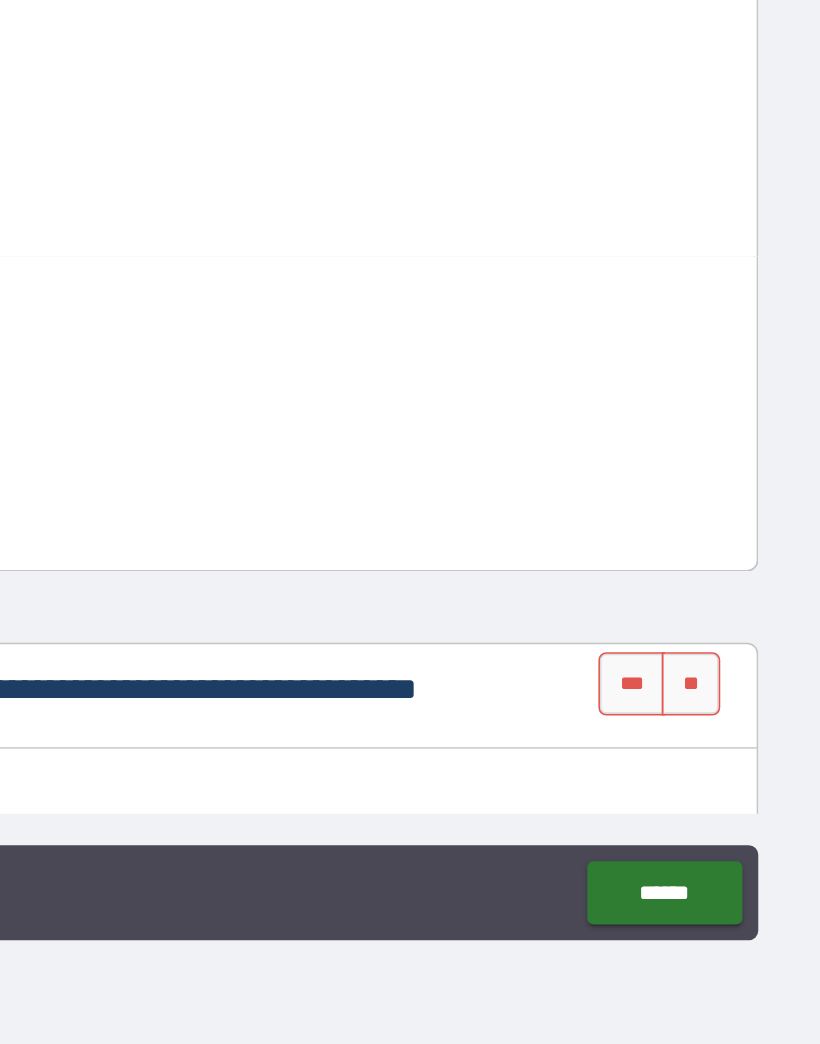 click on "**" at bounding box center (716, 792) 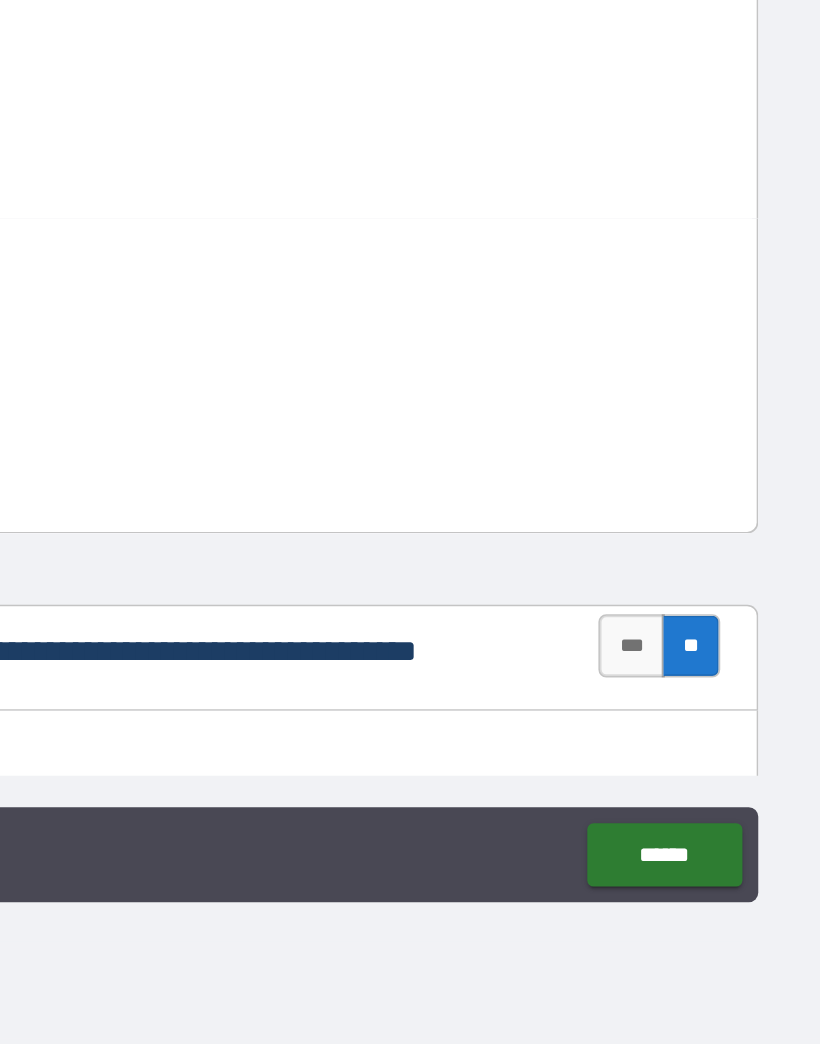 scroll, scrollTop: 78, scrollLeft: 0, axis: vertical 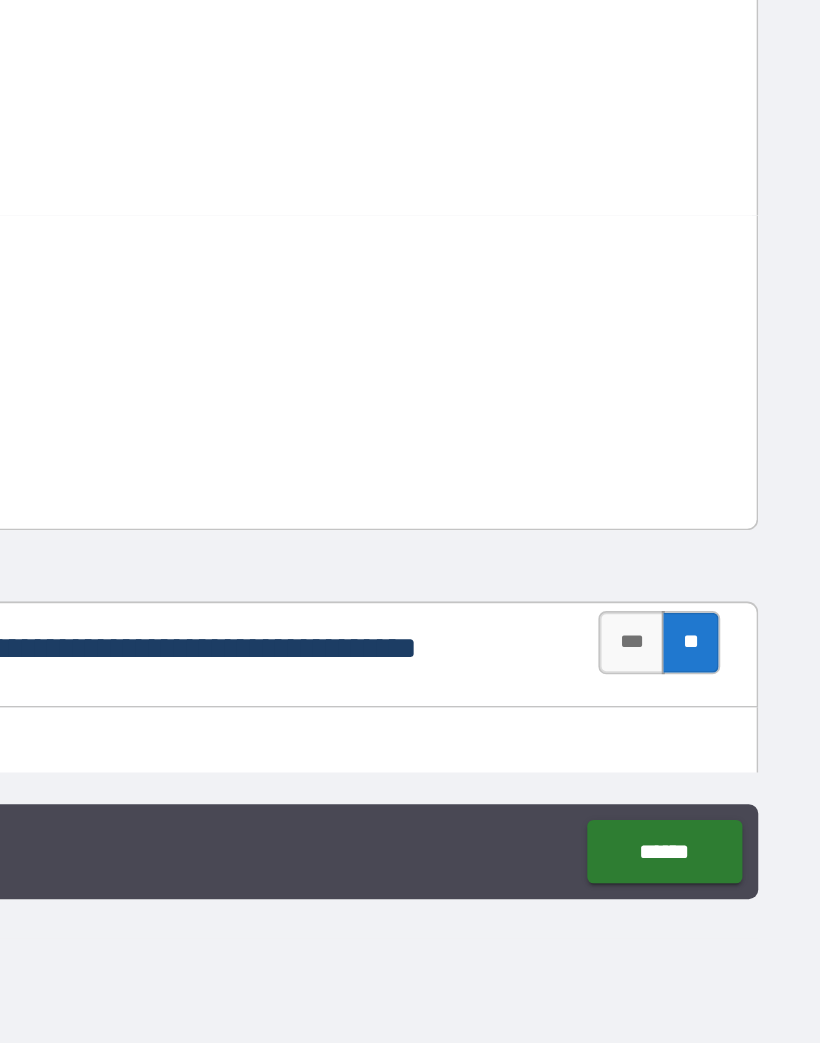 click on "******" at bounding box center (699, 923) 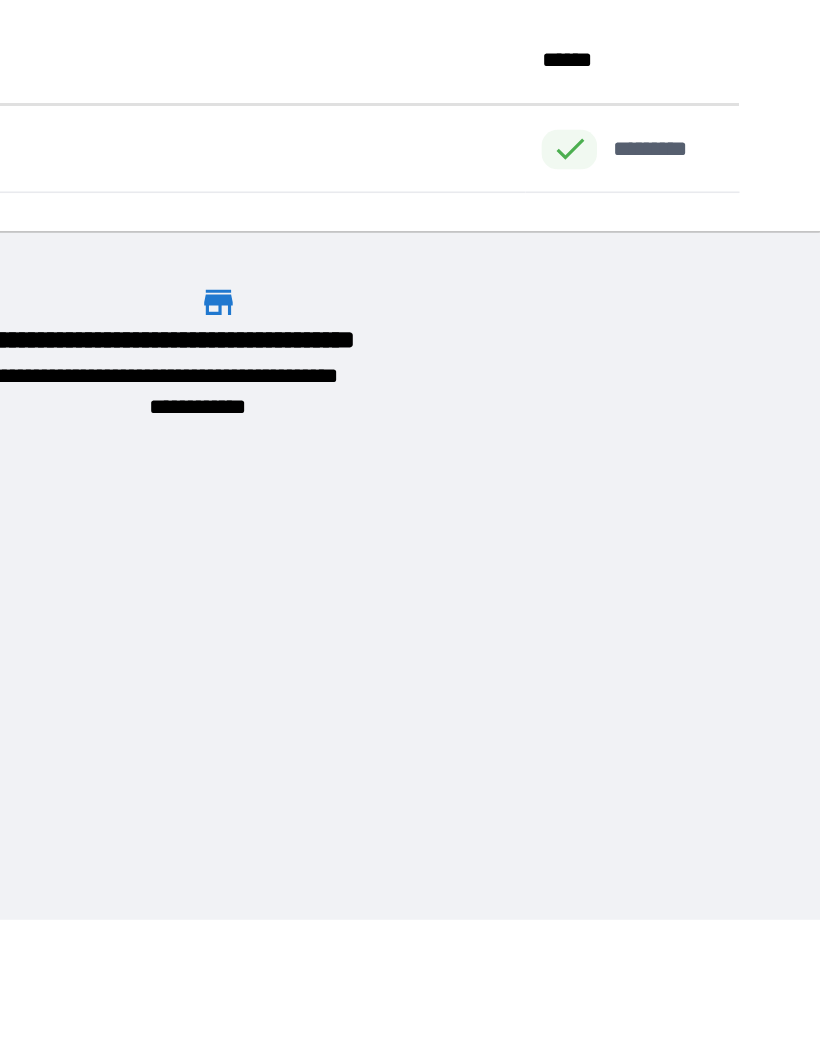 scroll, scrollTop: 1, scrollLeft: 1, axis: both 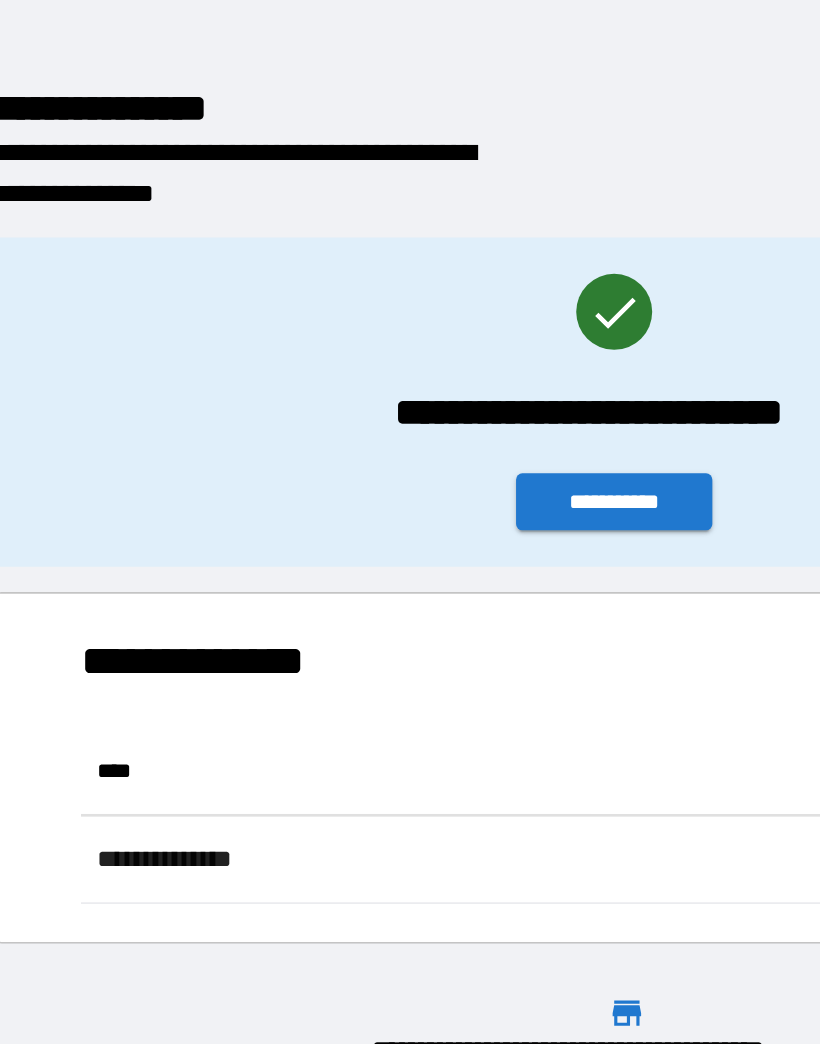 click on "**********" at bounding box center (410, 331) 